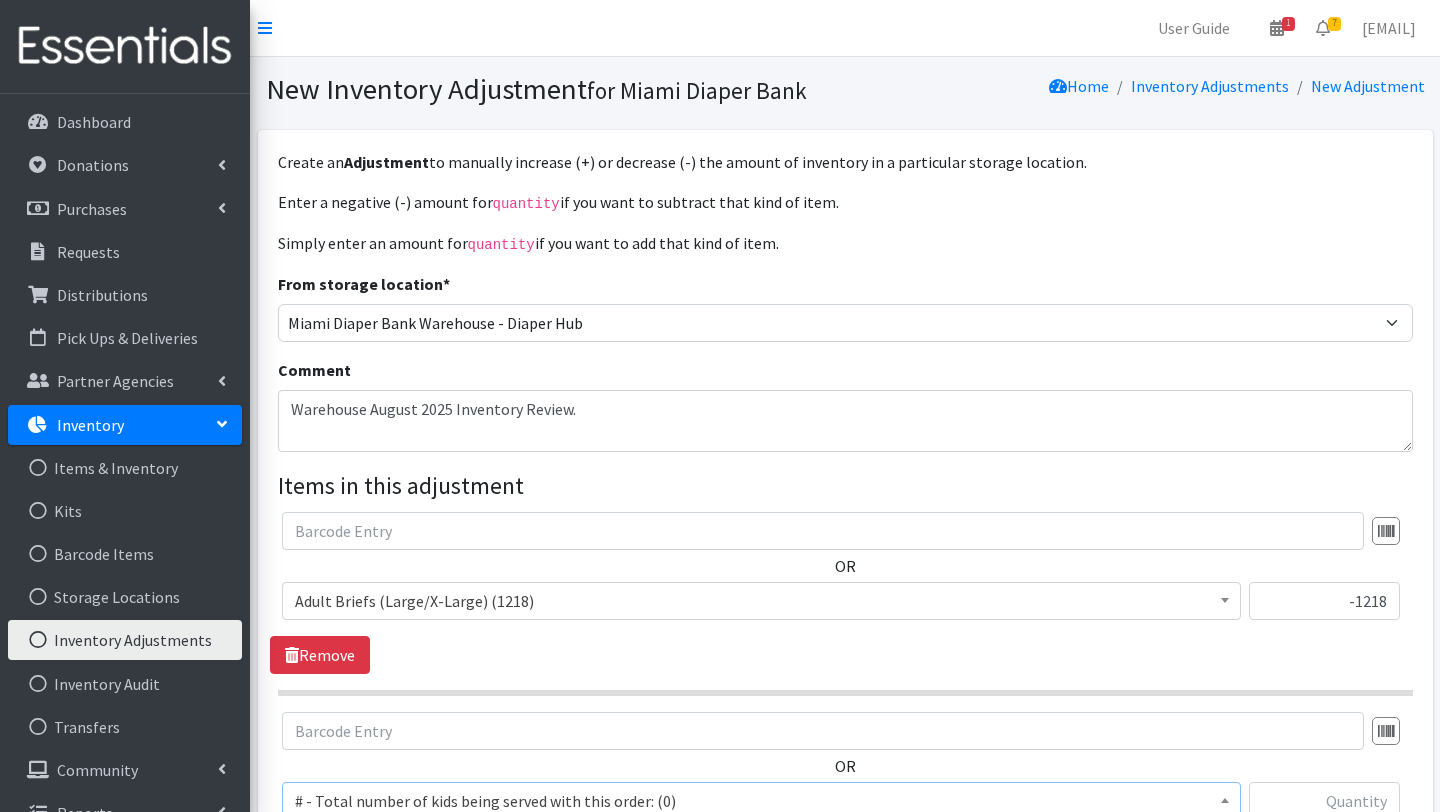 select on "2681" 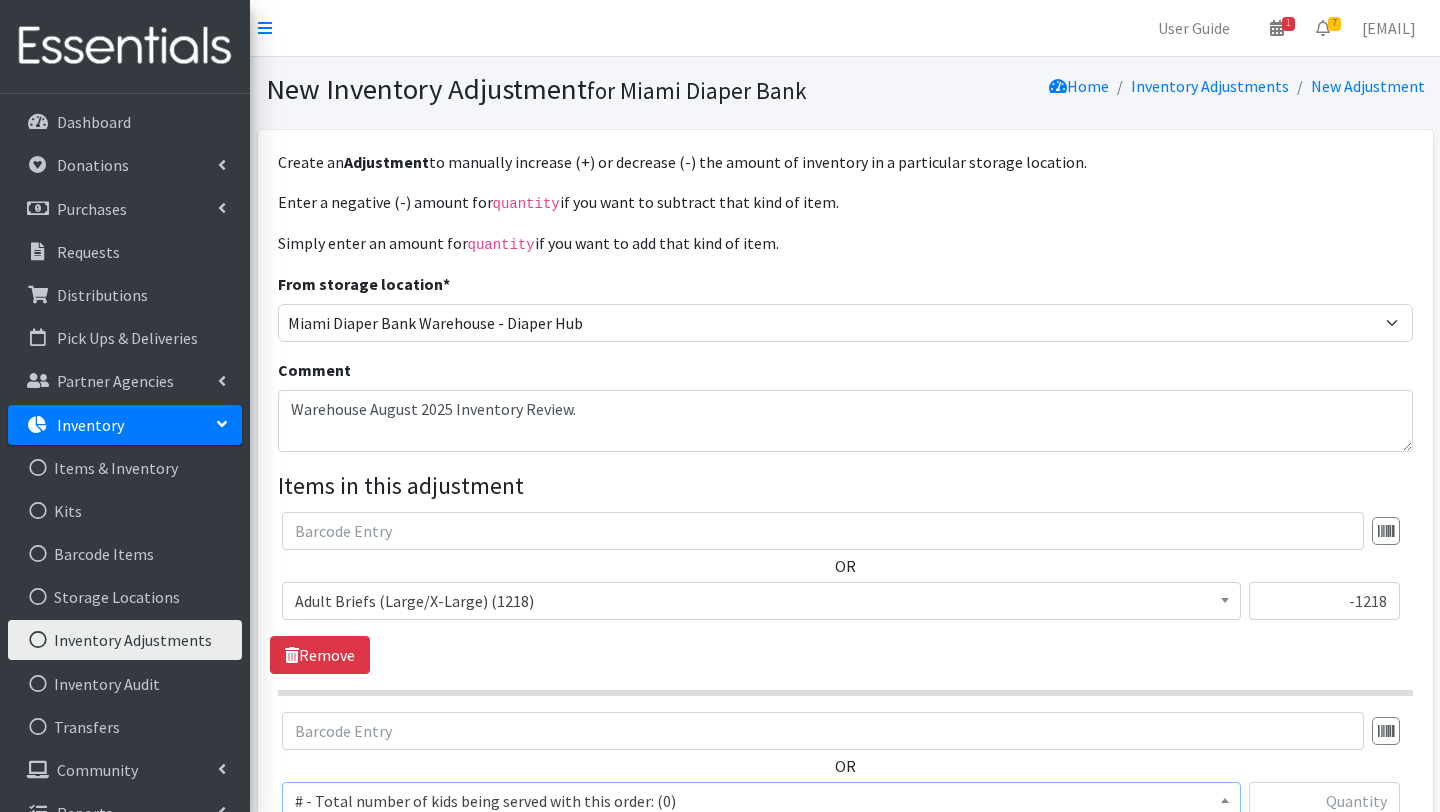 scroll, scrollTop: 340, scrollLeft: 0, axis: vertical 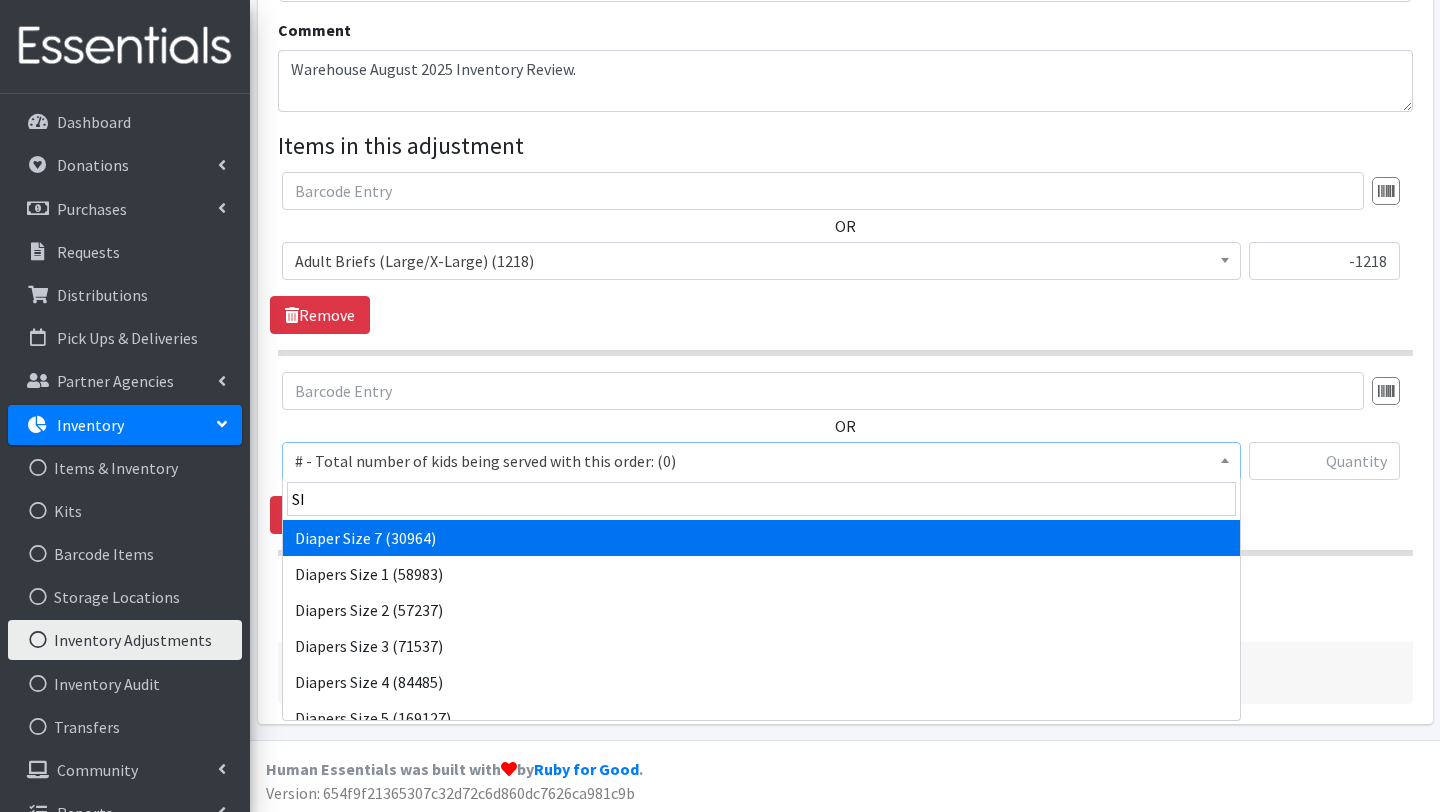 type on "SI" 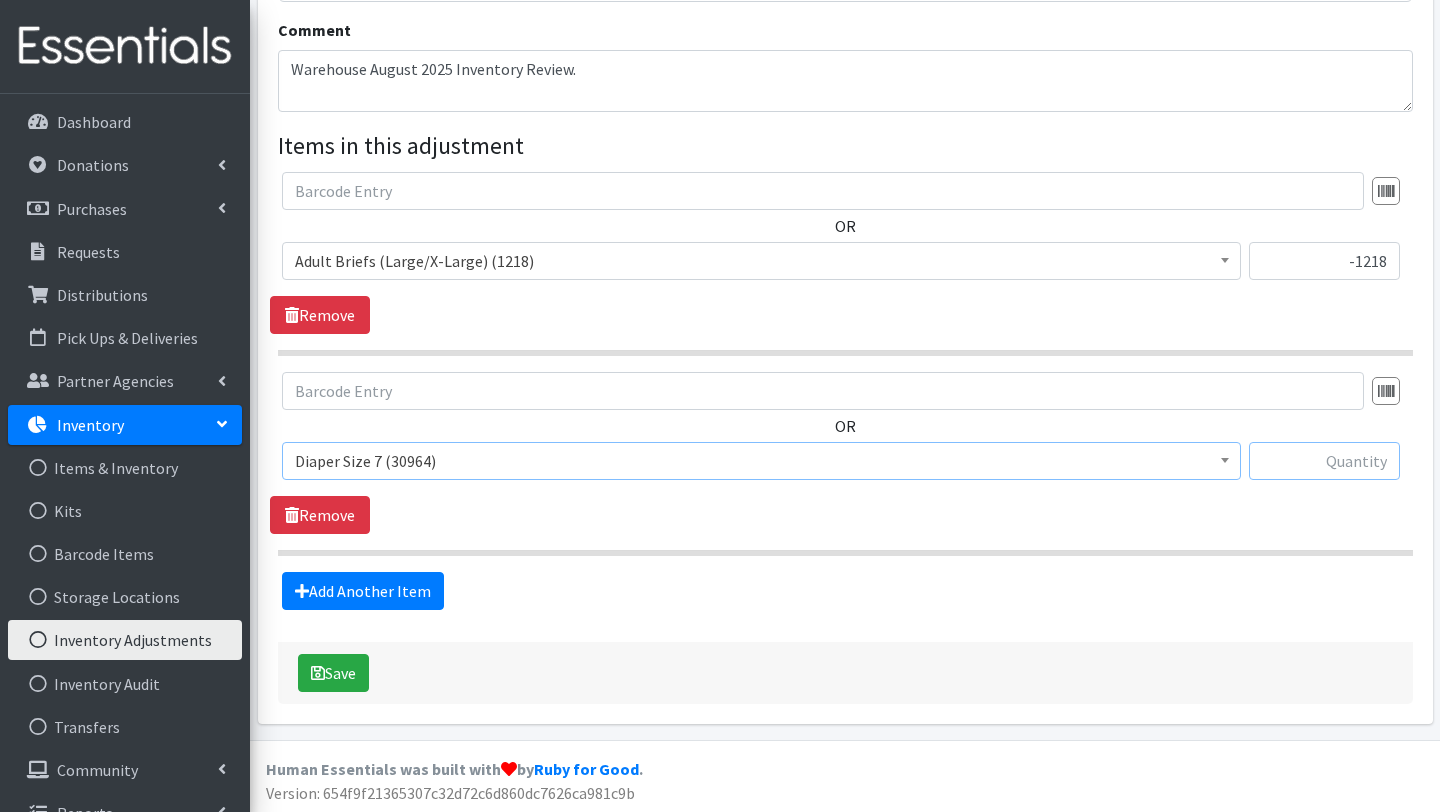 click at bounding box center [1324, 461] 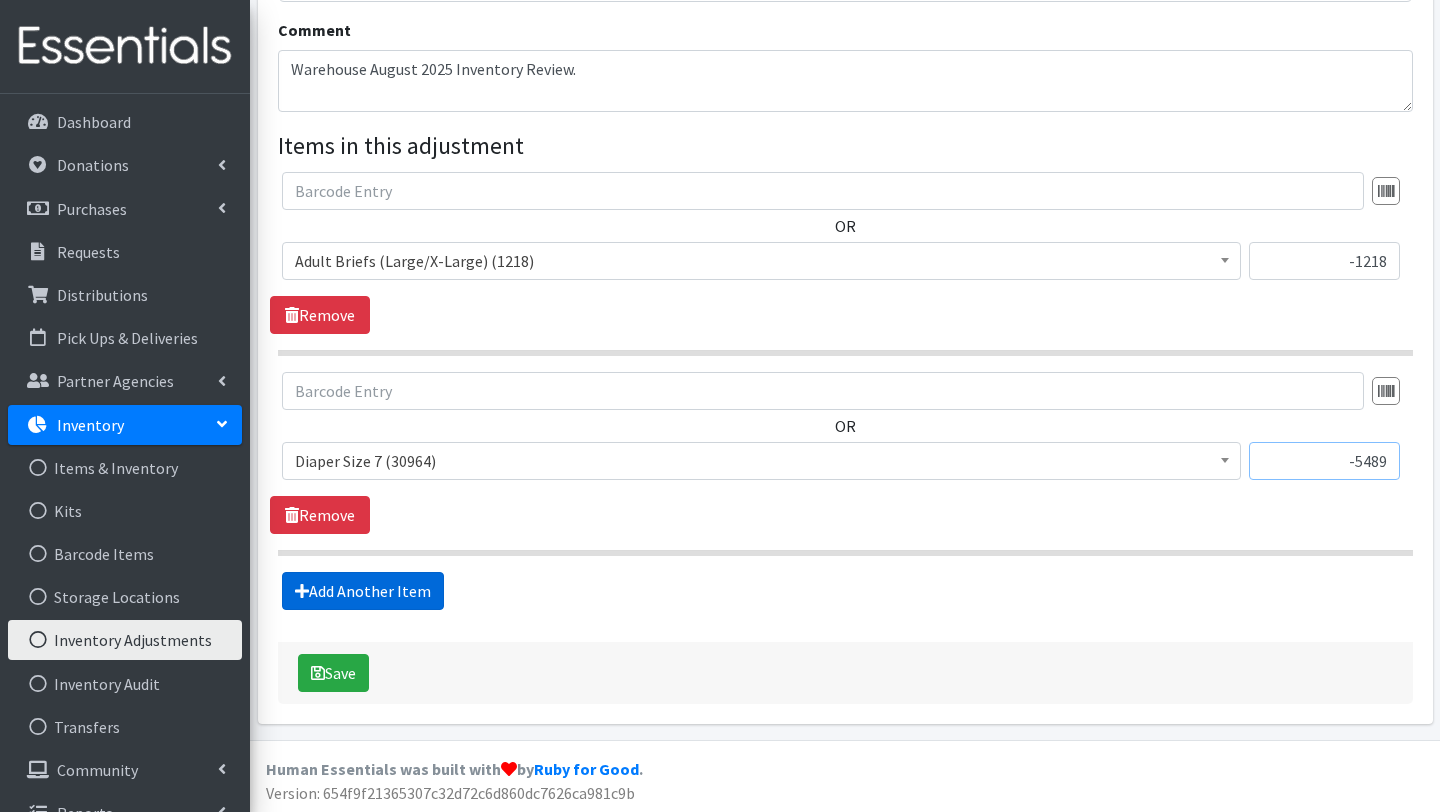 type on "-5489" 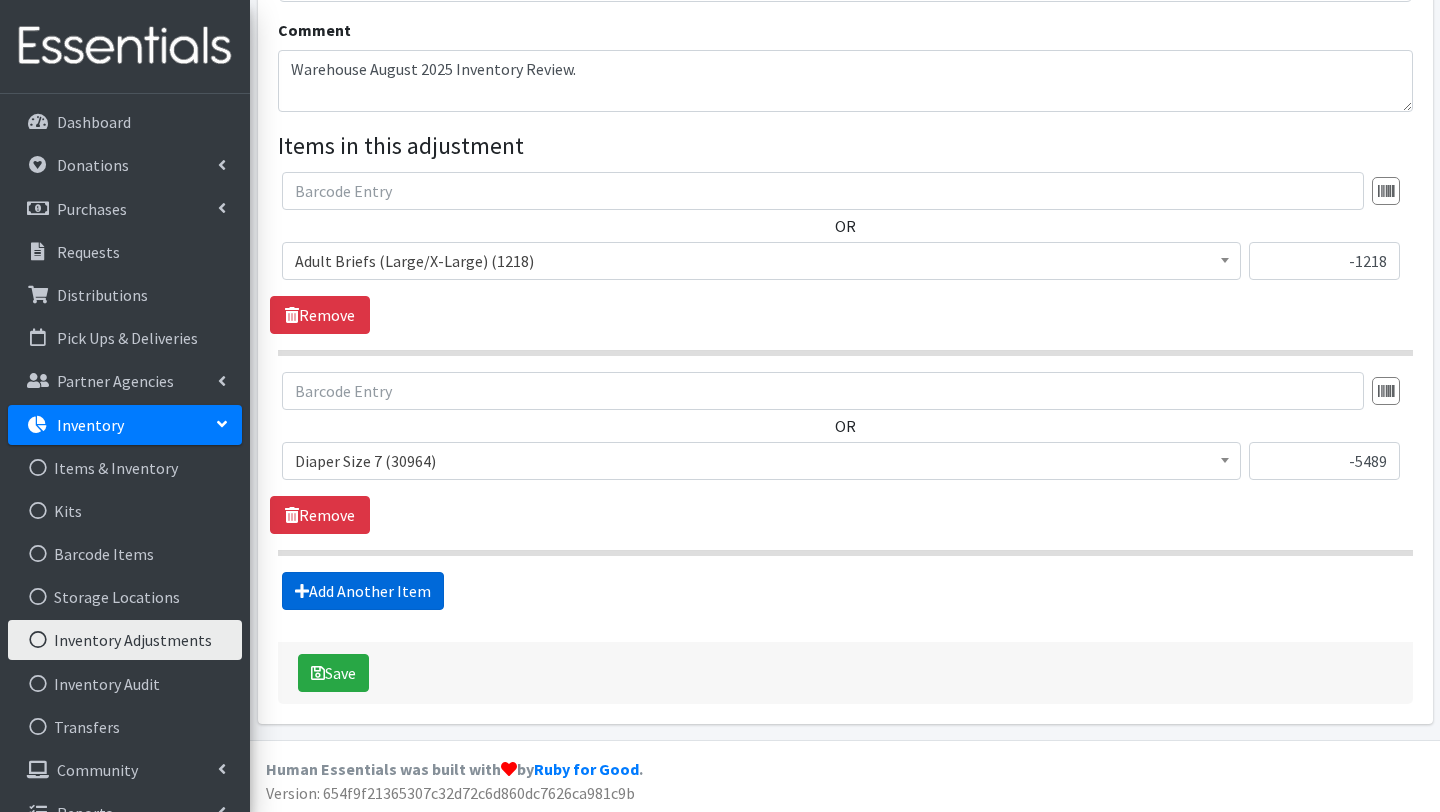 click on "Add Another Item" at bounding box center (363, 591) 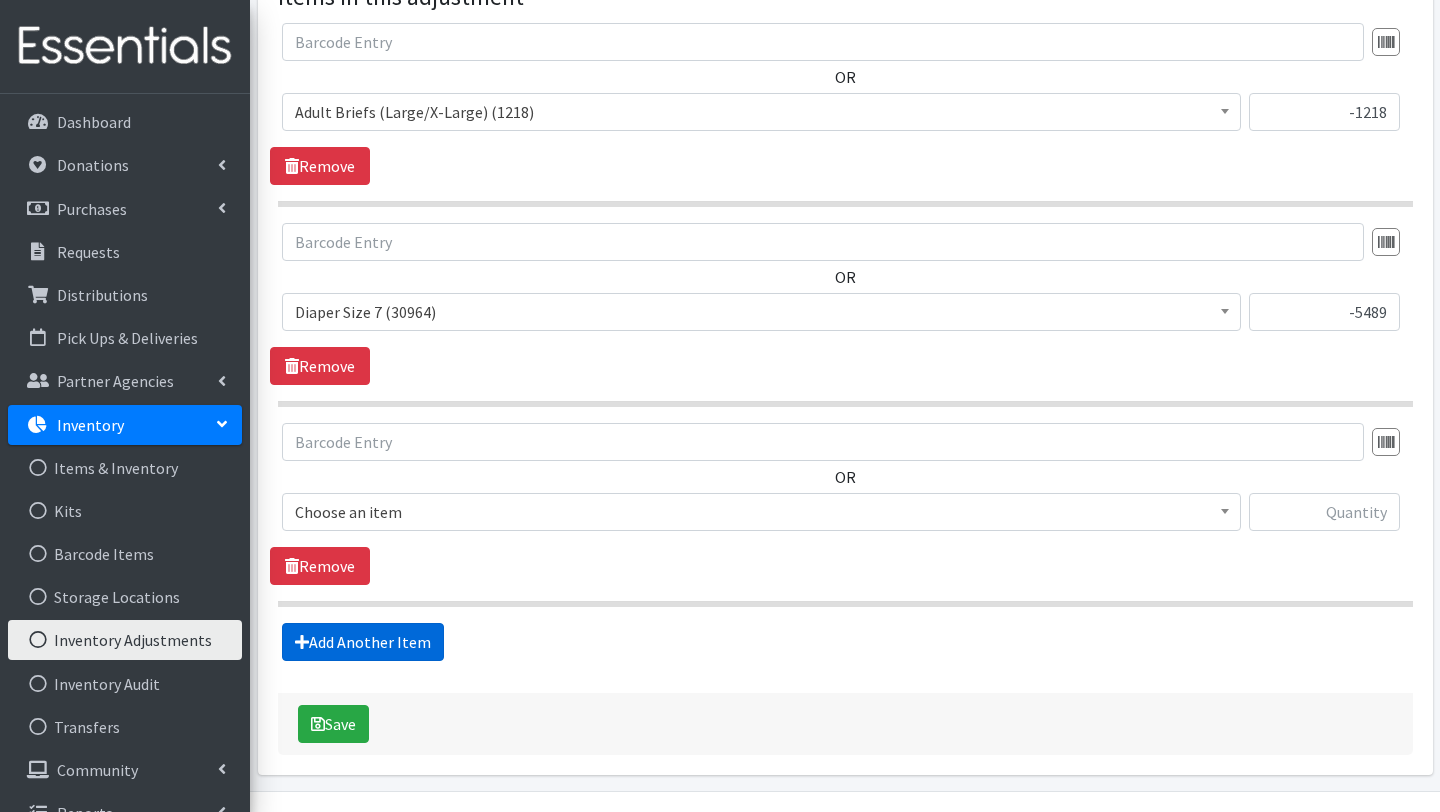 scroll, scrollTop: 540, scrollLeft: 0, axis: vertical 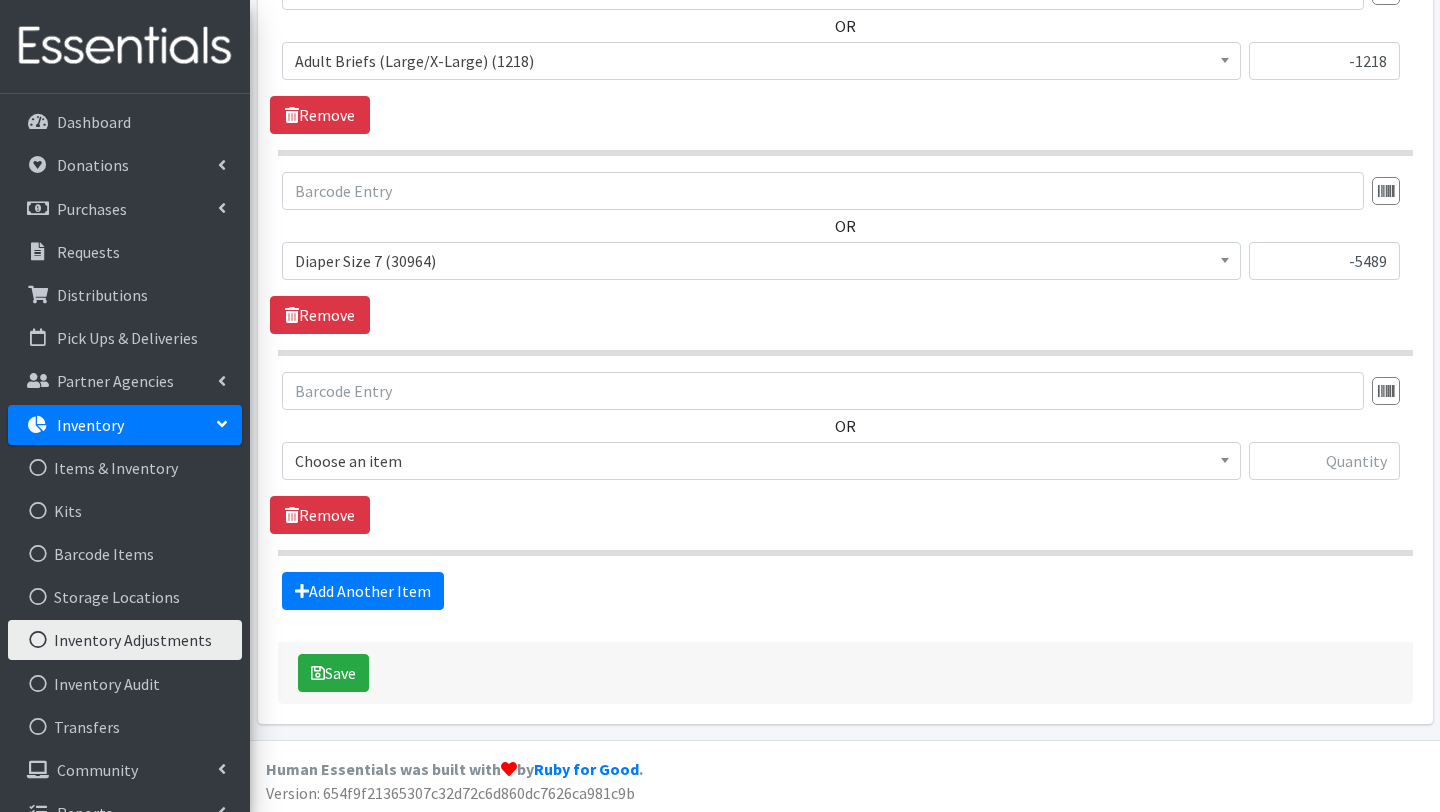 click on "Choose an item" at bounding box center [761, 461] 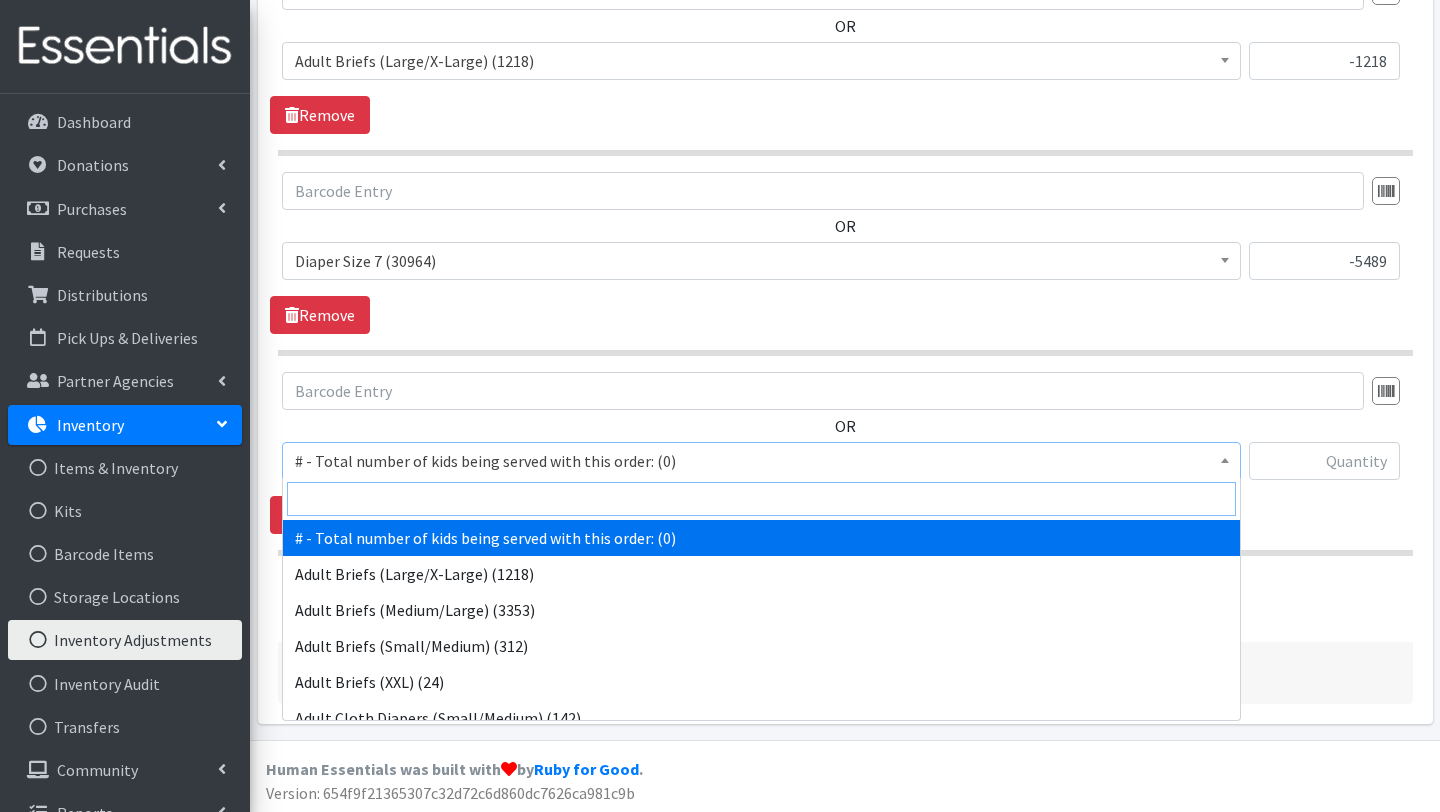 click at bounding box center [761, 499] 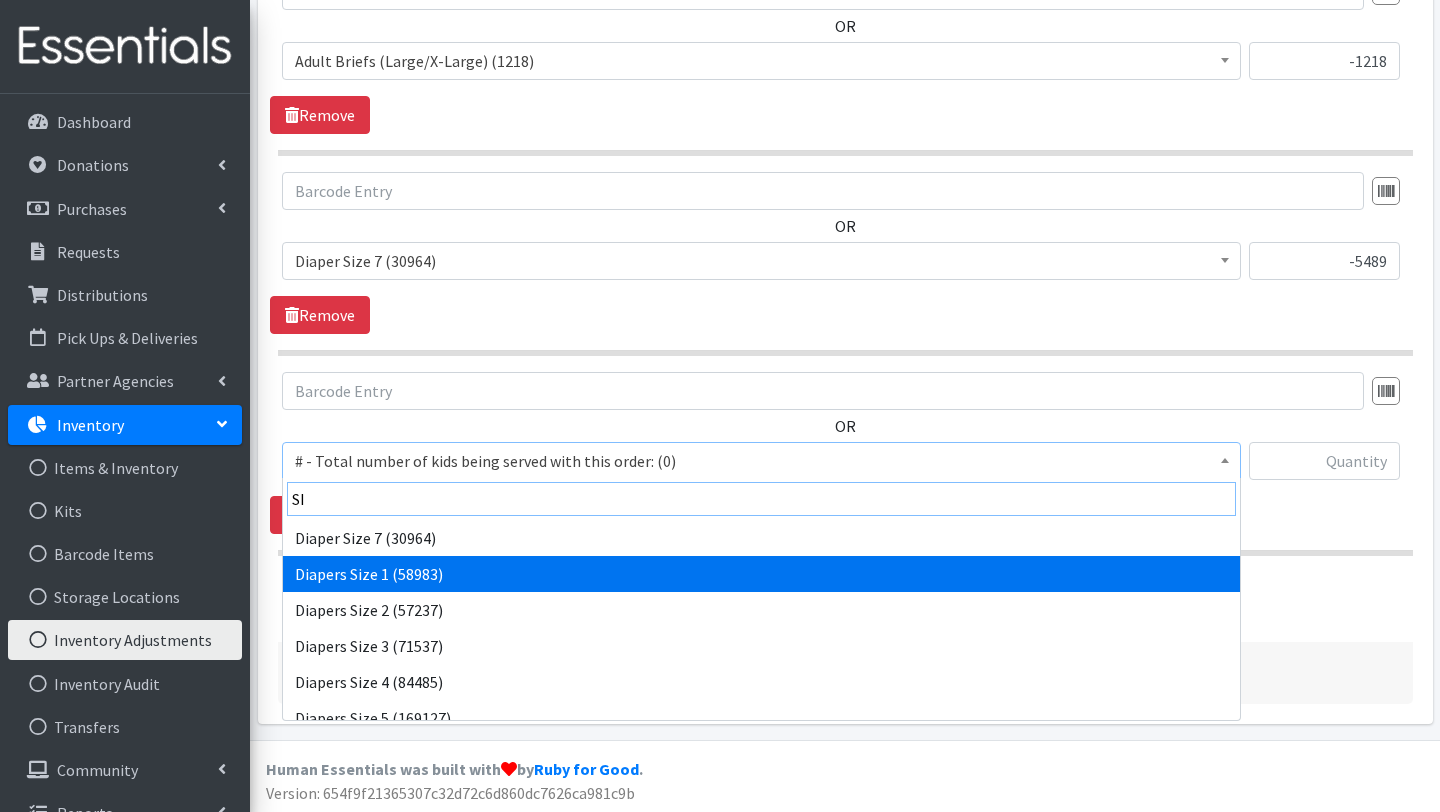 type on "S" 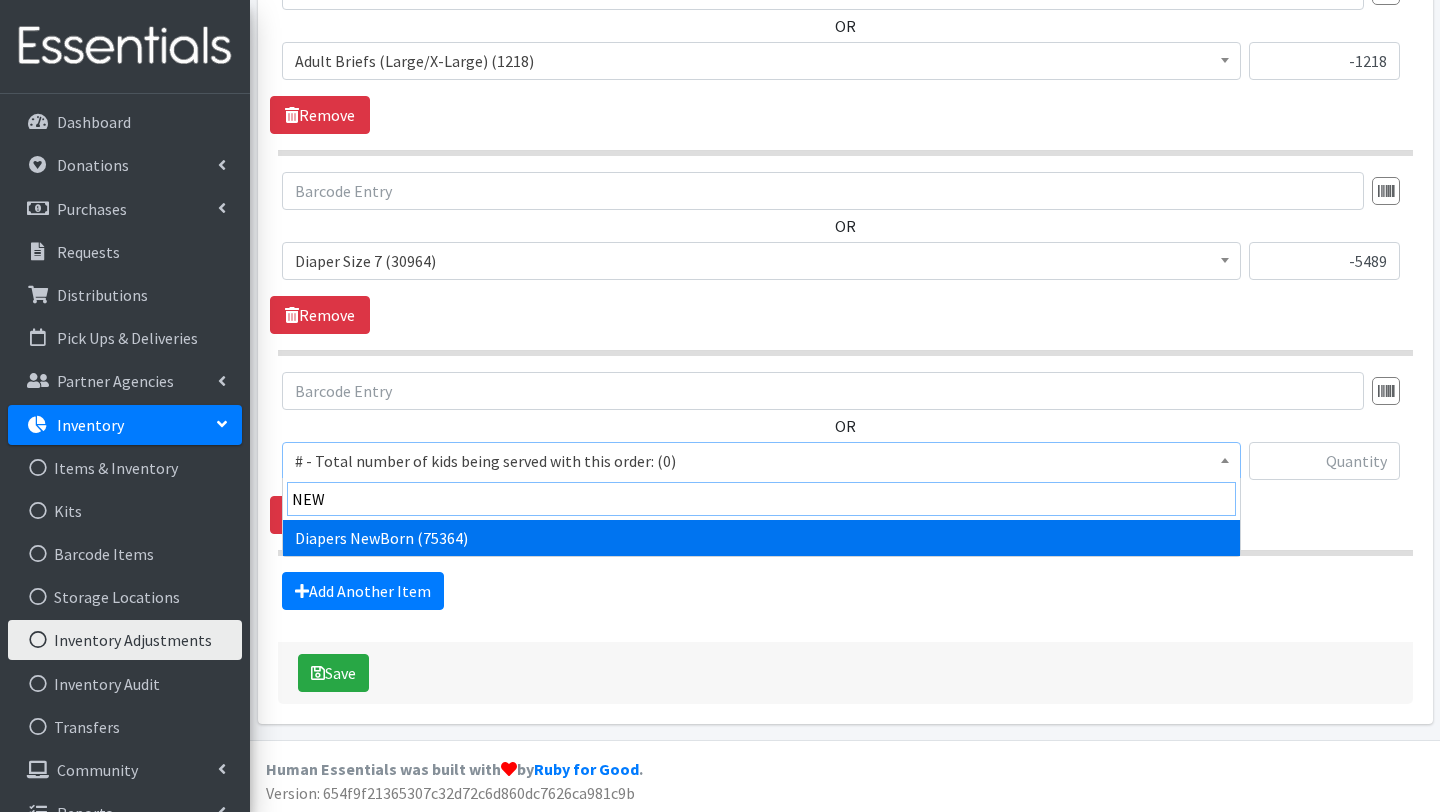 type on "NEW" 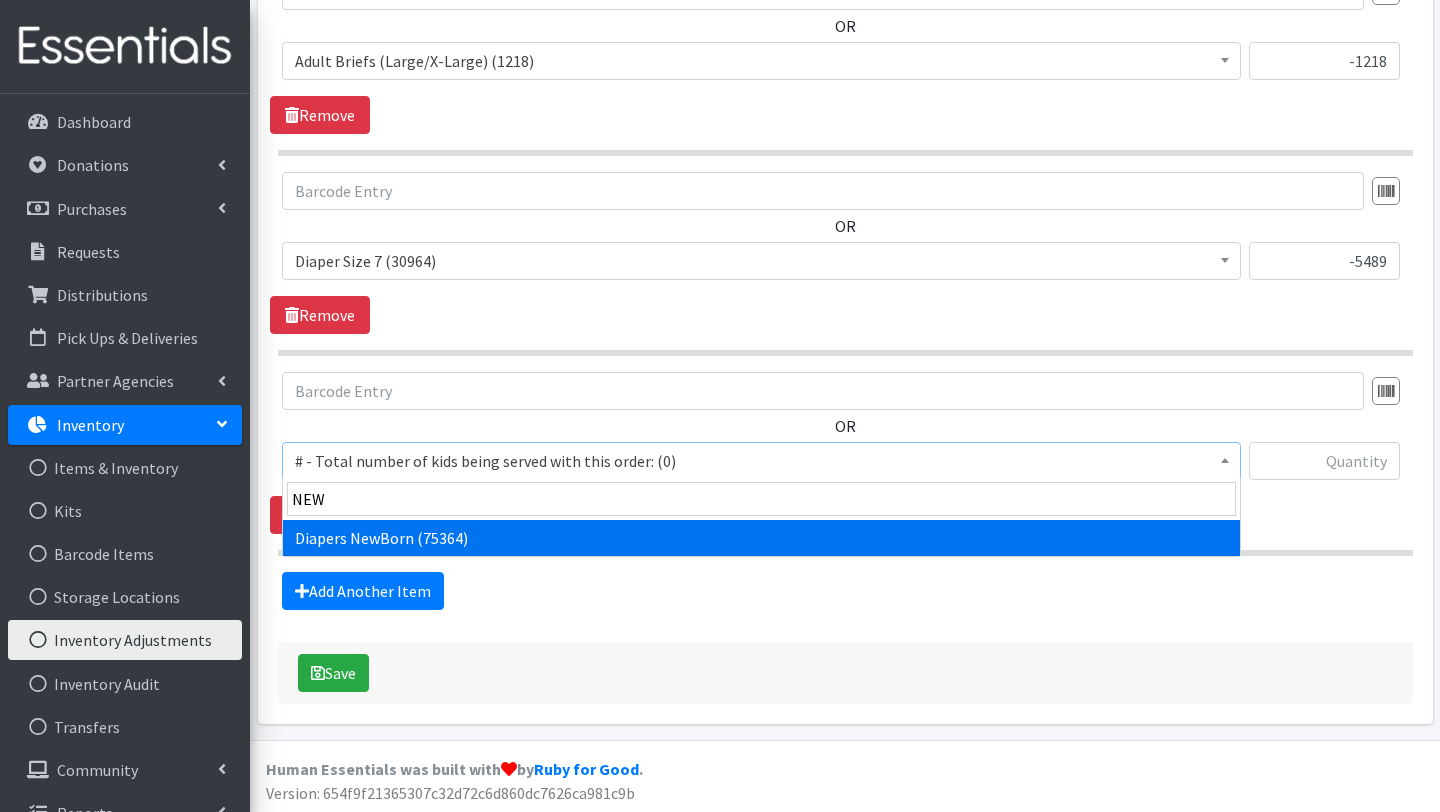 select on "2648" 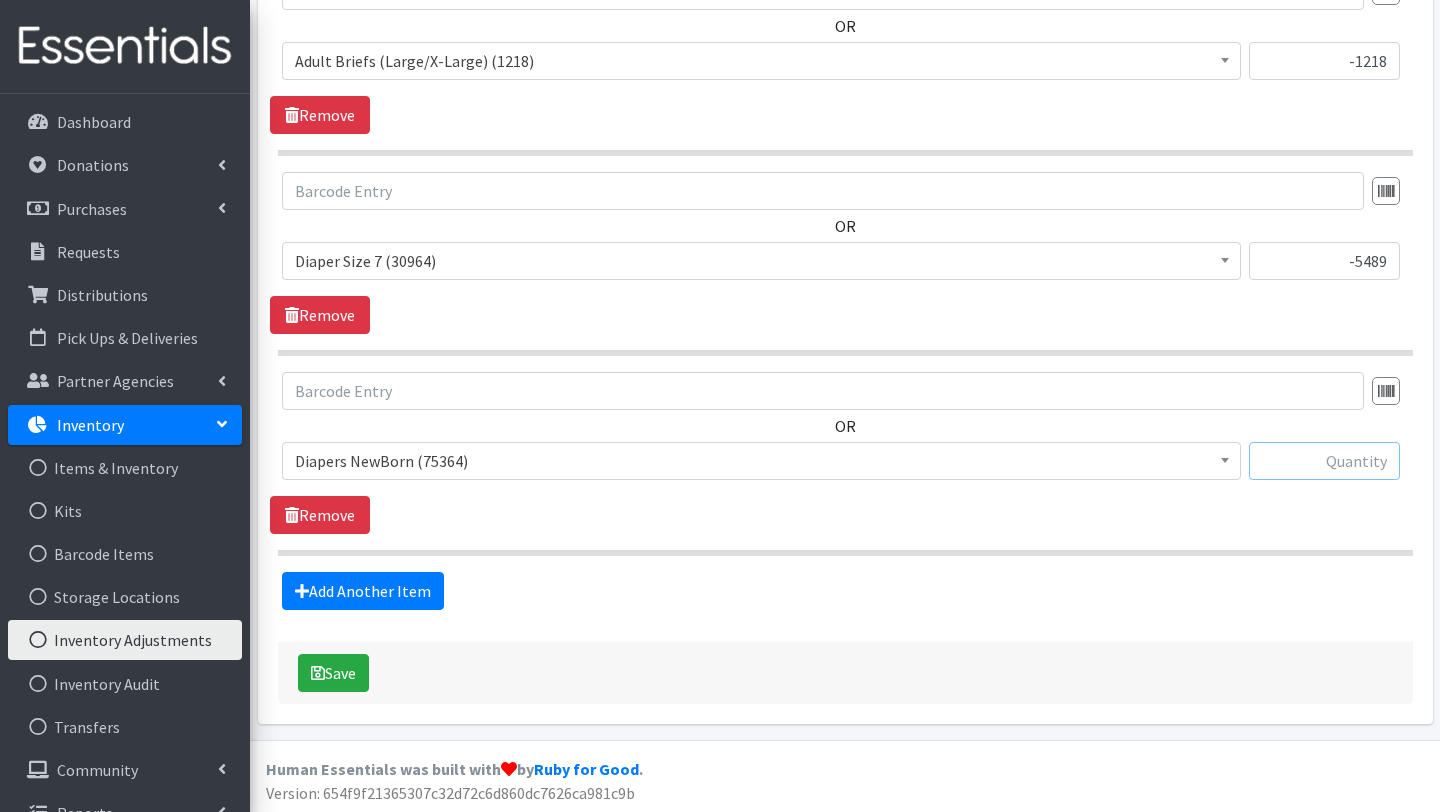 click at bounding box center [1324, 461] 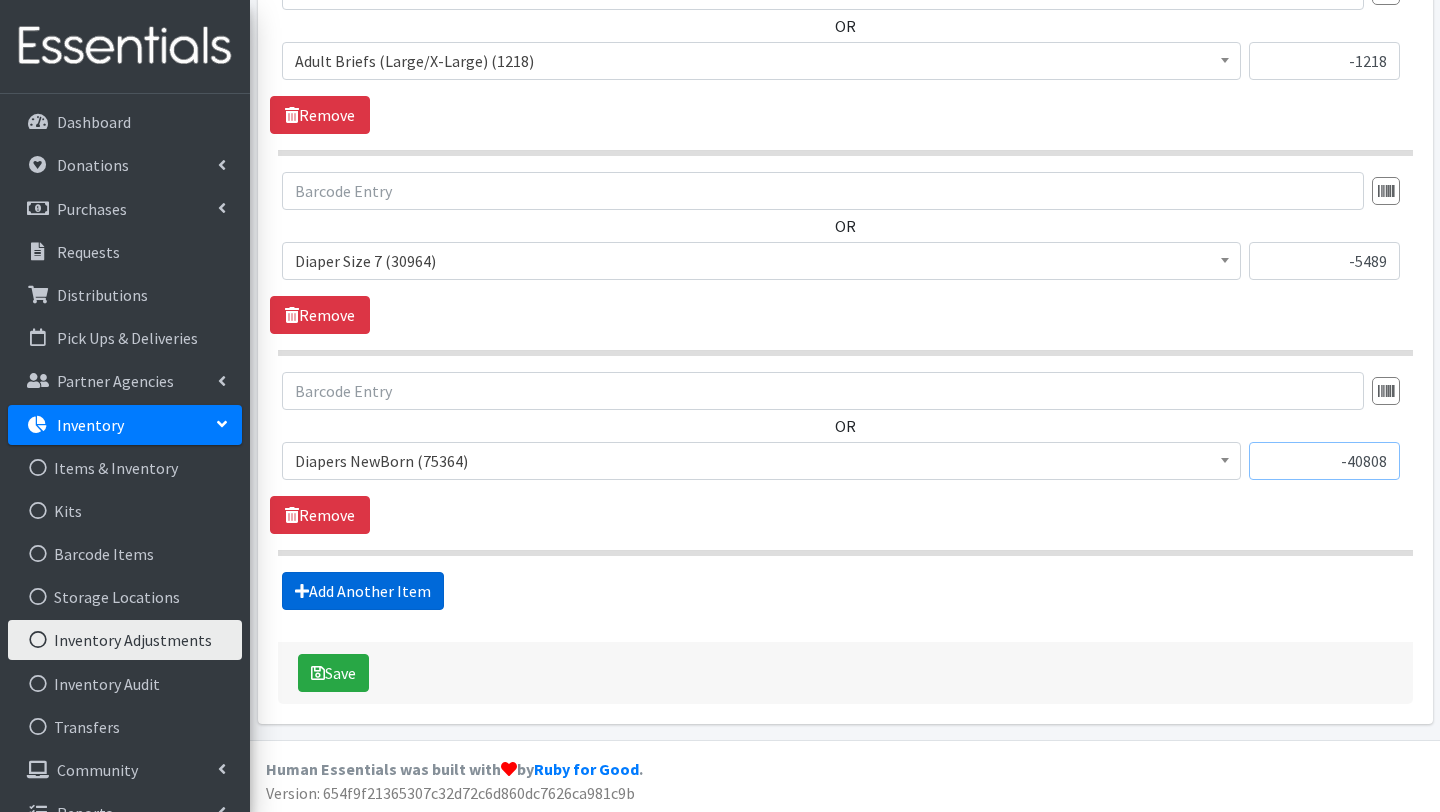 type on "-40808" 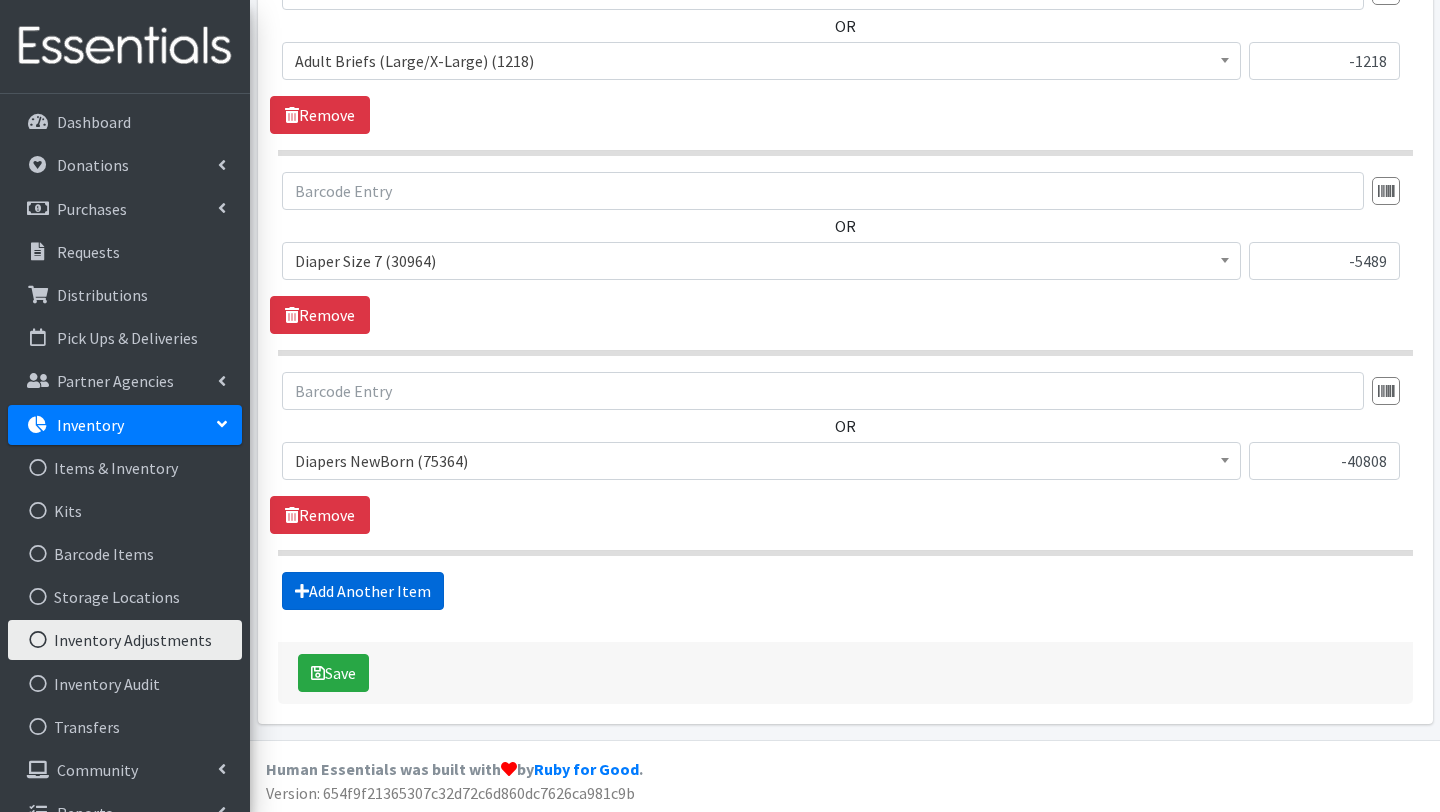 click on "Add Another Item" at bounding box center (363, 591) 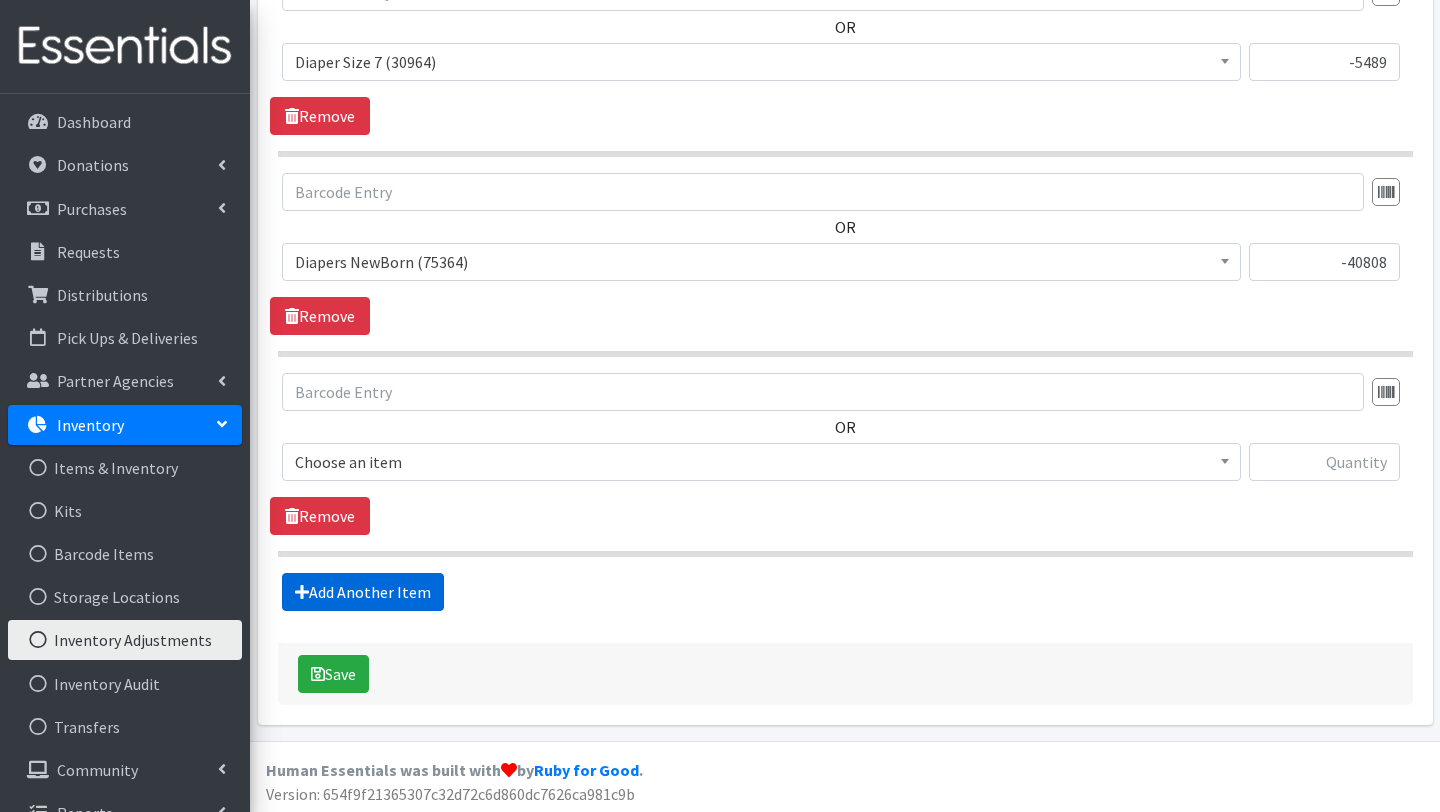scroll, scrollTop: 740, scrollLeft: 0, axis: vertical 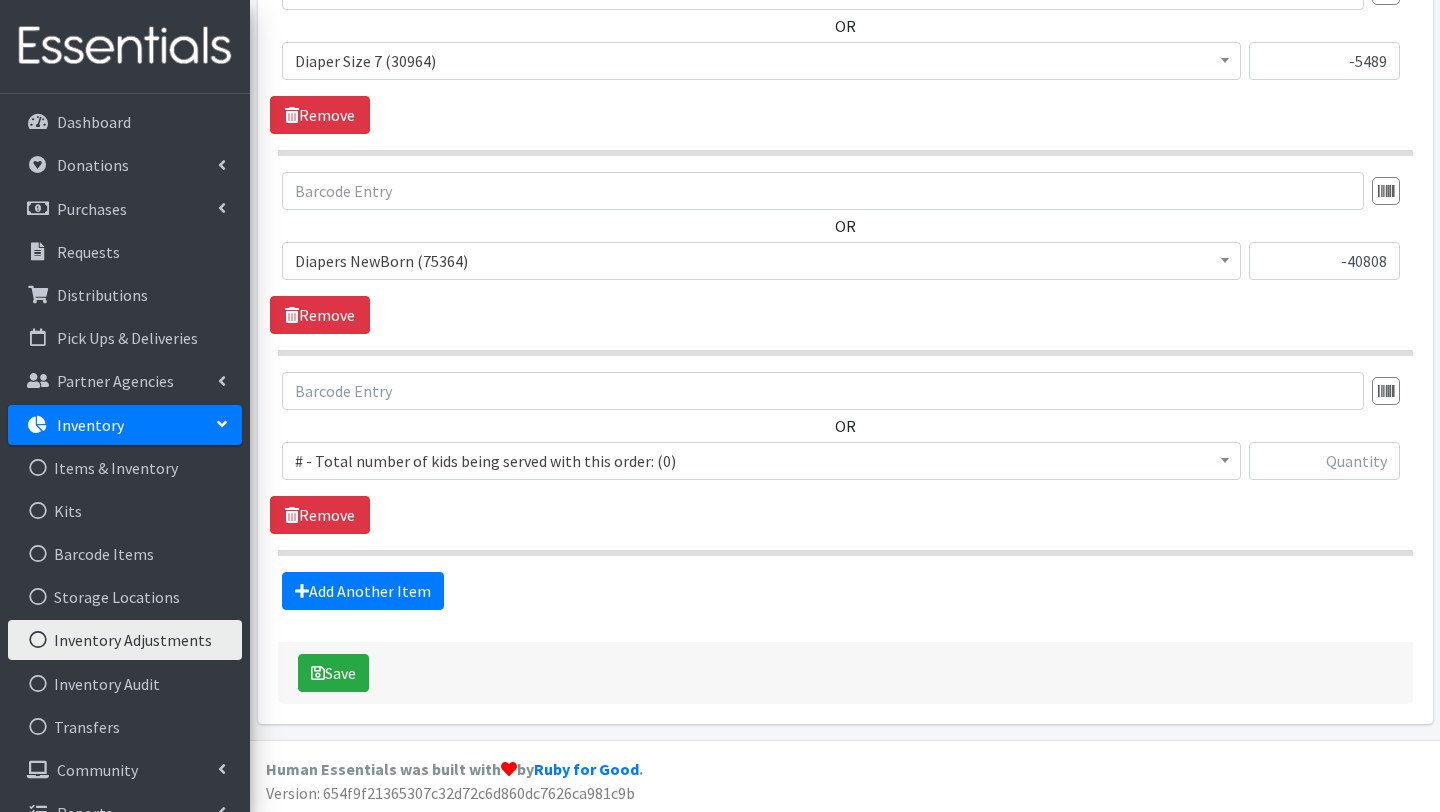 click on "# - Total number of kids being served with this order: (0)" at bounding box center [761, 461] 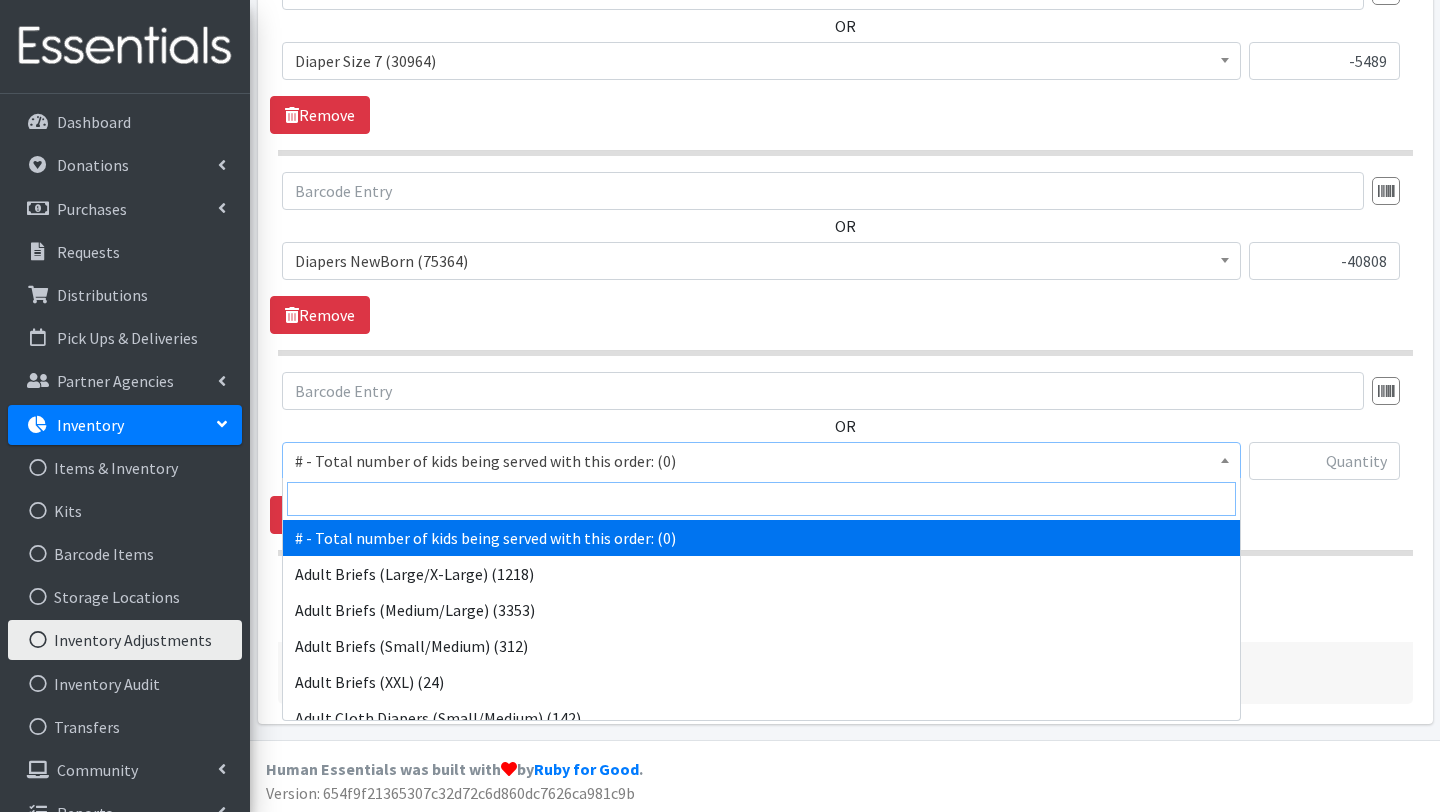click at bounding box center [761, 499] 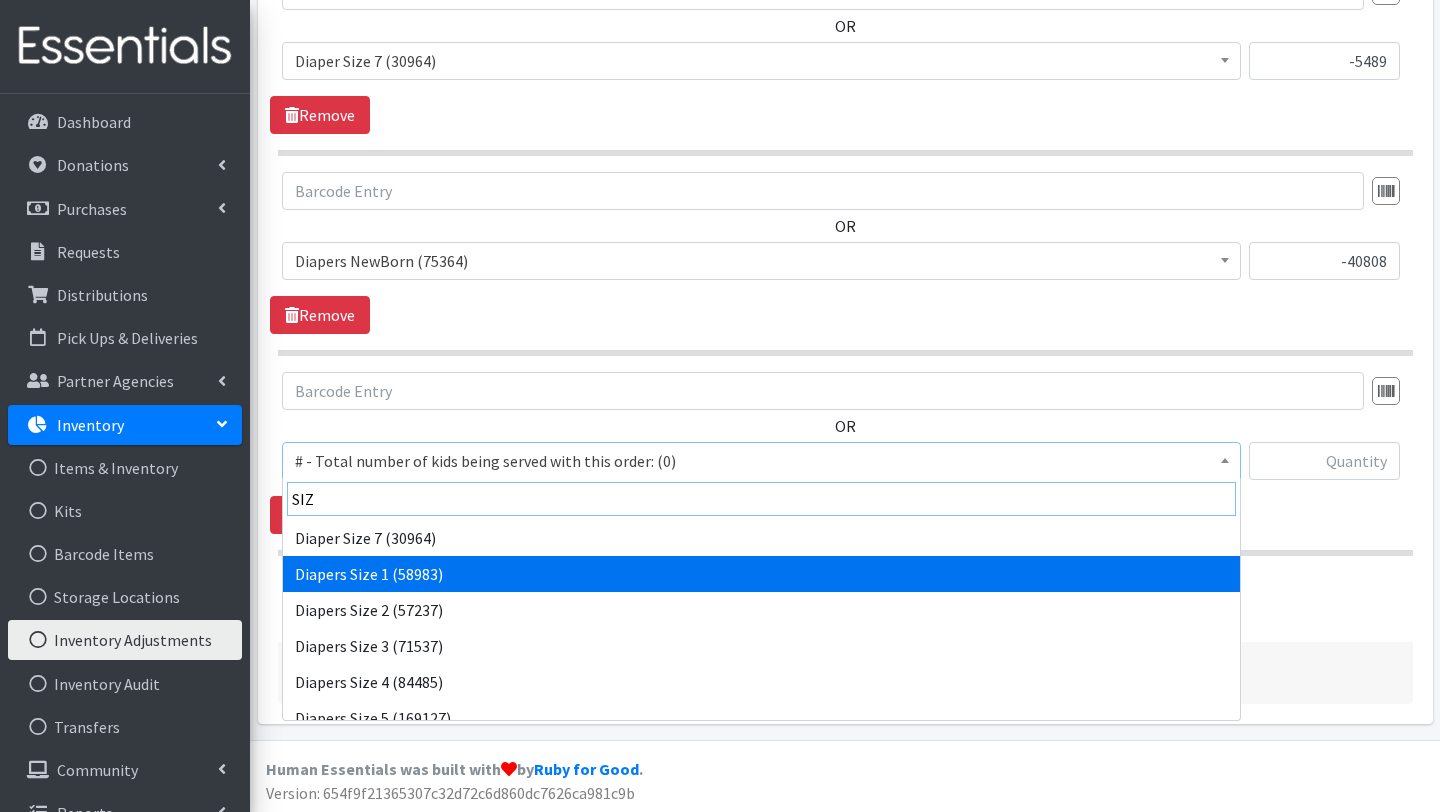 type on "SIZ" 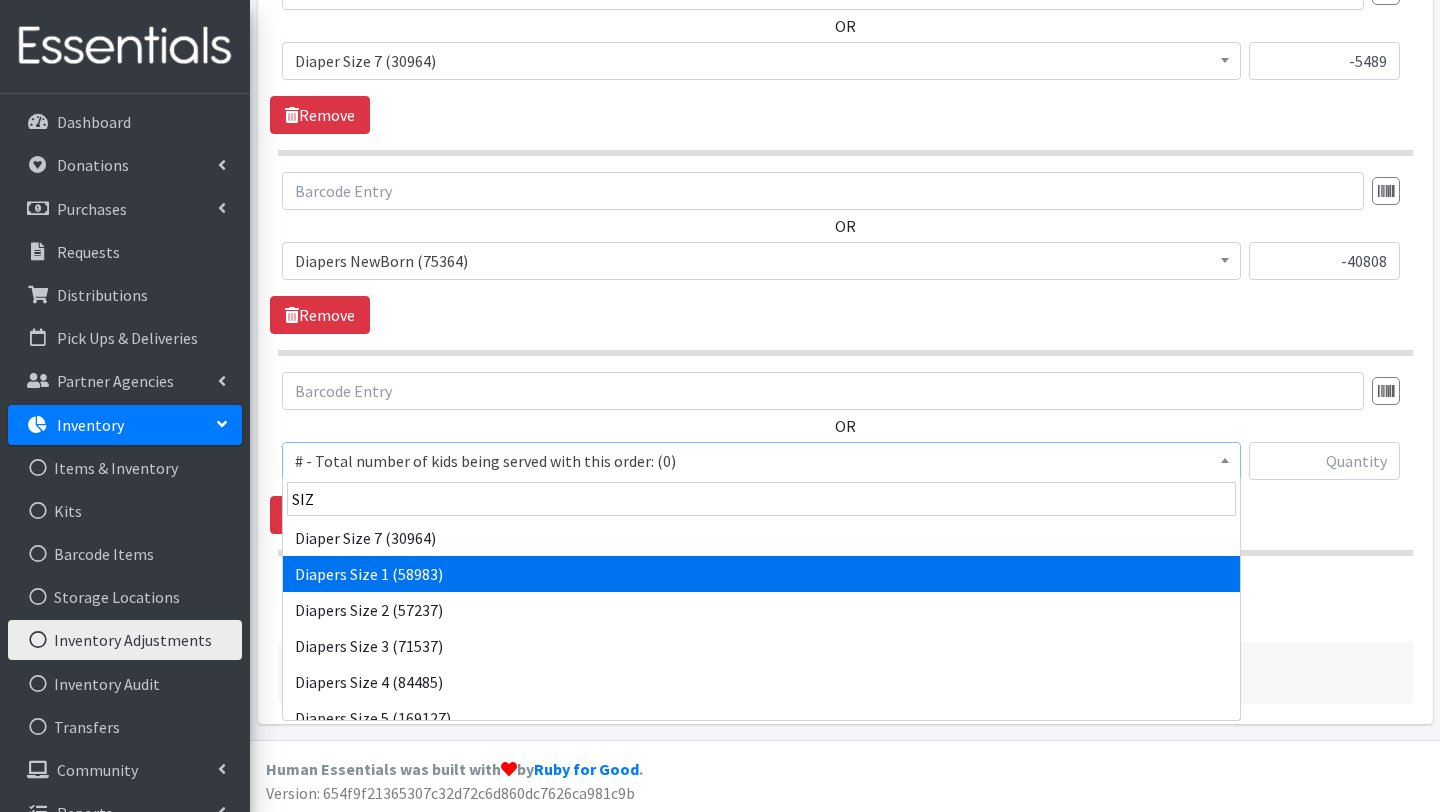 select on "2665" 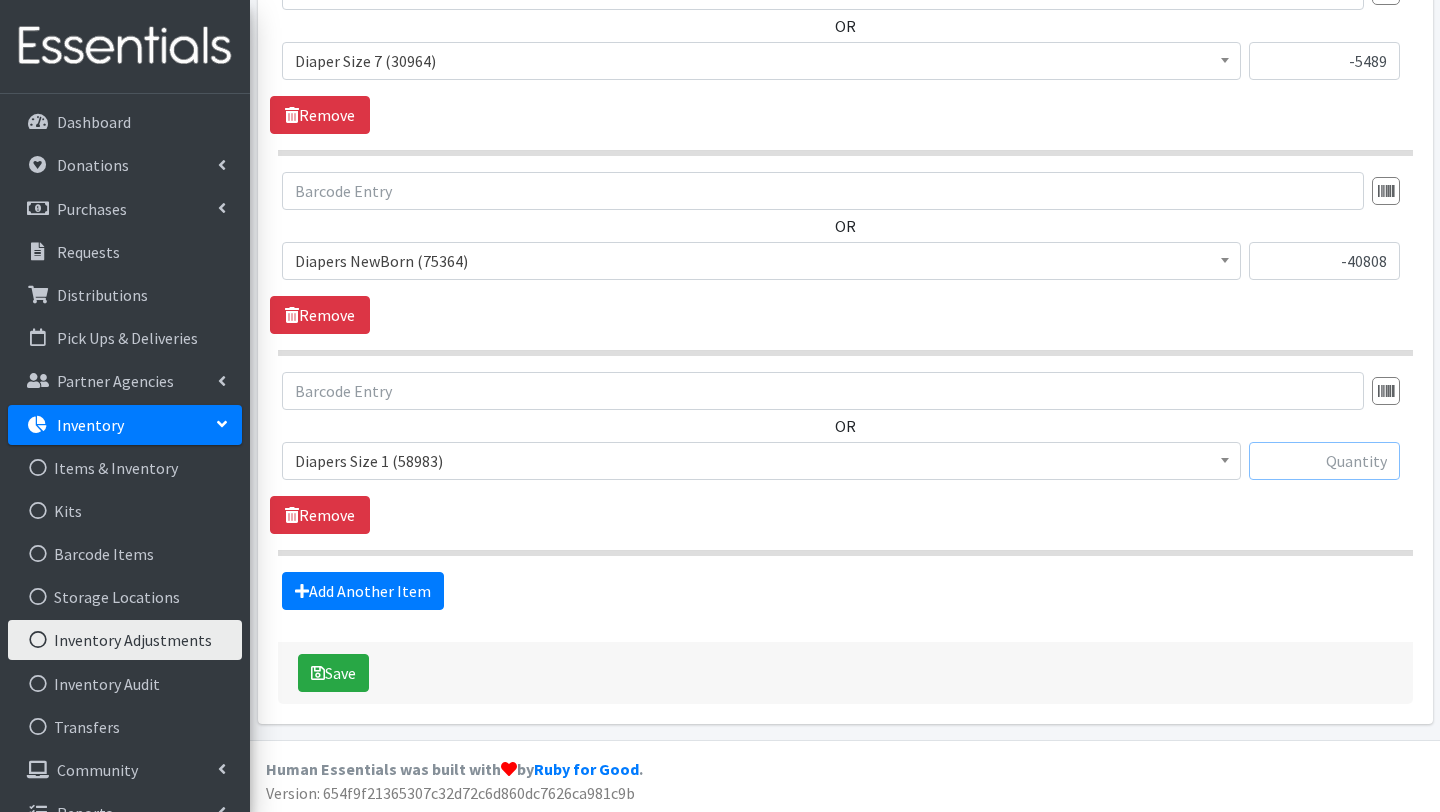 click at bounding box center (1324, 461) 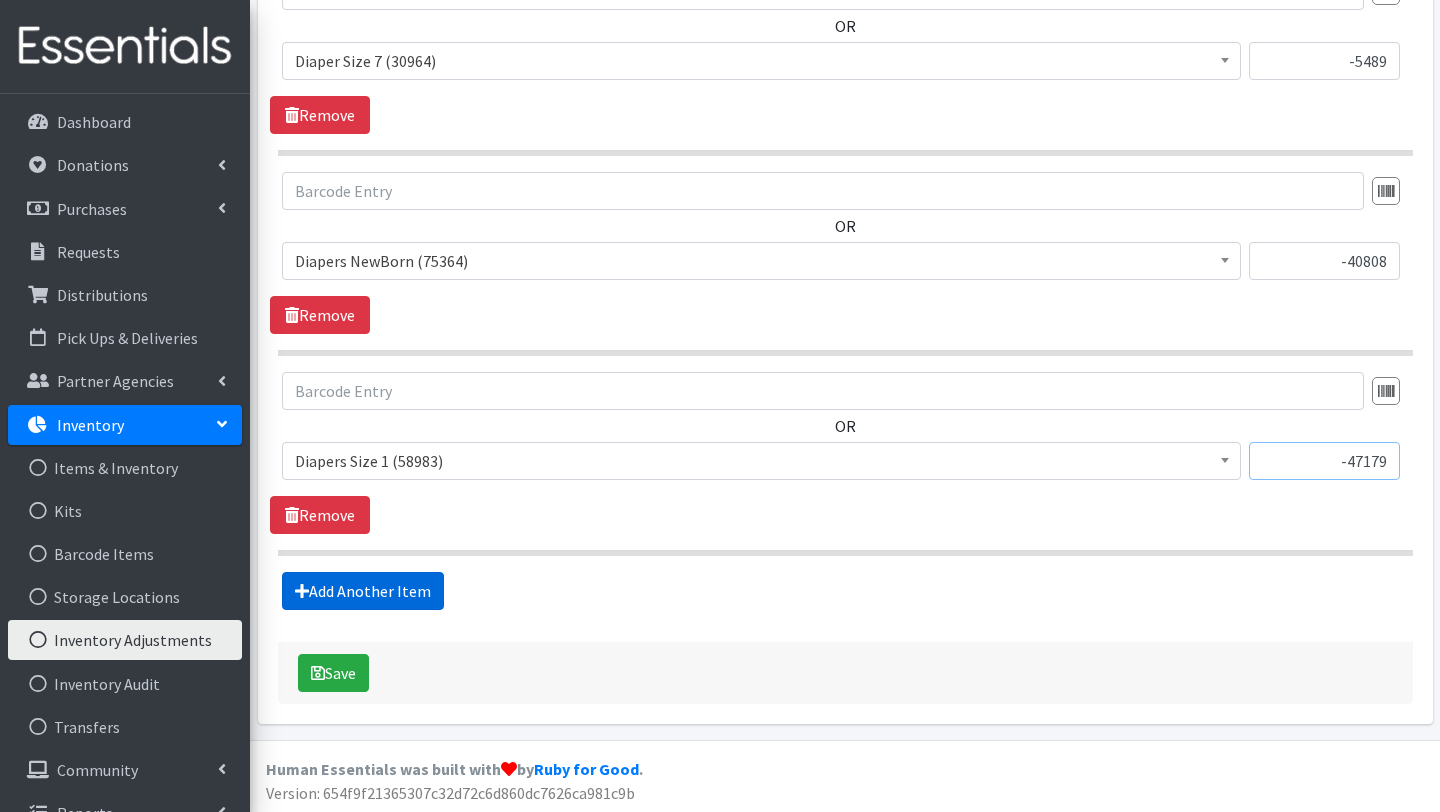 type on "-47179" 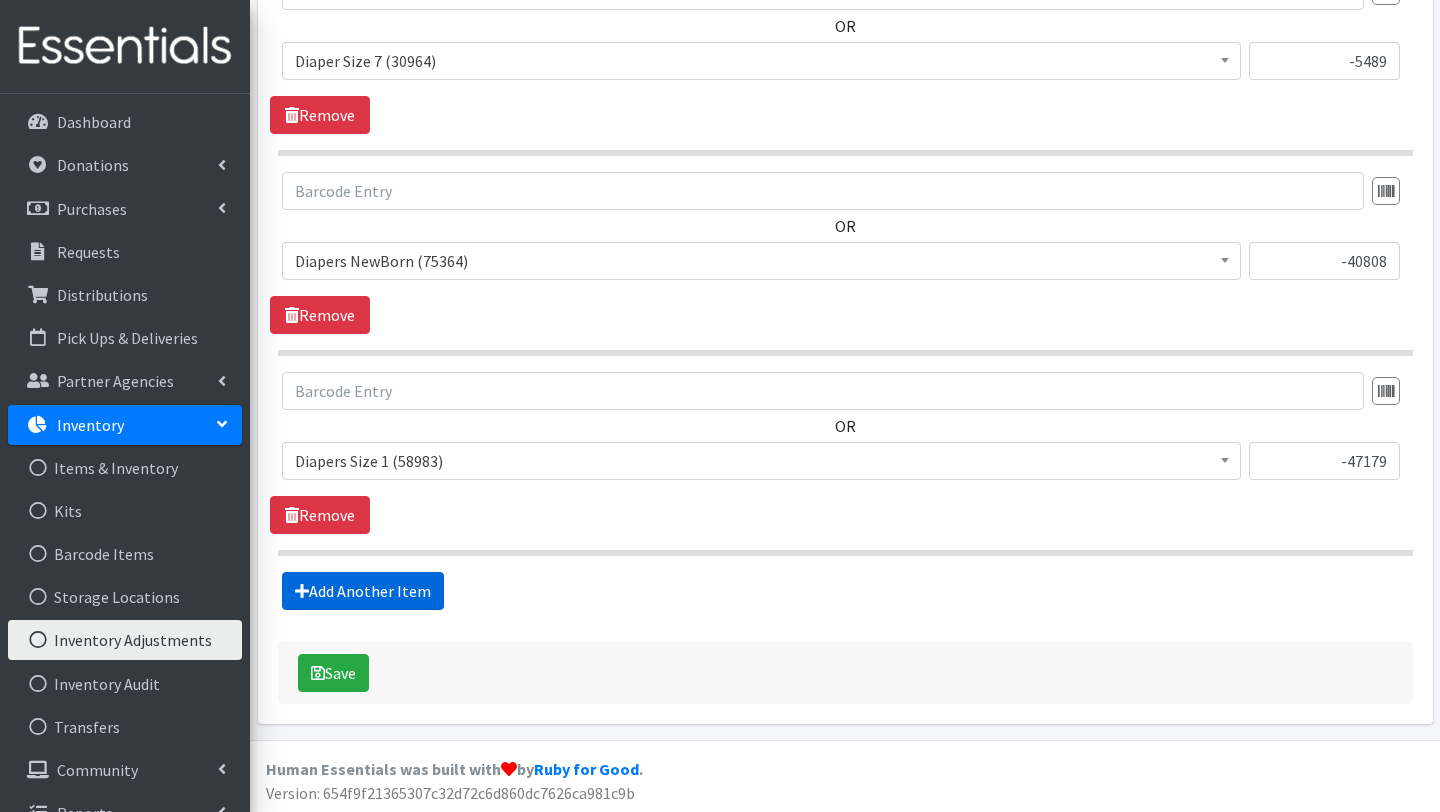 click on "Add Another Item" at bounding box center (363, 591) 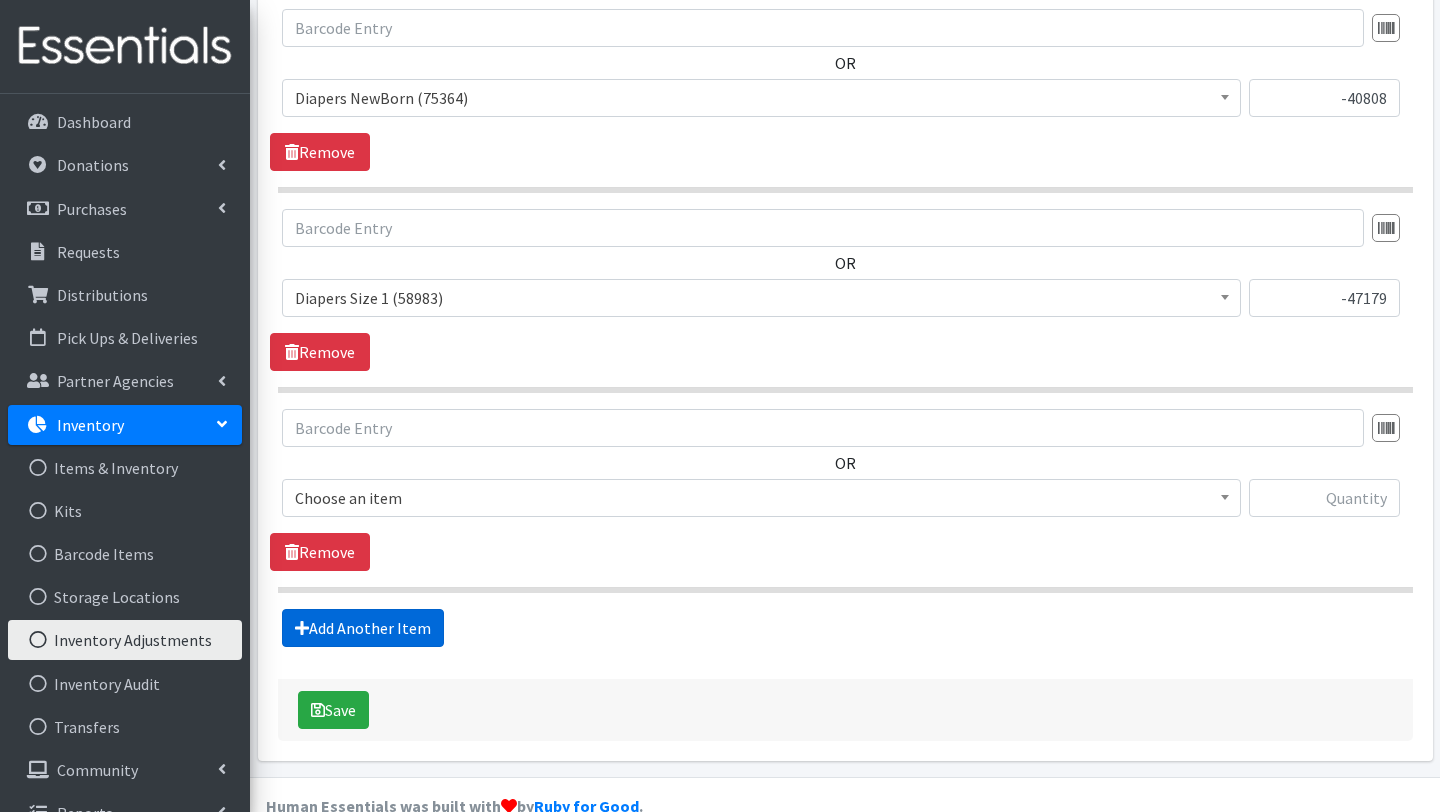 scroll, scrollTop: 940, scrollLeft: 0, axis: vertical 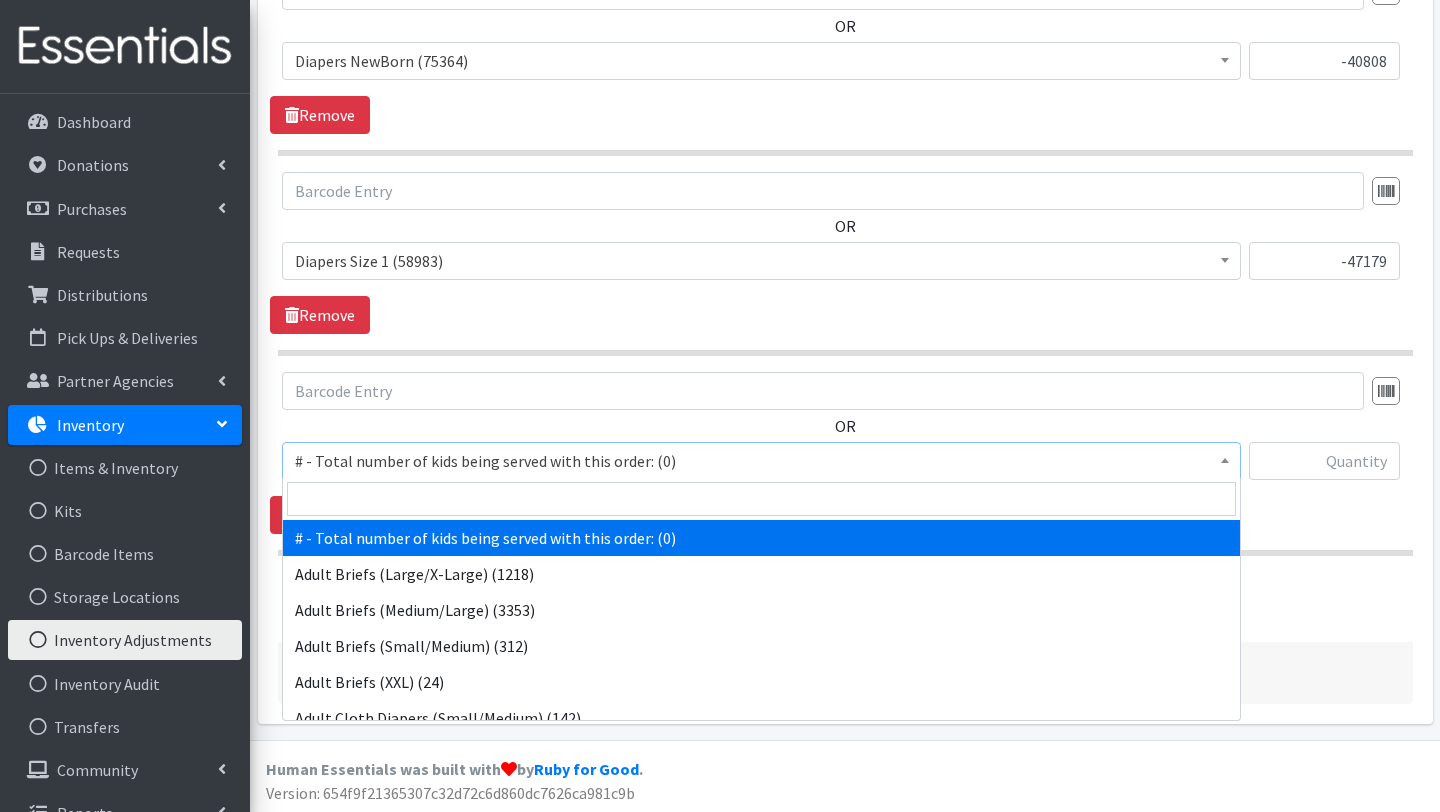 click on "# - Total number of kids being served with this order: (0)" at bounding box center (761, 461) 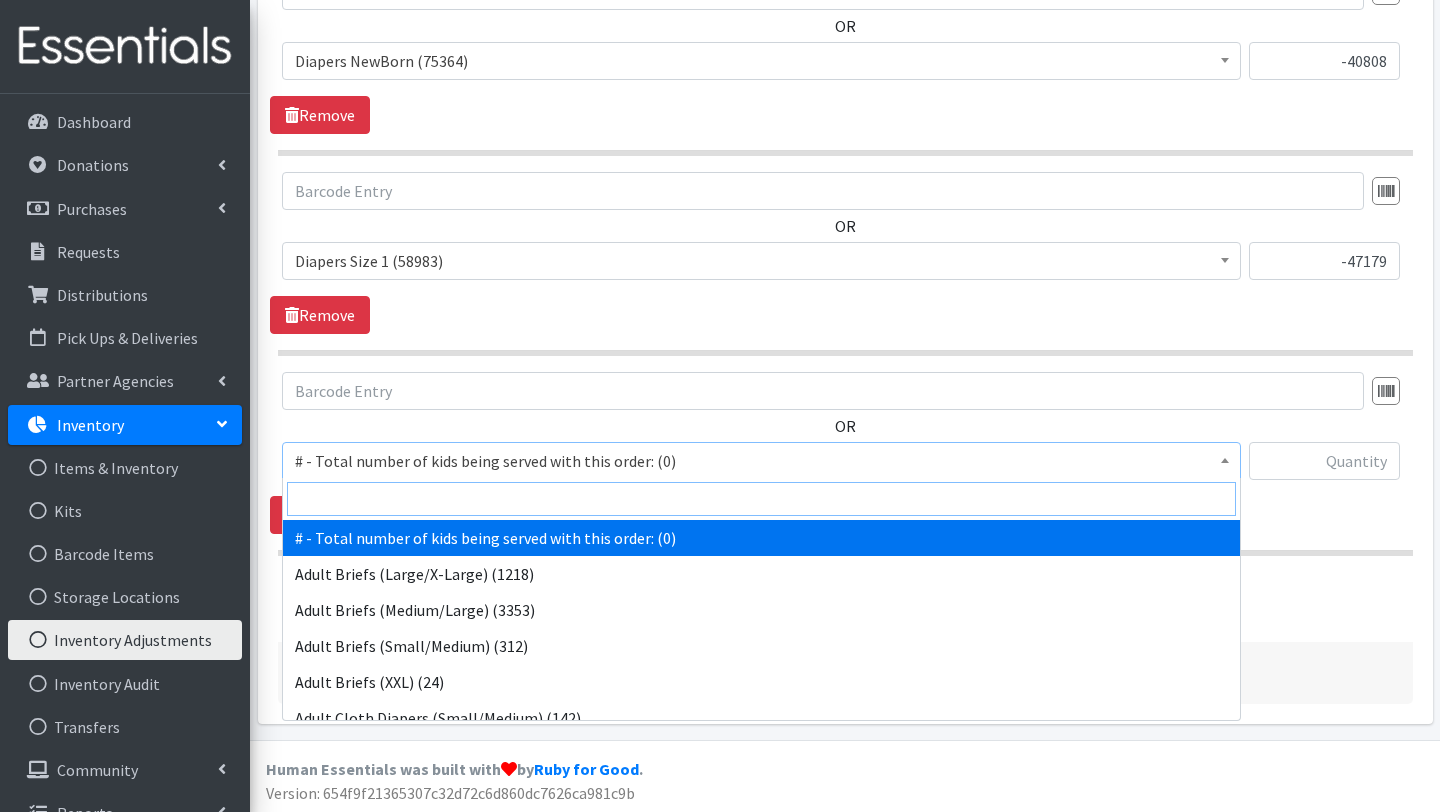 click at bounding box center (761, 499) 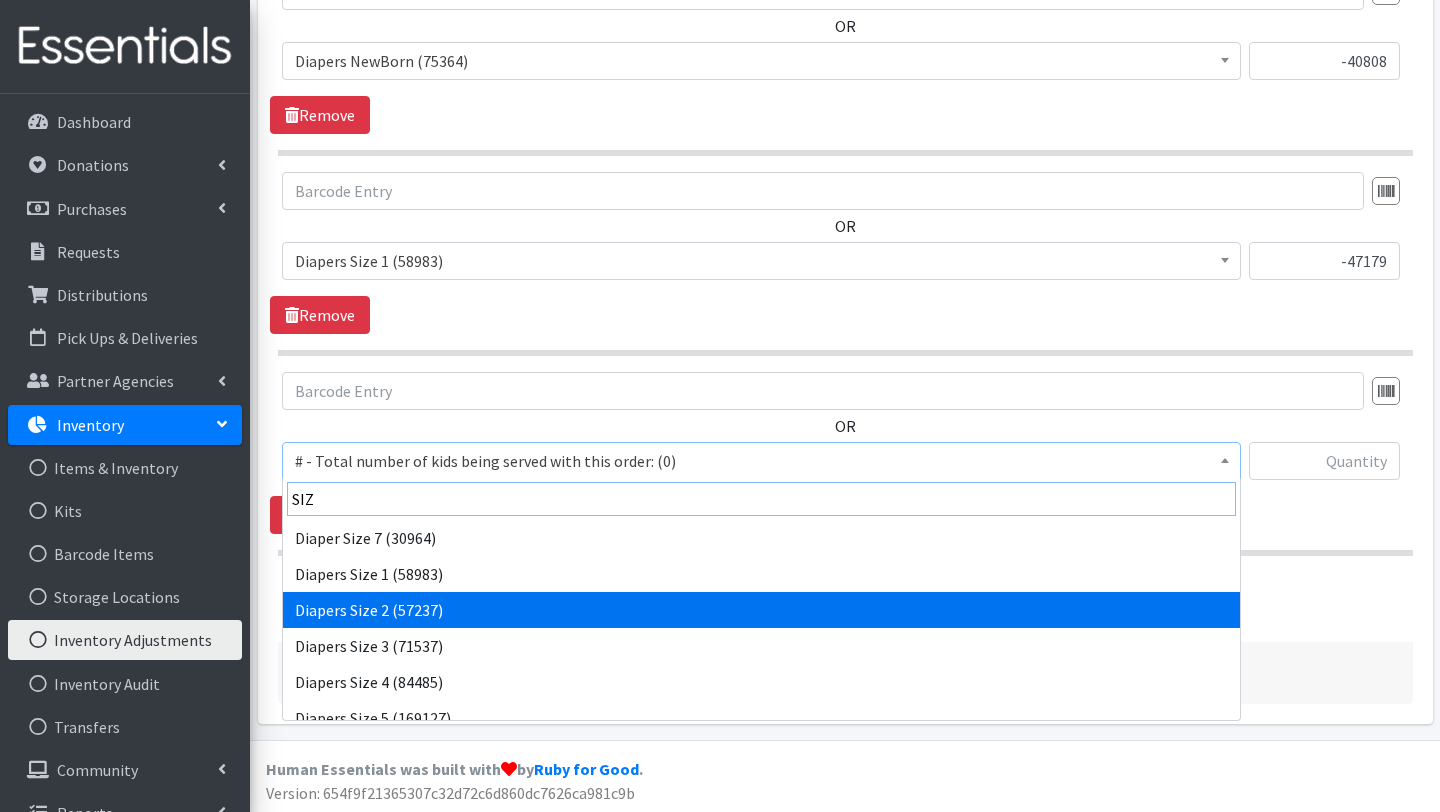 type on "SIZ" 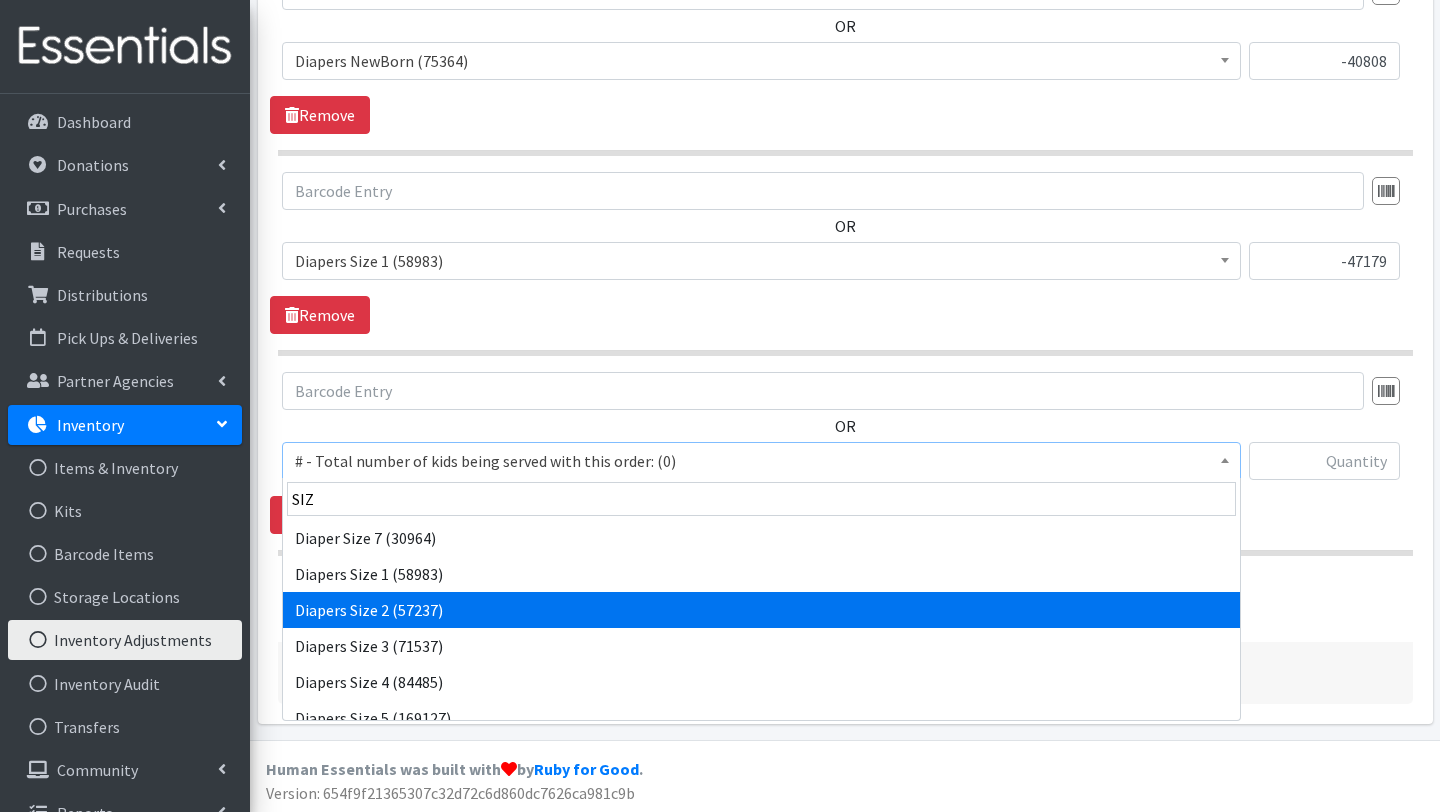 select on "2668" 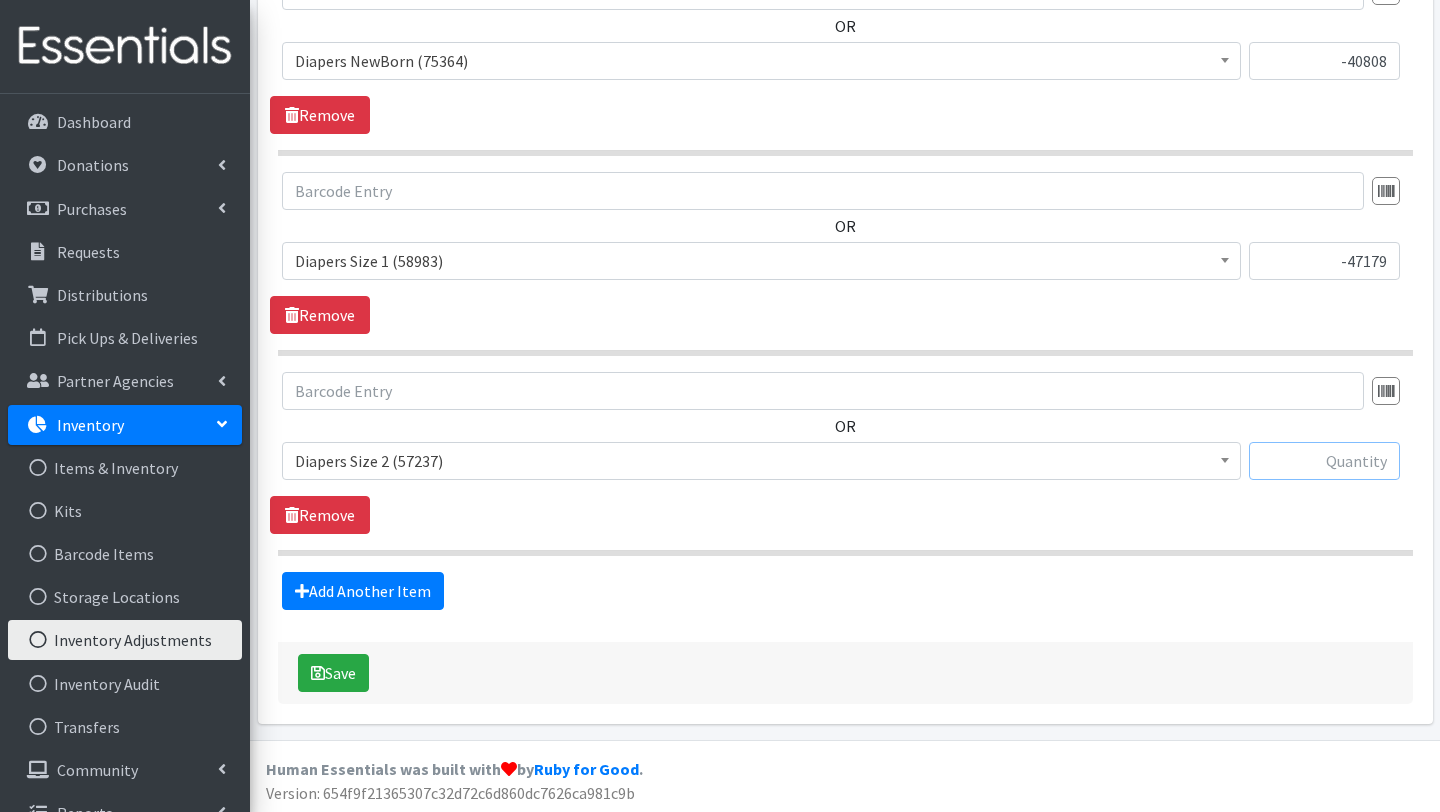 click at bounding box center [1324, 461] 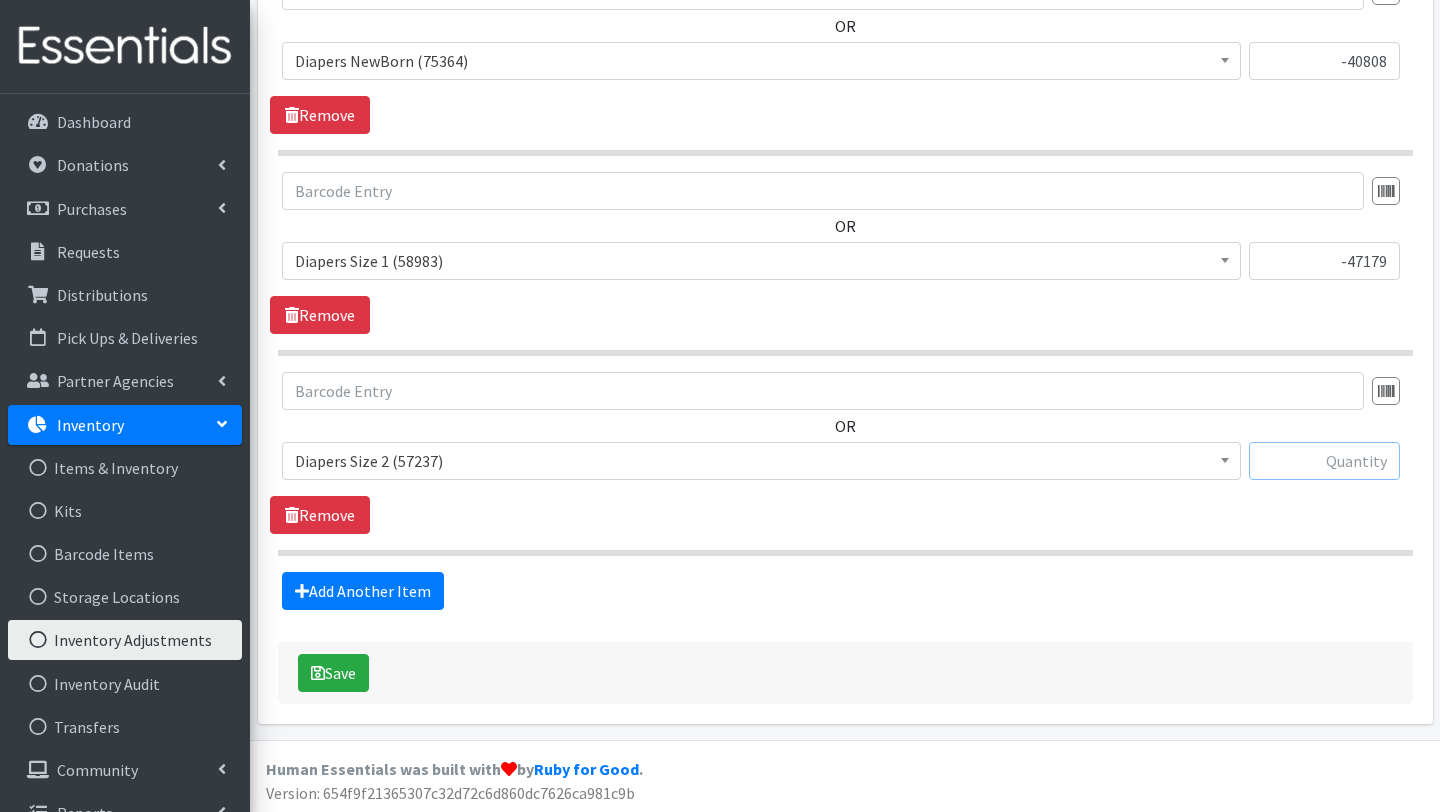 type on "=" 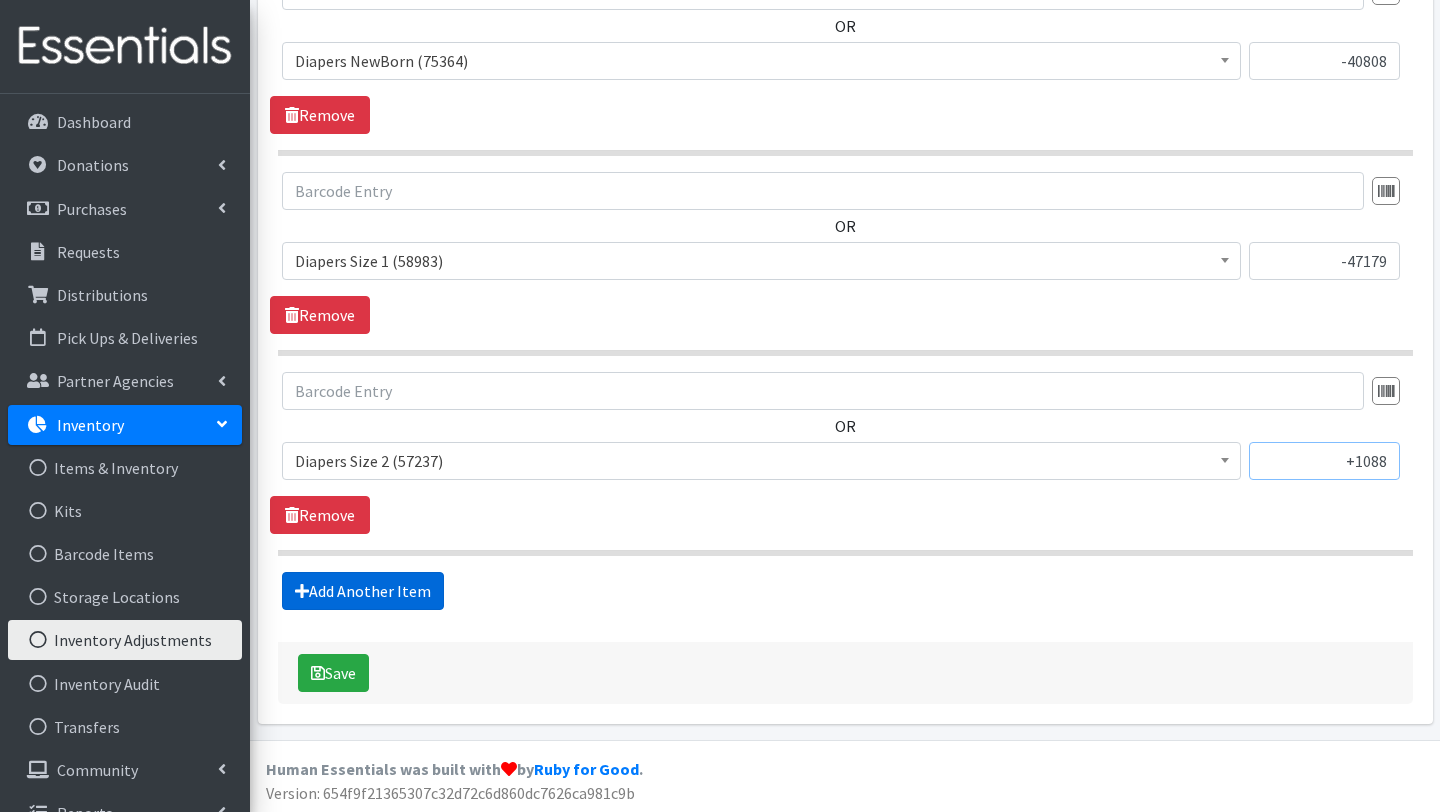 type on "+1088" 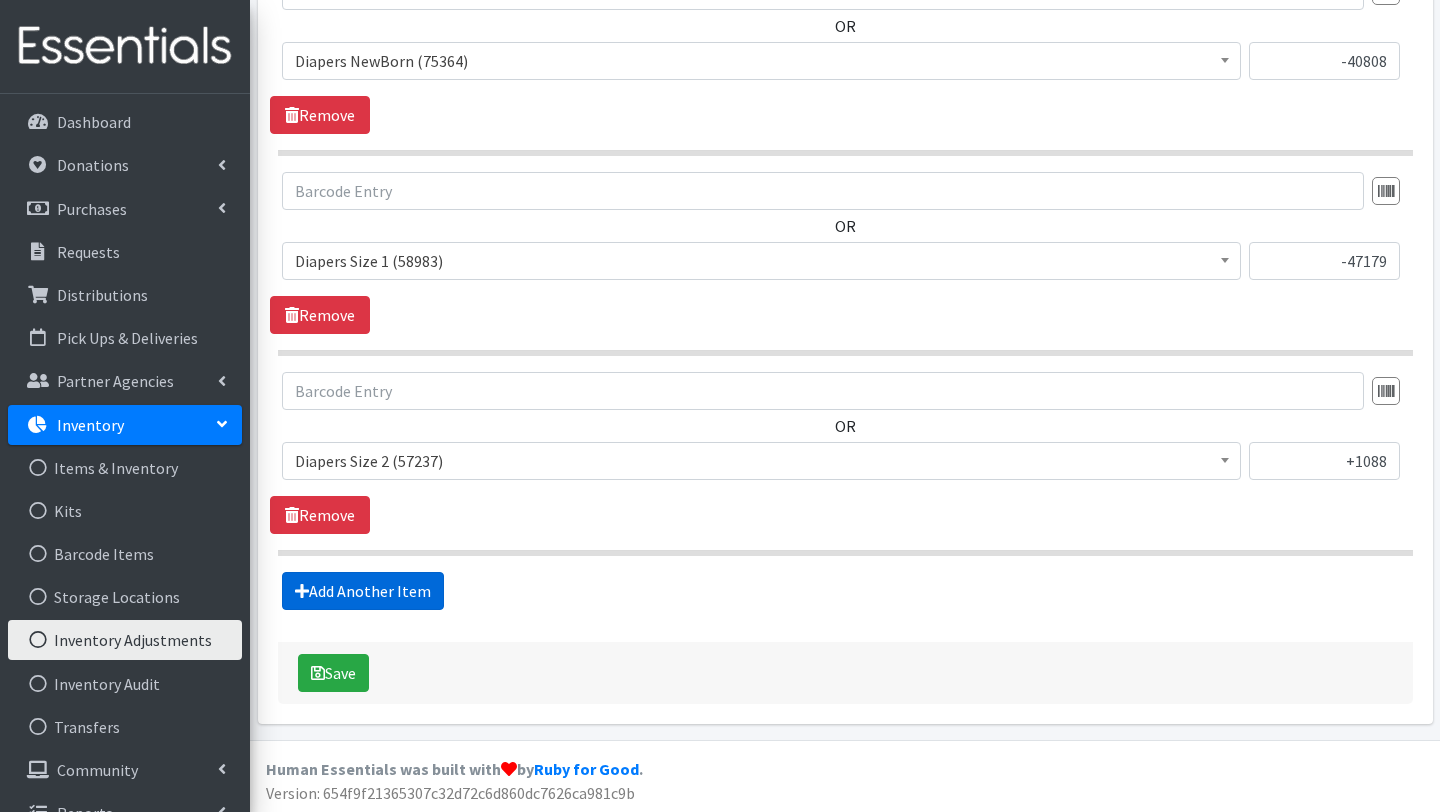 click on "Add Another Item" at bounding box center (363, 591) 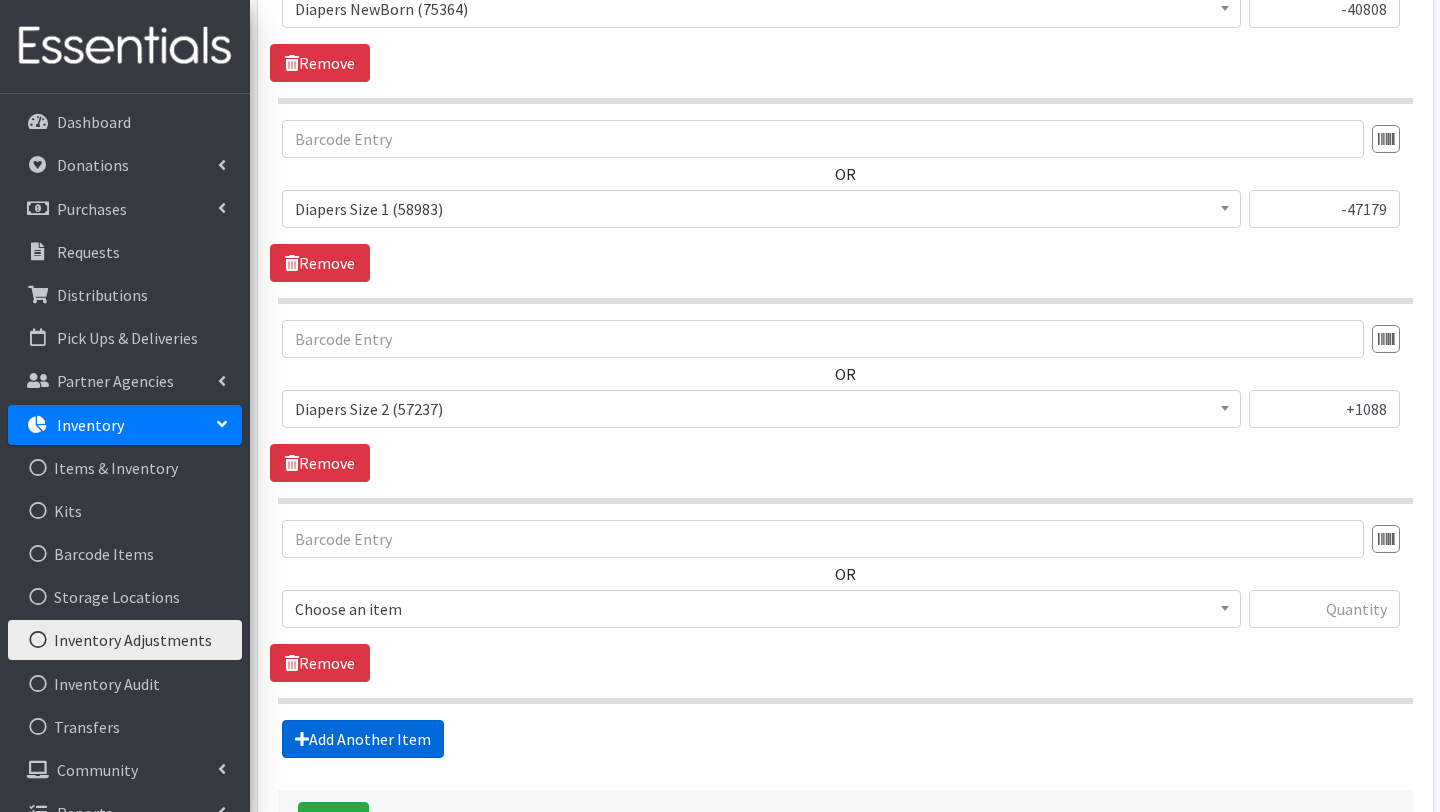 scroll, scrollTop: 1140, scrollLeft: 0, axis: vertical 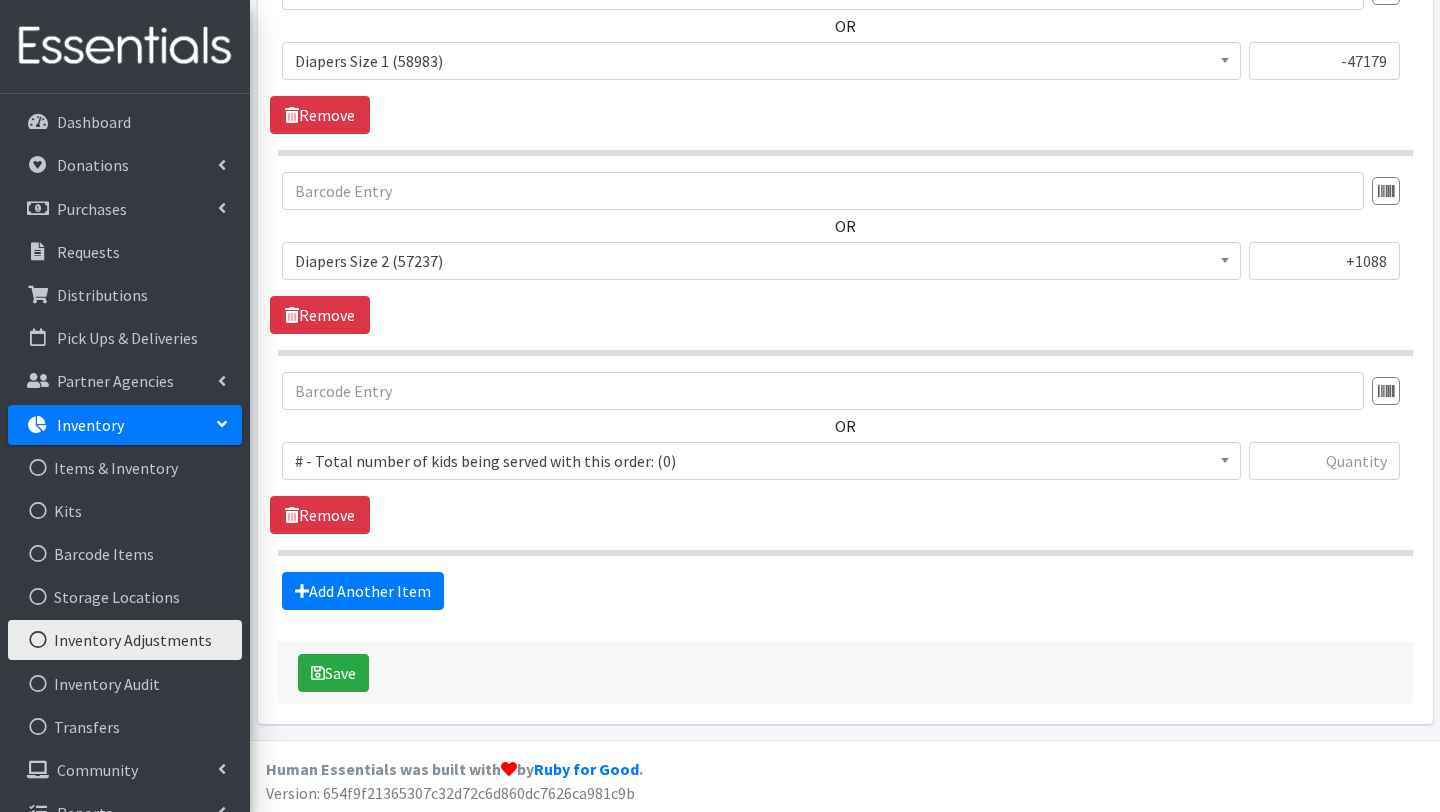 click on "# - Total number of kids being served with this order: (0)" at bounding box center (761, 461) 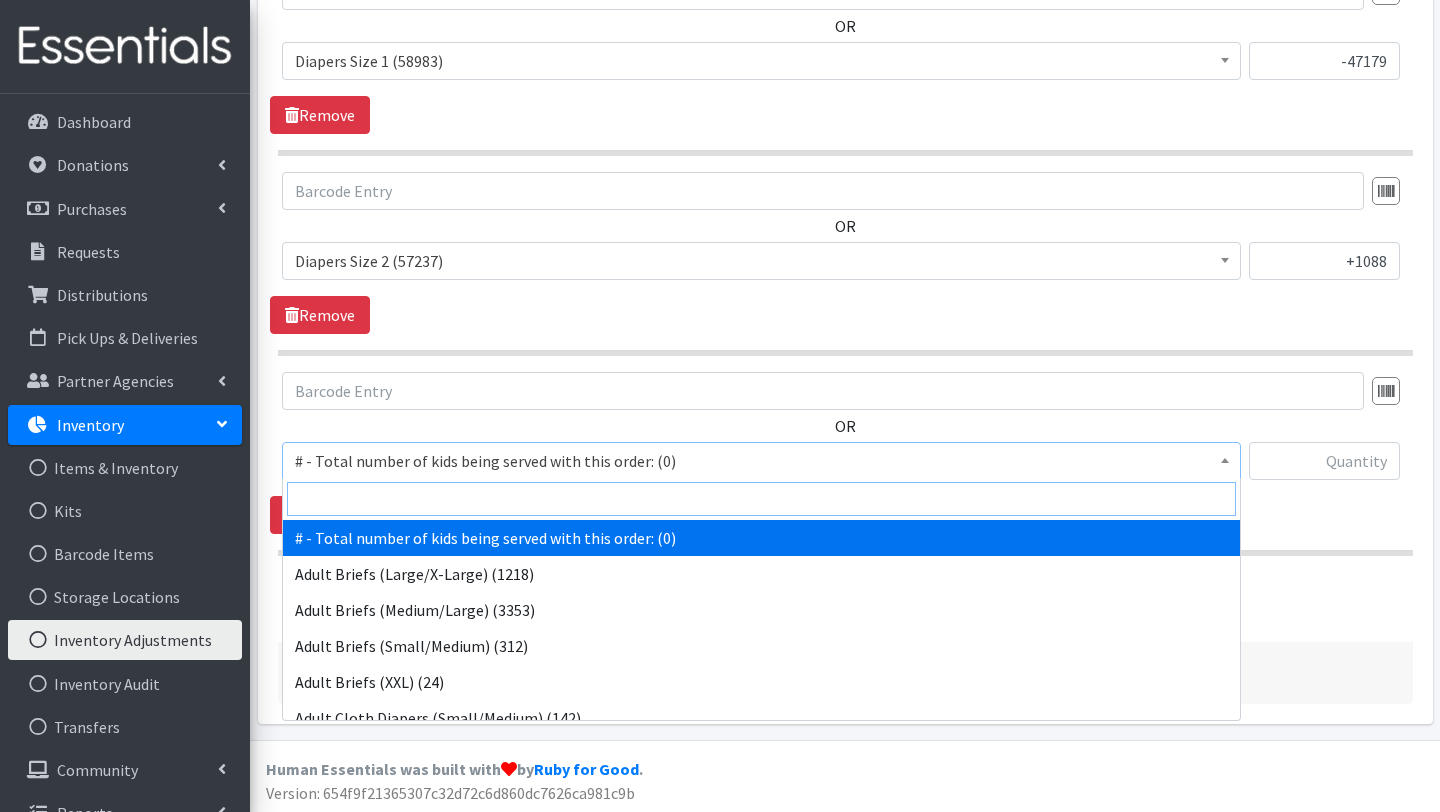 click at bounding box center [761, 499] 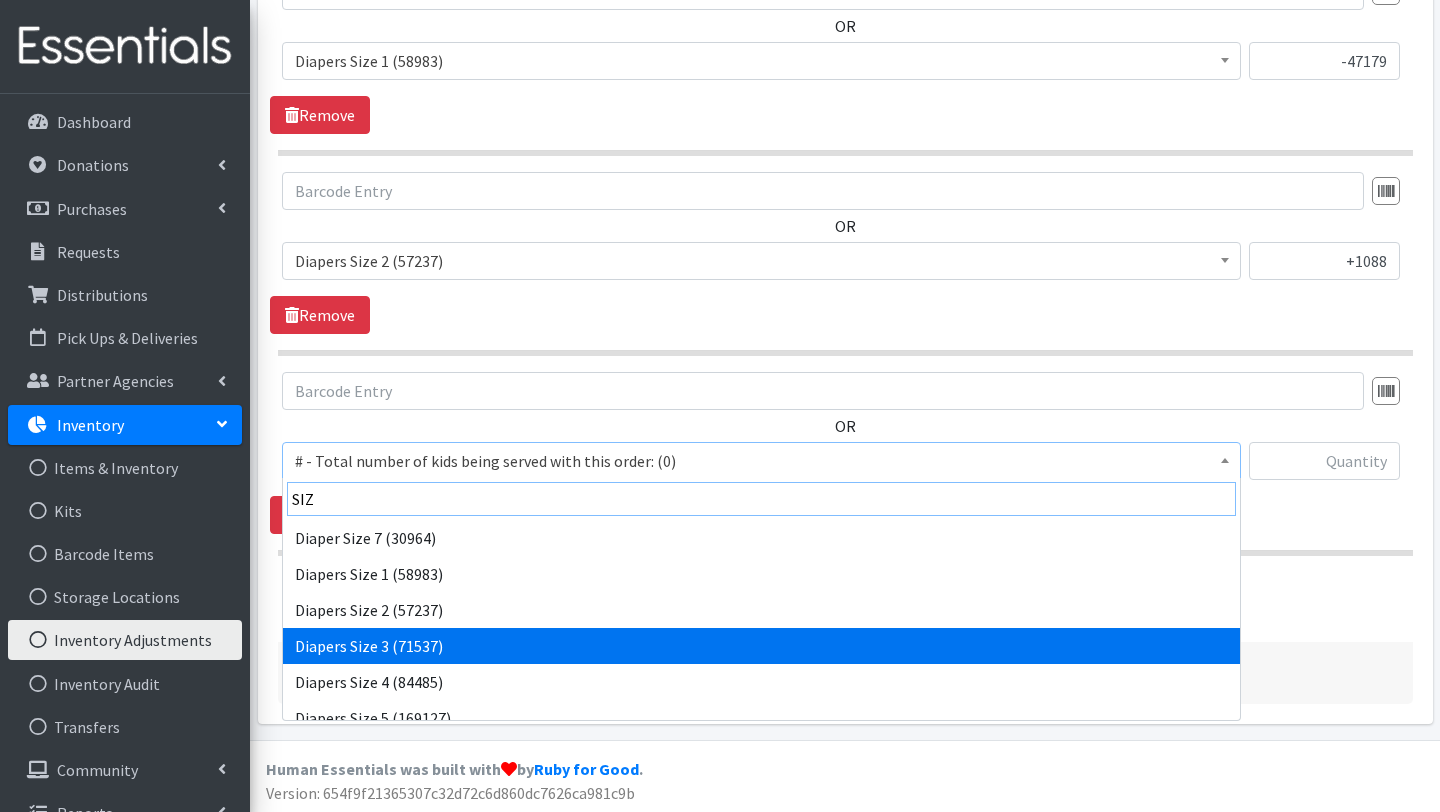 type on "SIZ" 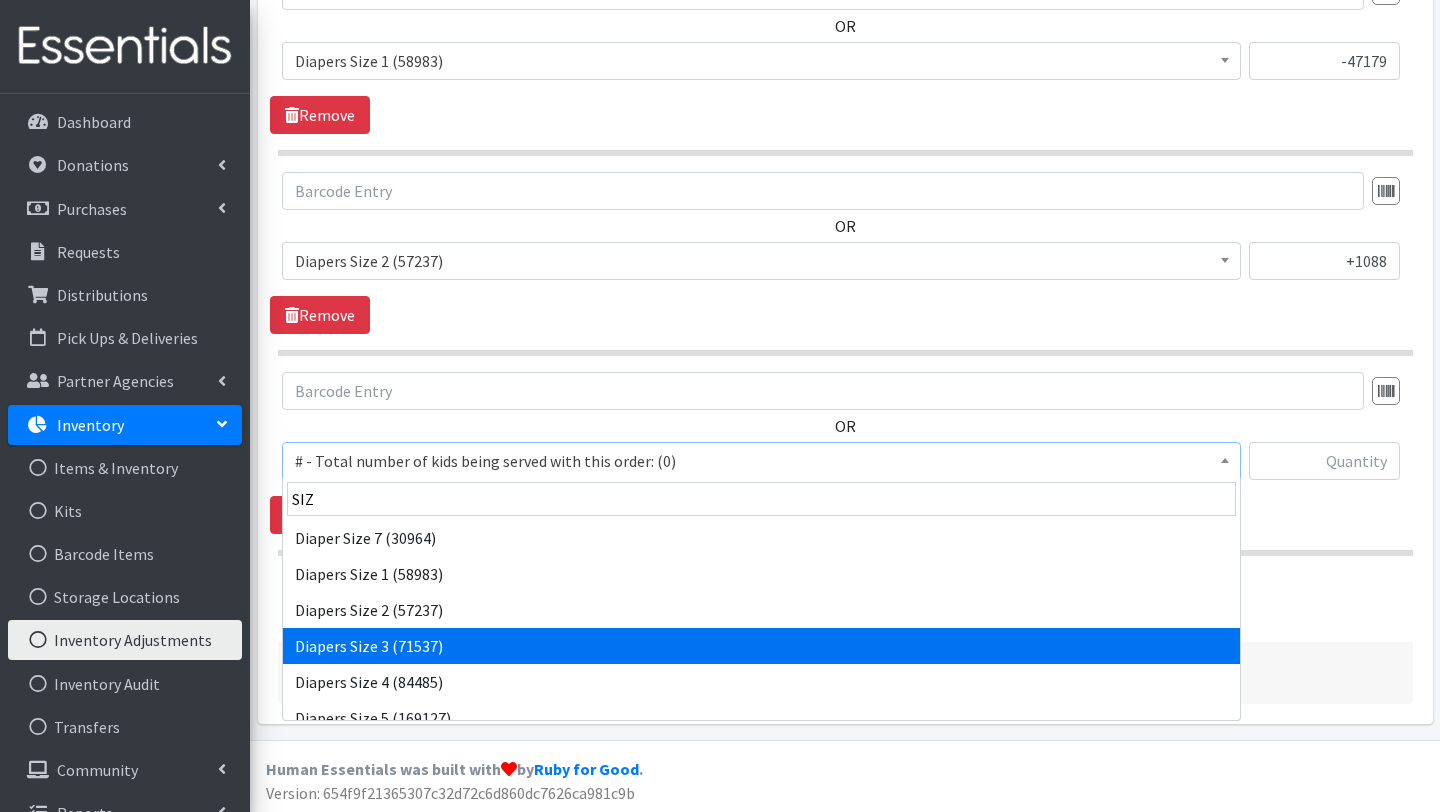 select on "2655" 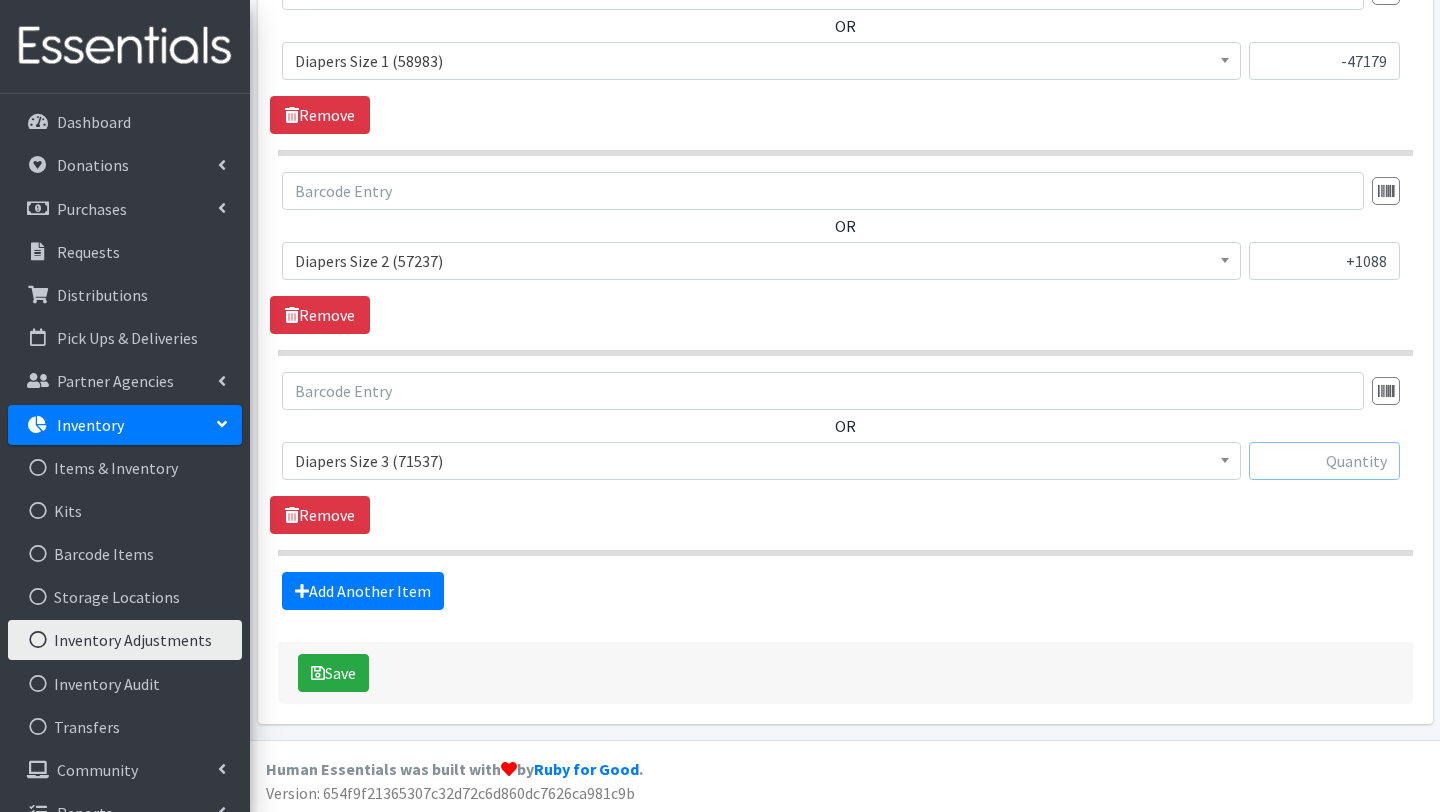 click at bounding box center (1324, 461) 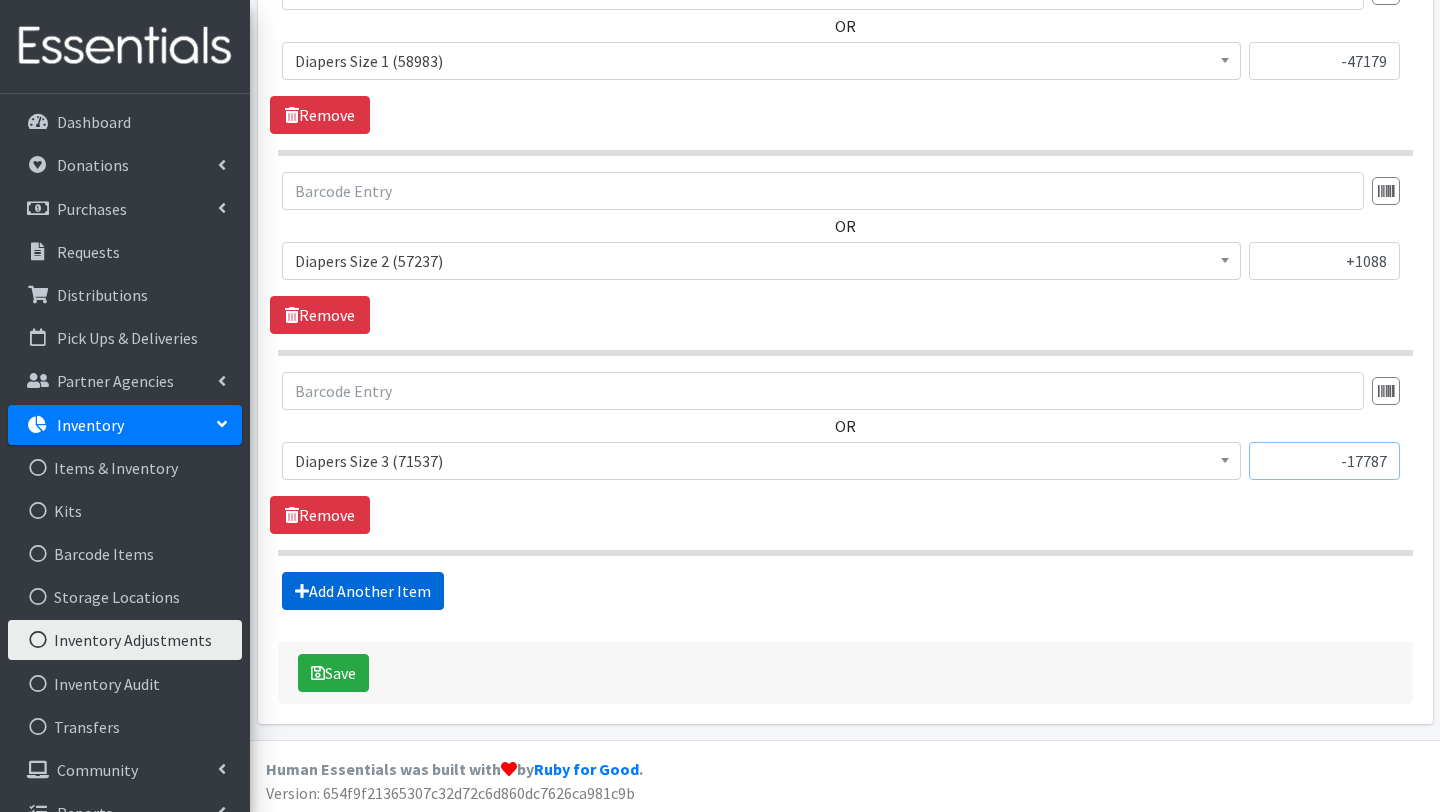 type on "-17787" 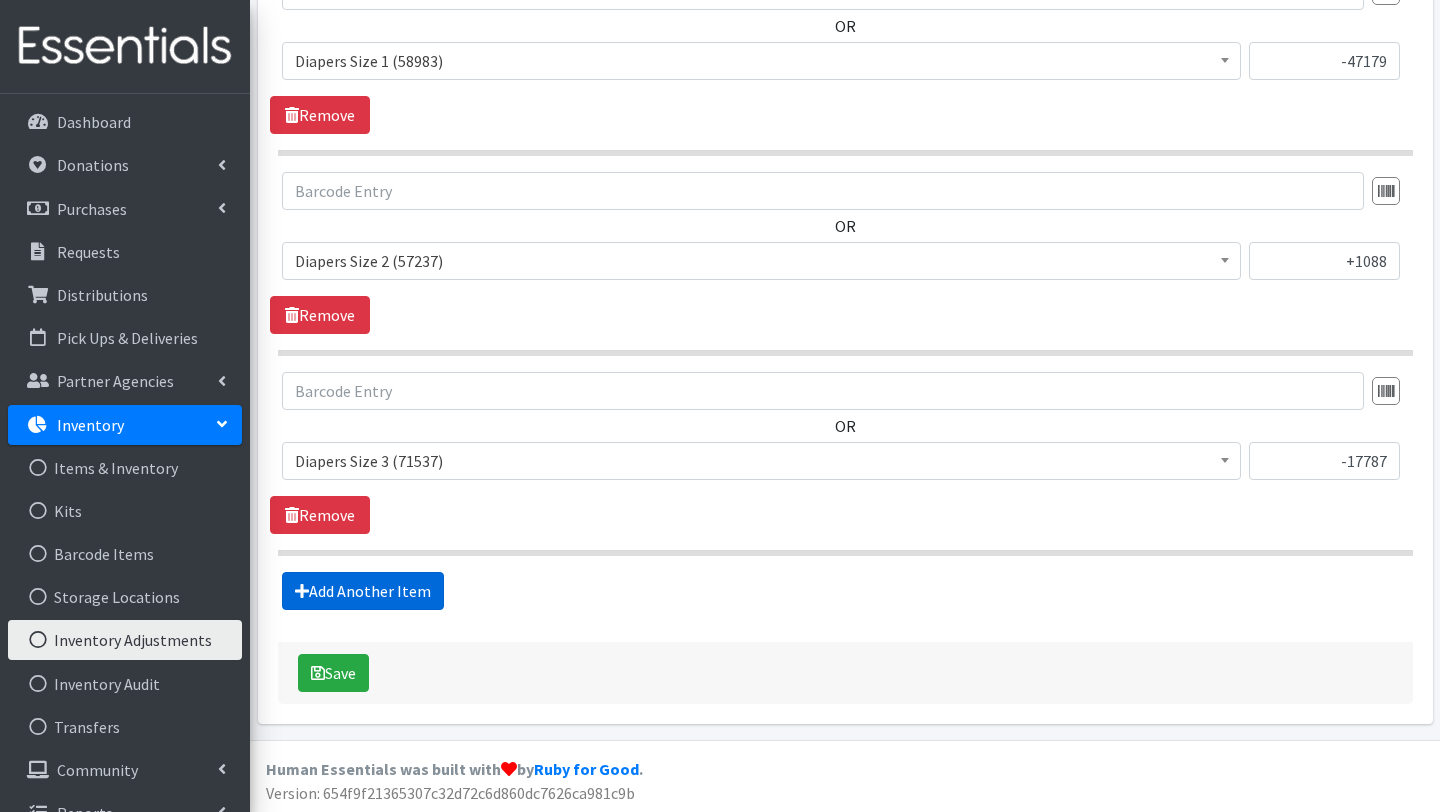 click on "Add Another Item" at bounding box center (363, 591) 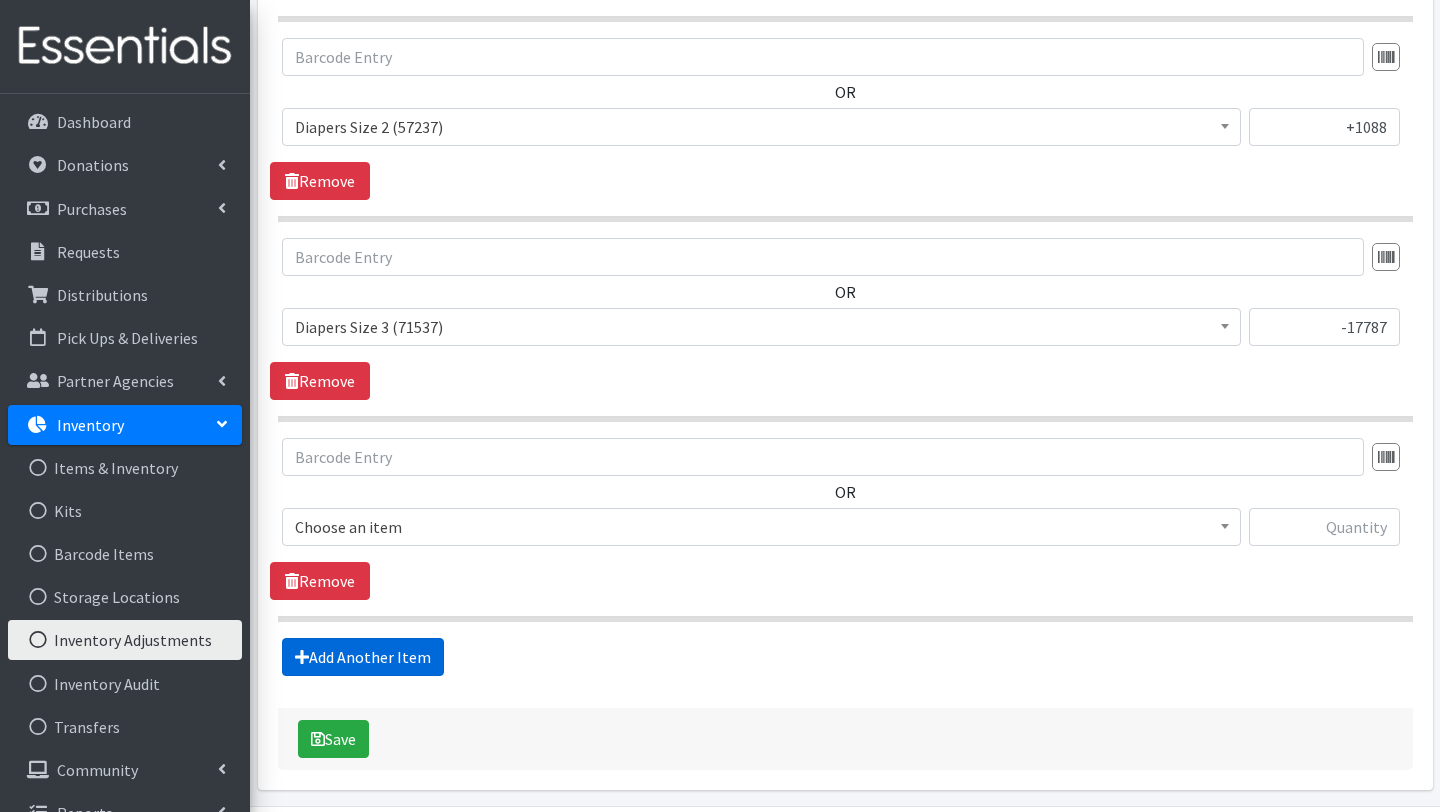 scroll, scrollTop: 1340, scrollLeft: 0, axis: vertical 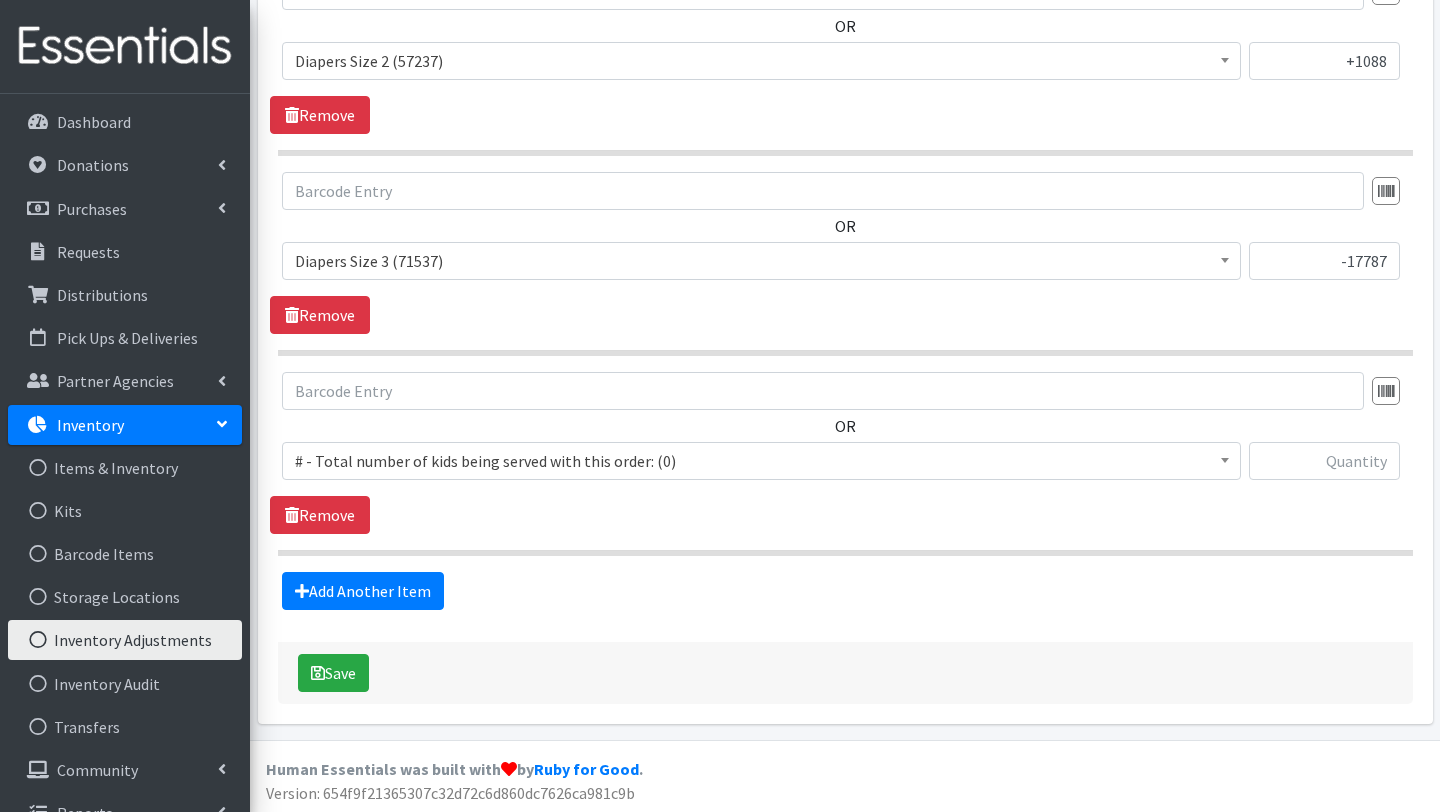 click on "# - Total number of kids being served with this order: (0)" at bounding box center (761, 461) 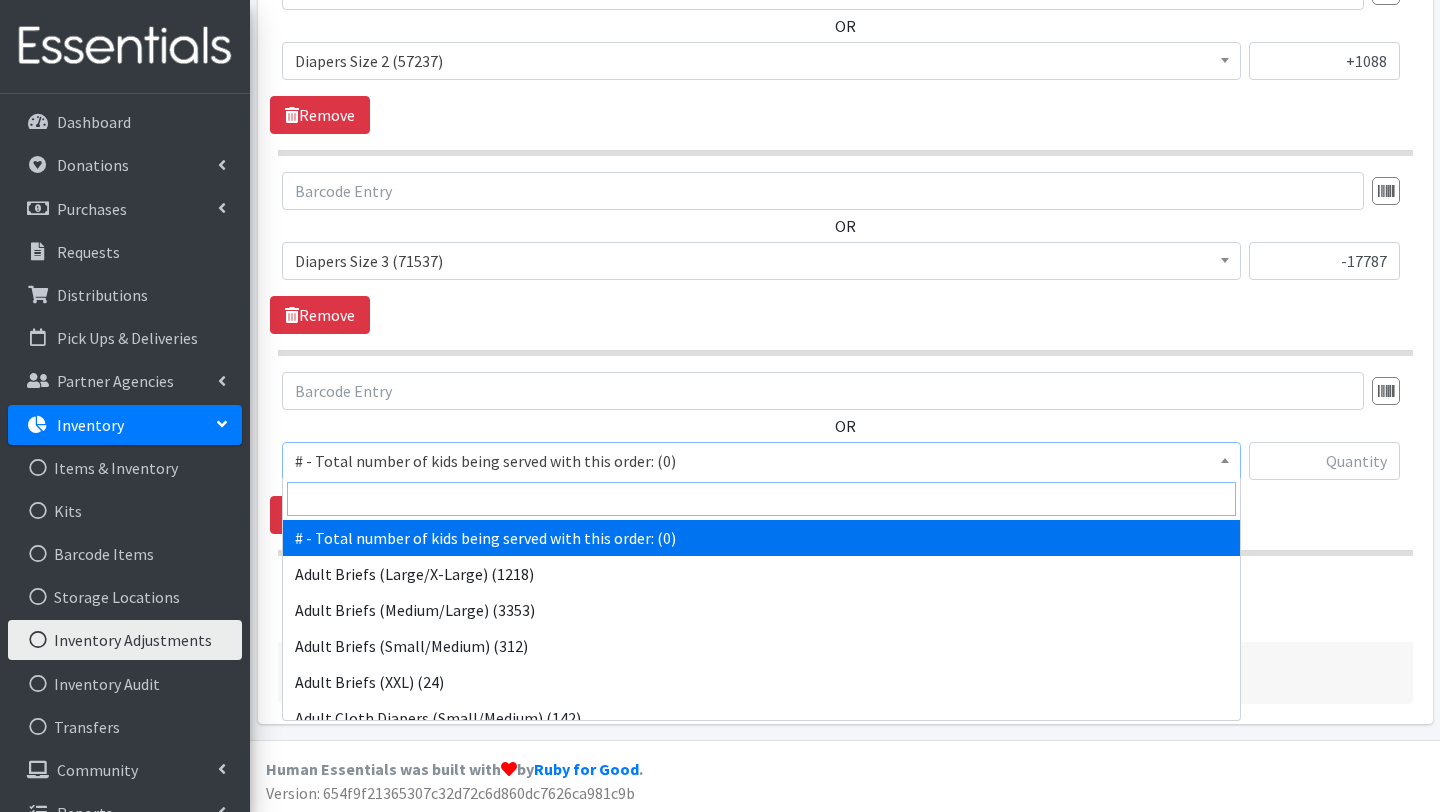 click at bounding box center [761, 499] 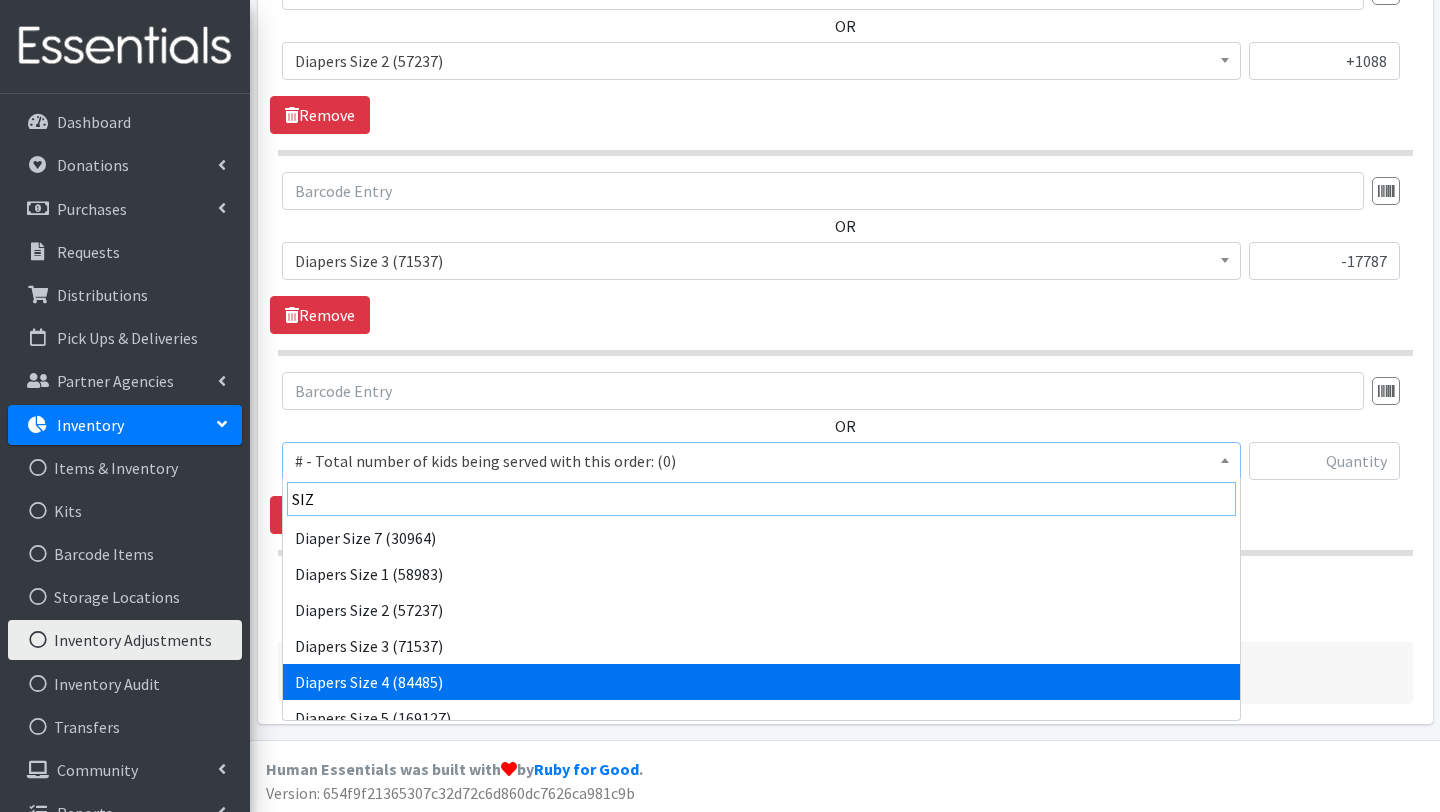 type on "SIZ" 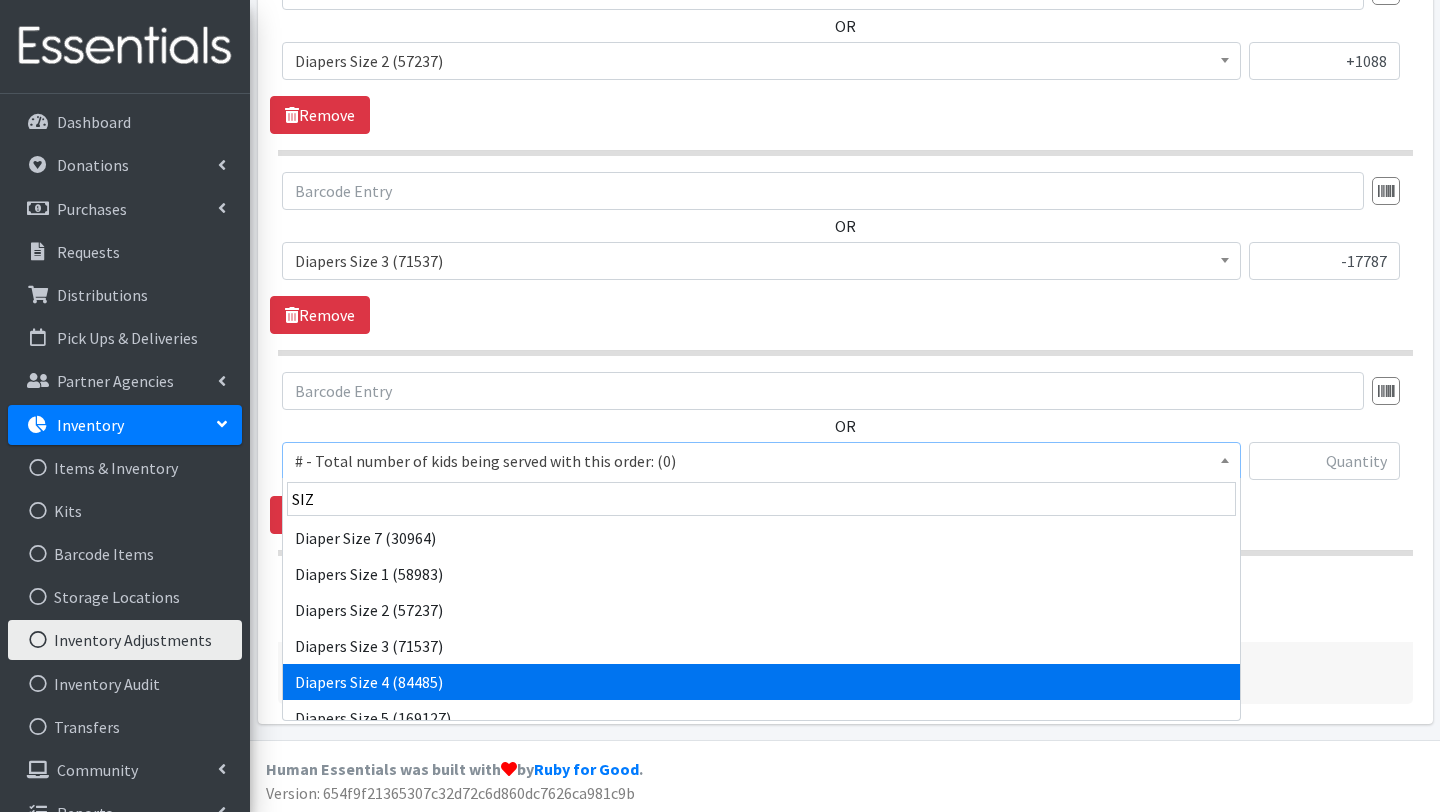 select on "2661" 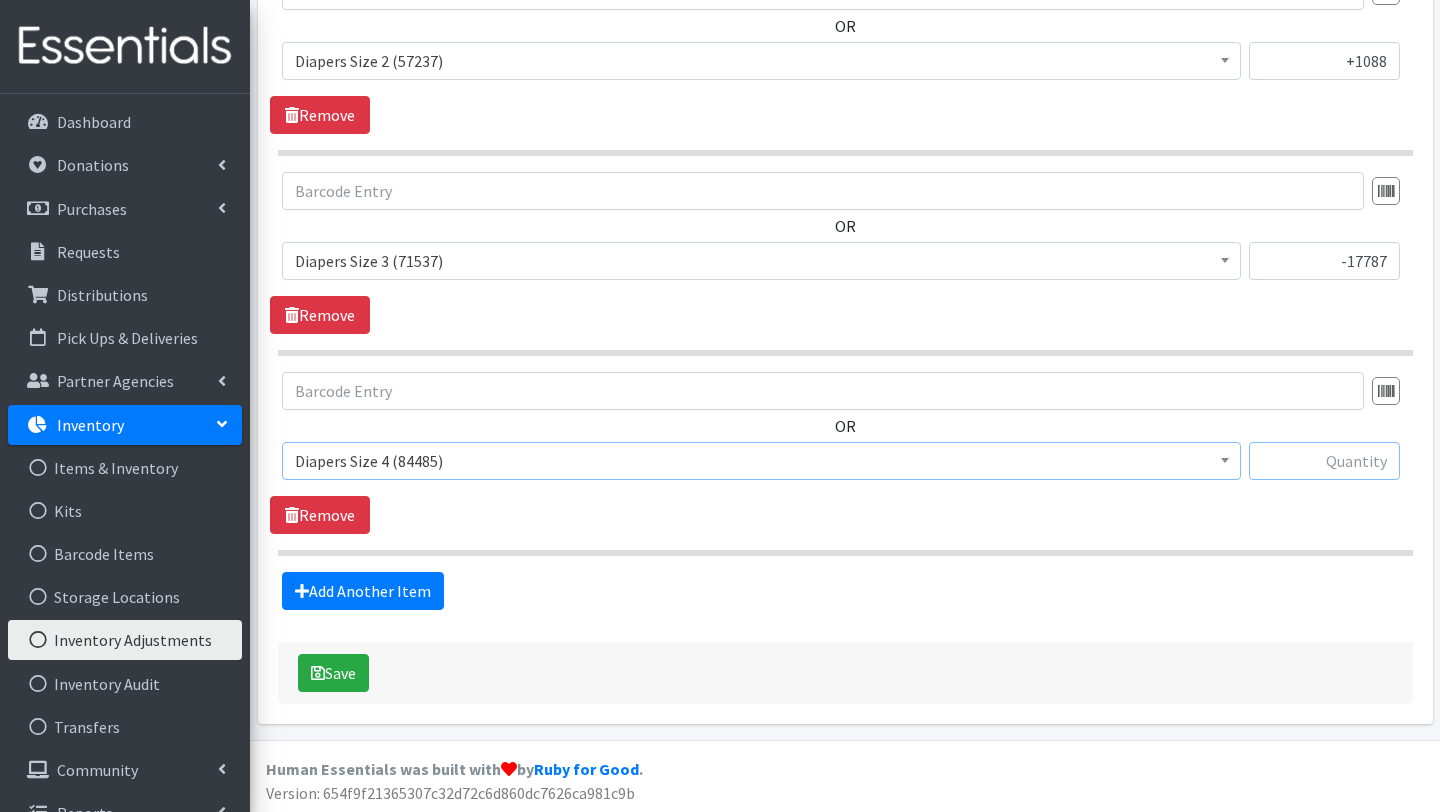 click at bounding box center [1324, 461] 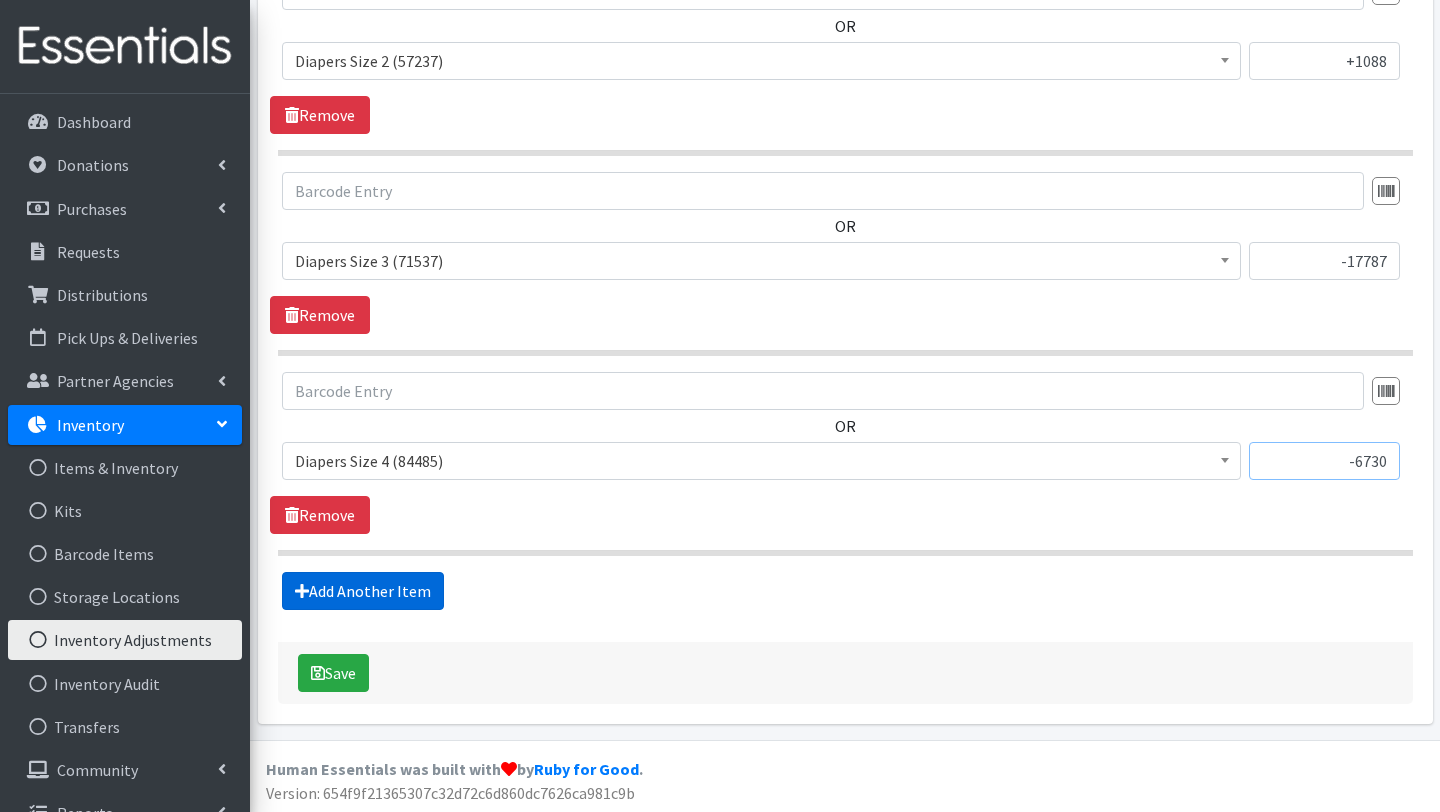type on "-6730" 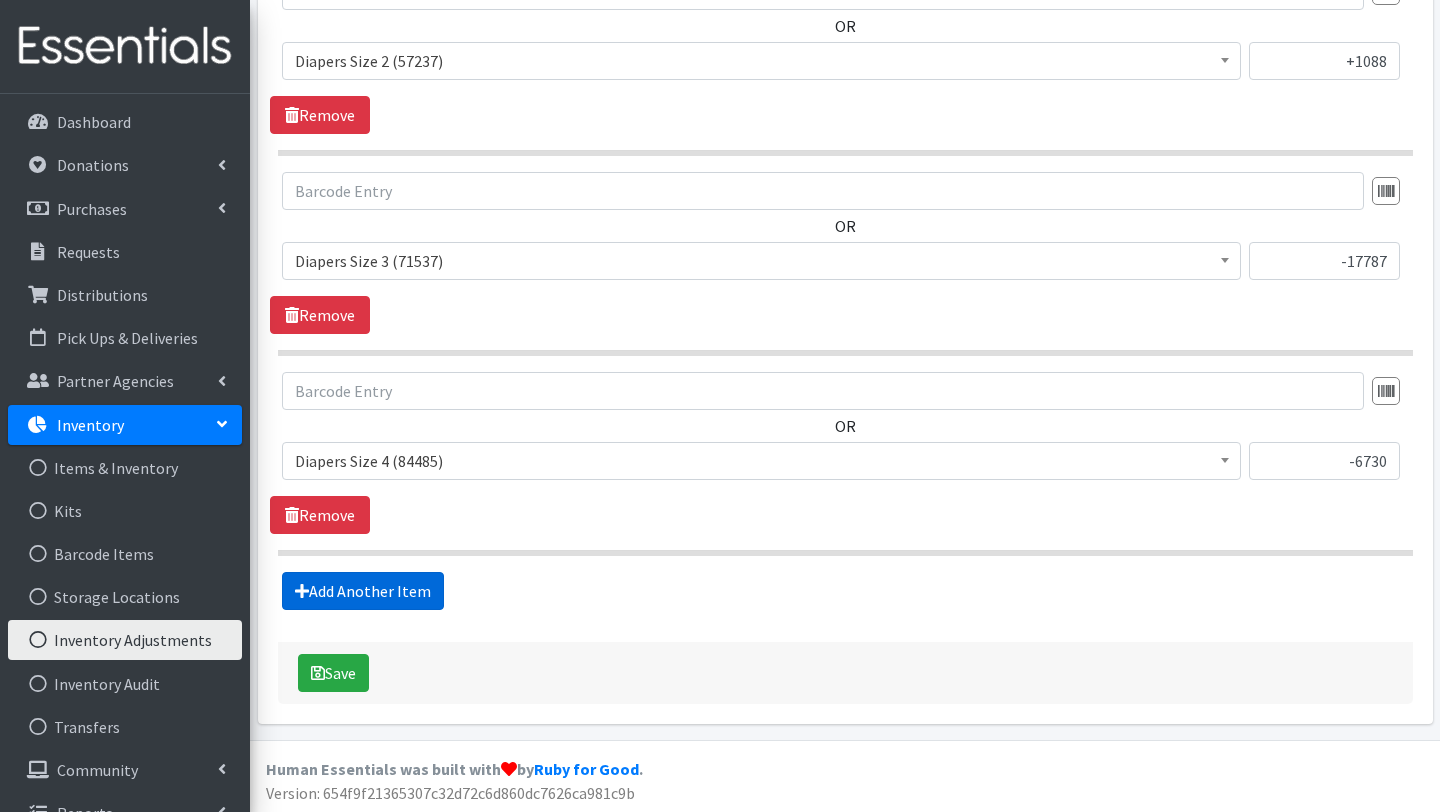 click on "Add Another Item" at bounding box center (363, 591) 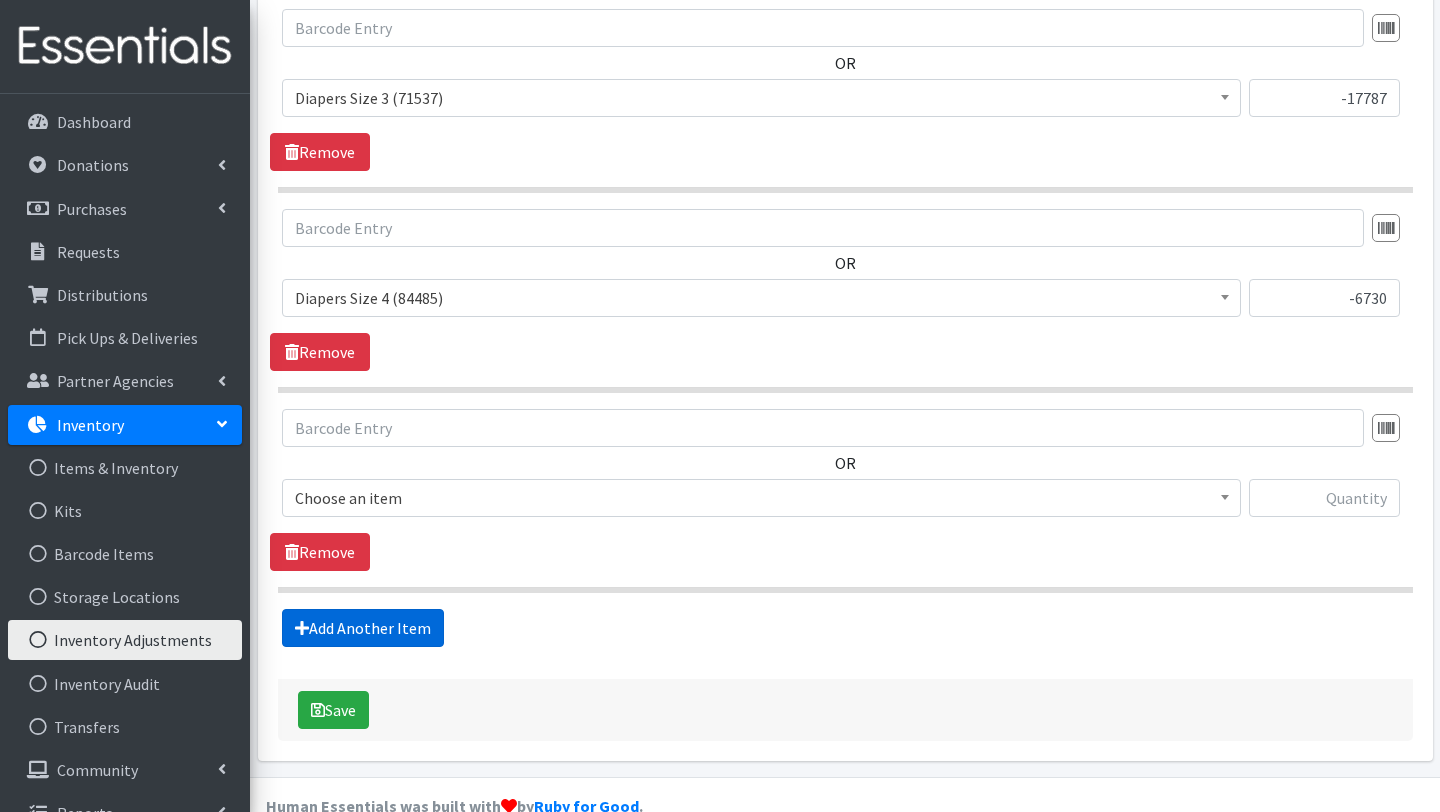 scroll, scrollTop: 1540, scrollLeft: 0, axis: vertical 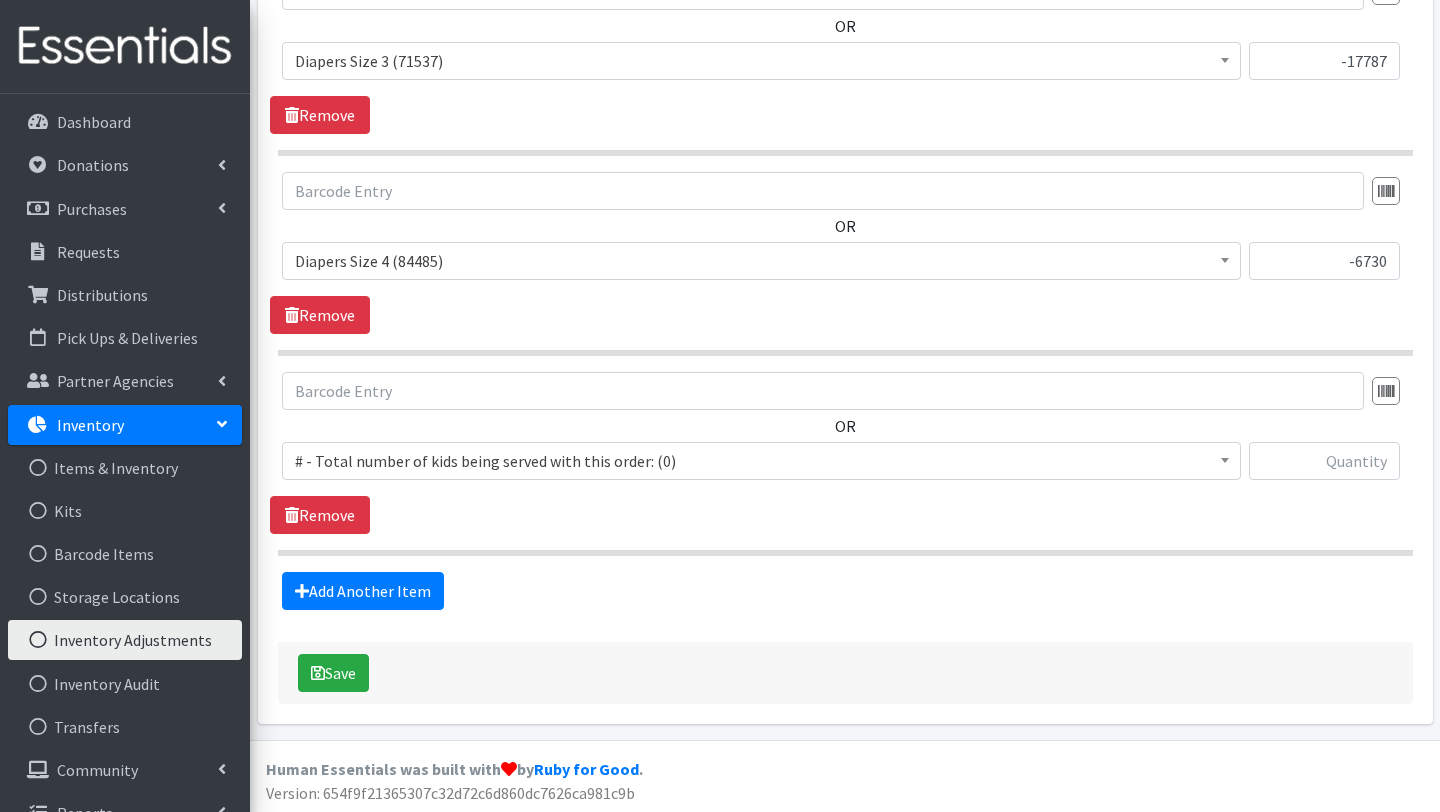 click on "# - Total number of kids being served with this order: (0)" at bounding box center (761, 461) 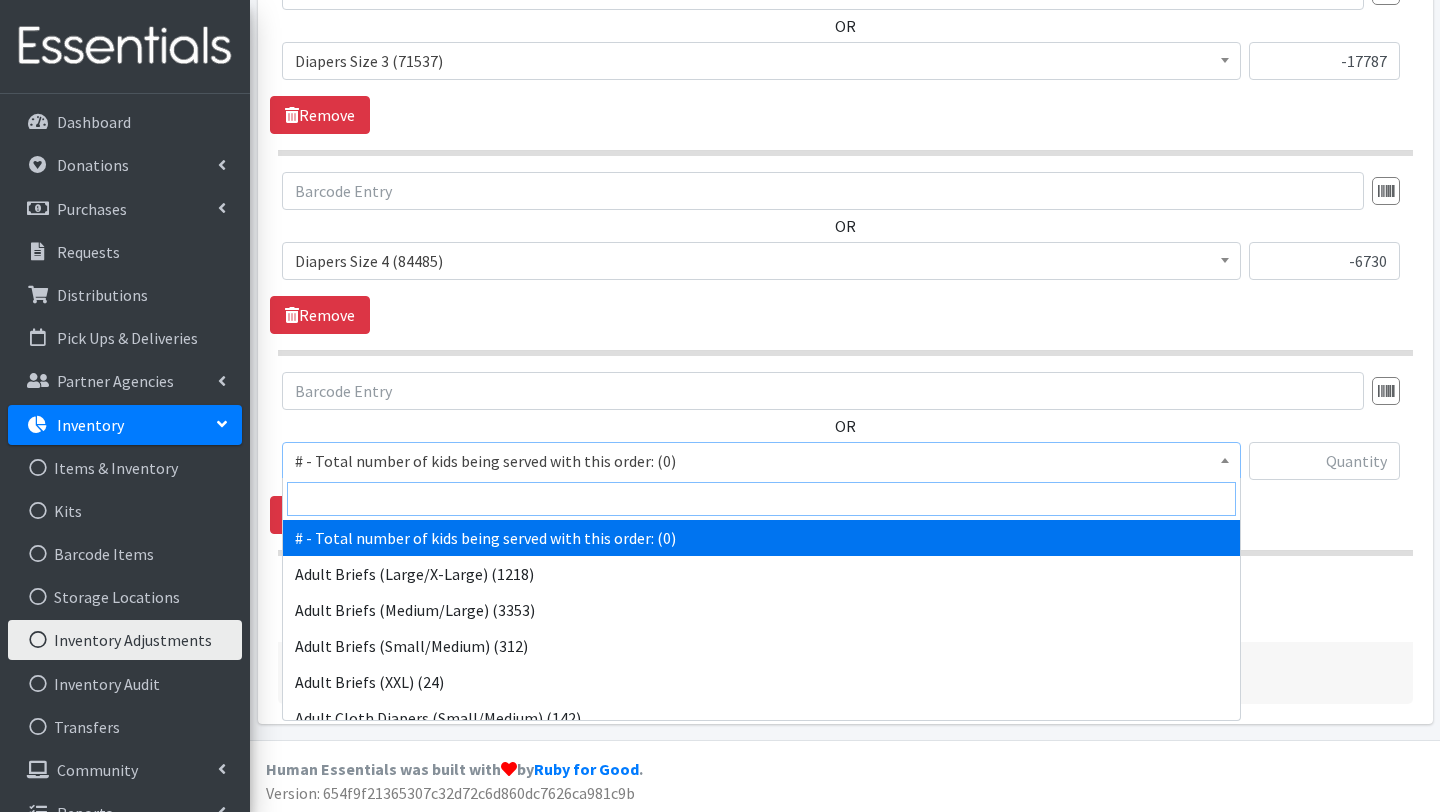click at bounding box center (761, 499) 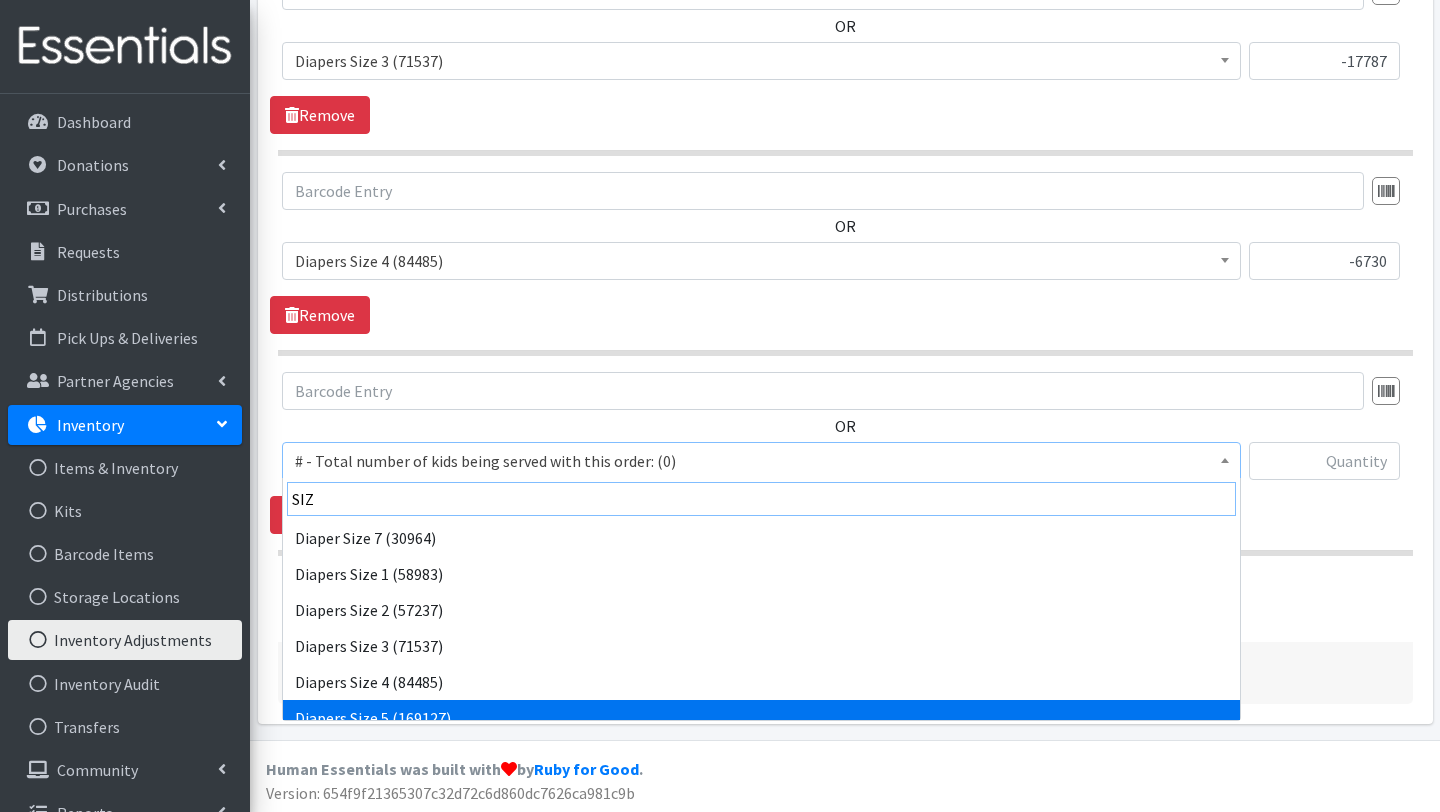 type on "SIZ" 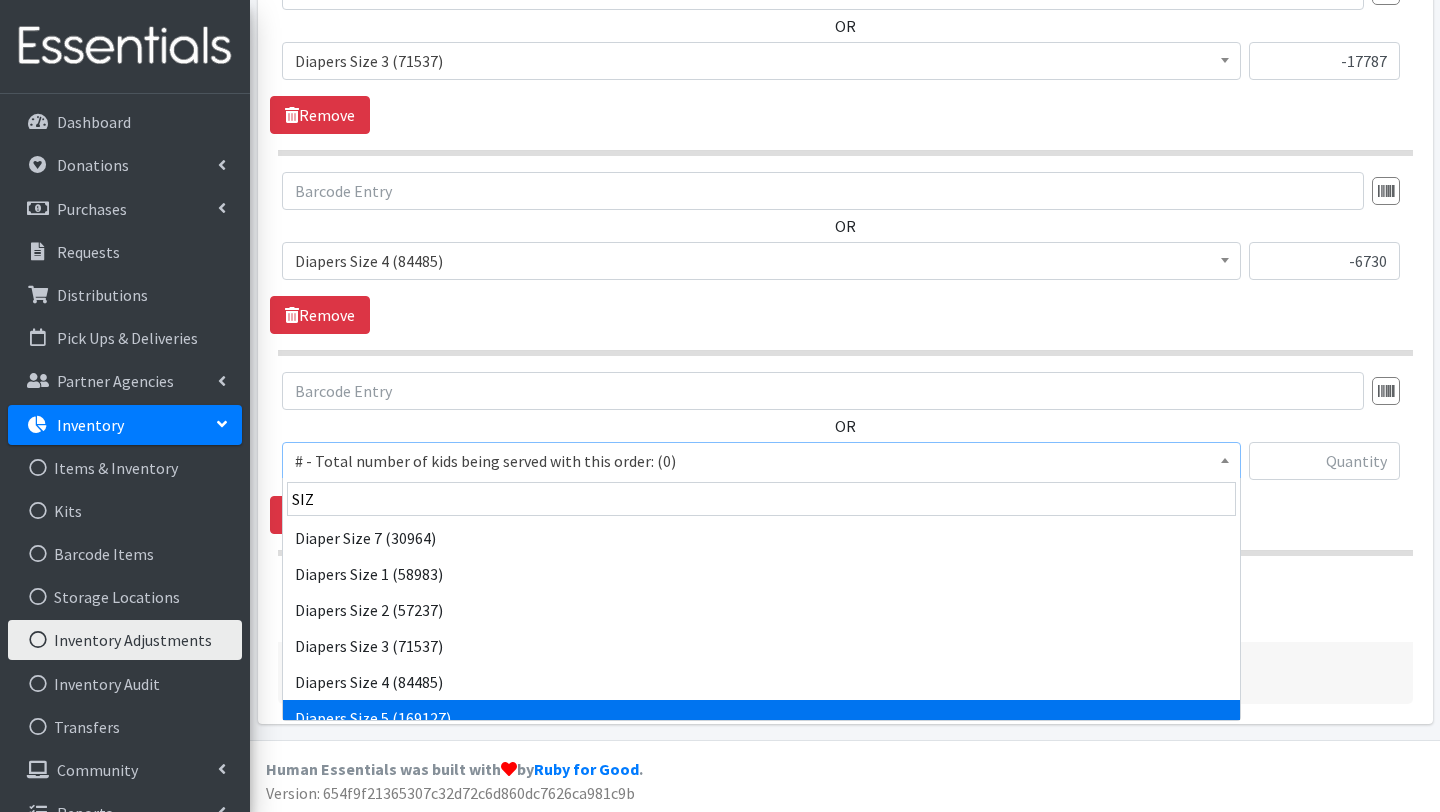 select on "2652" 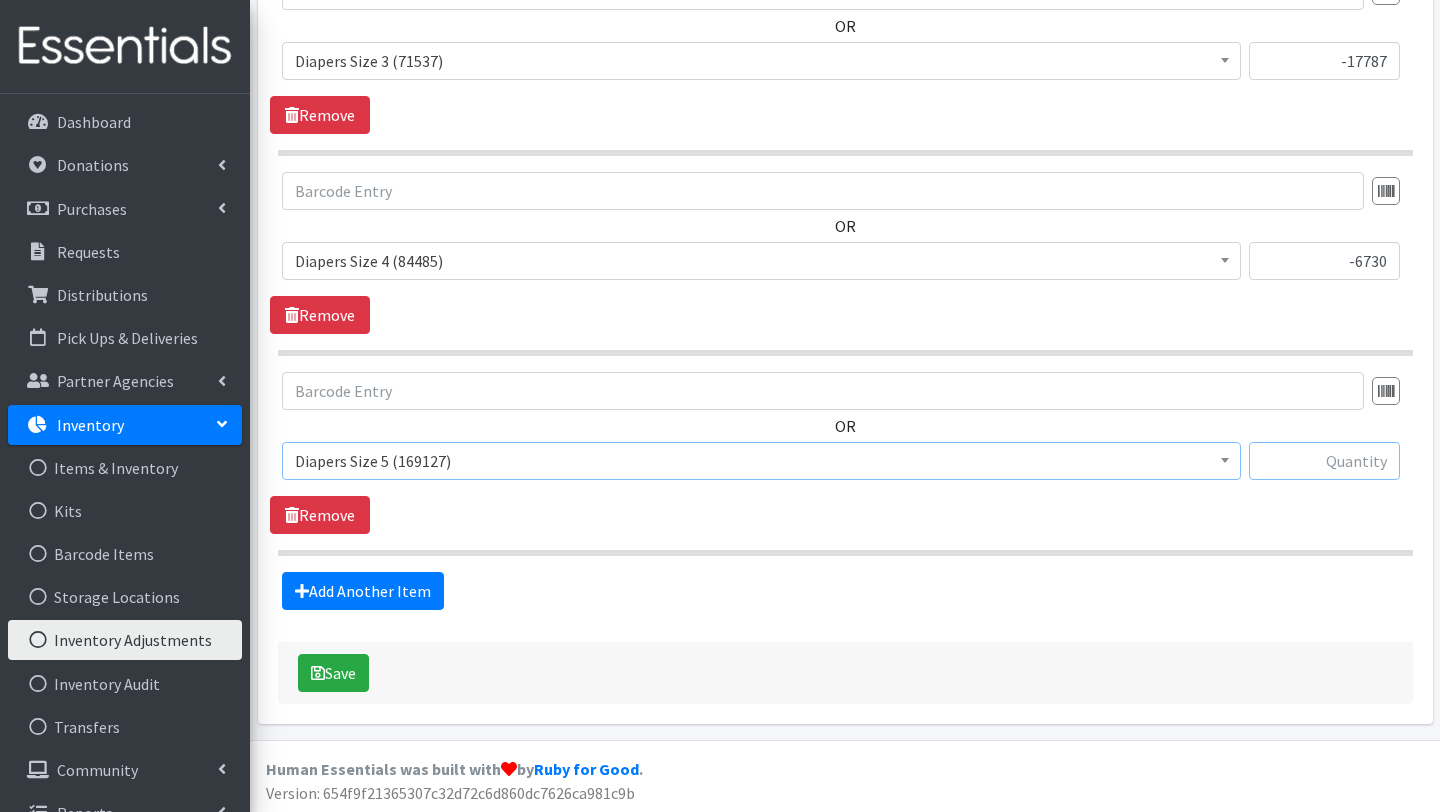 click at bounding box center [1324, 461] 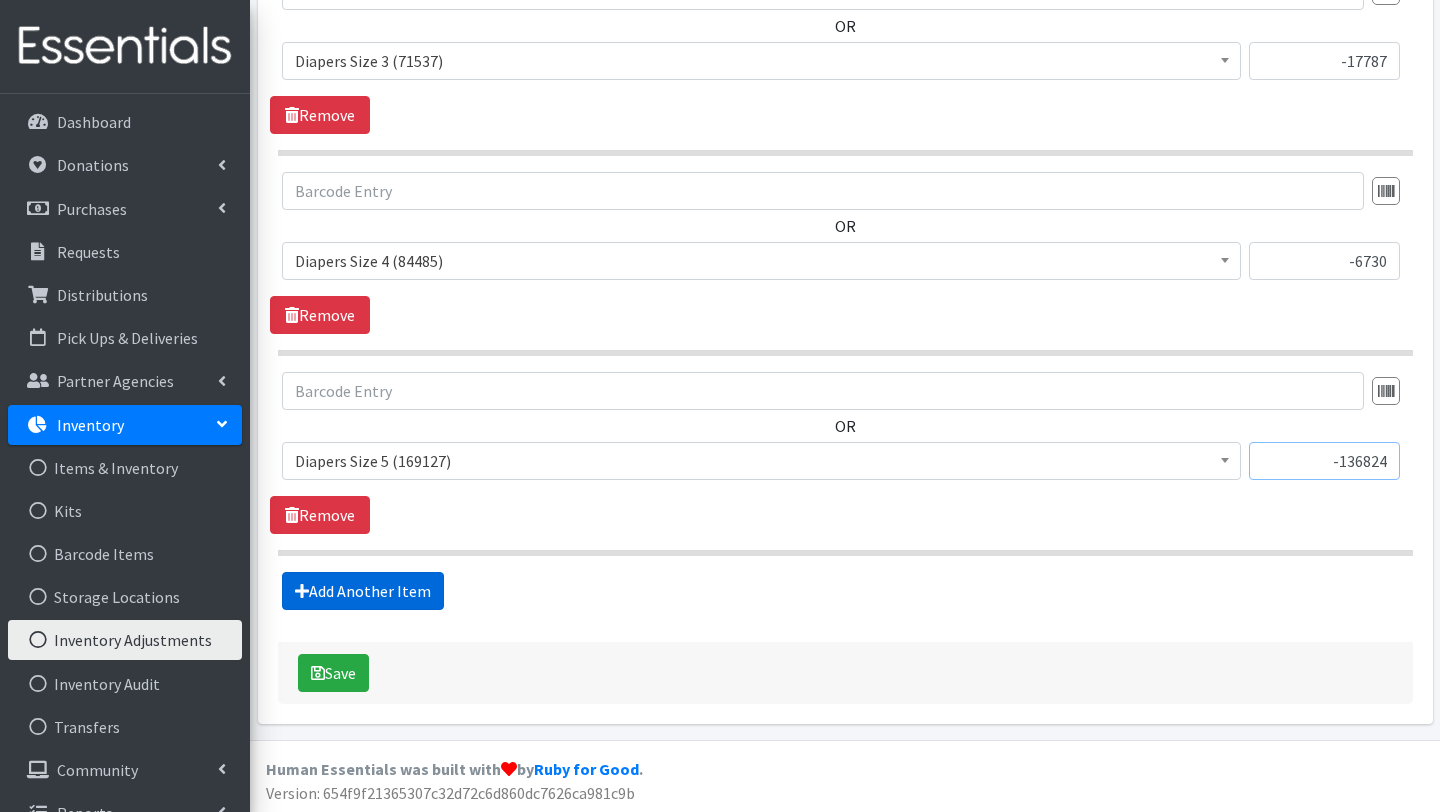 type on "-136824" 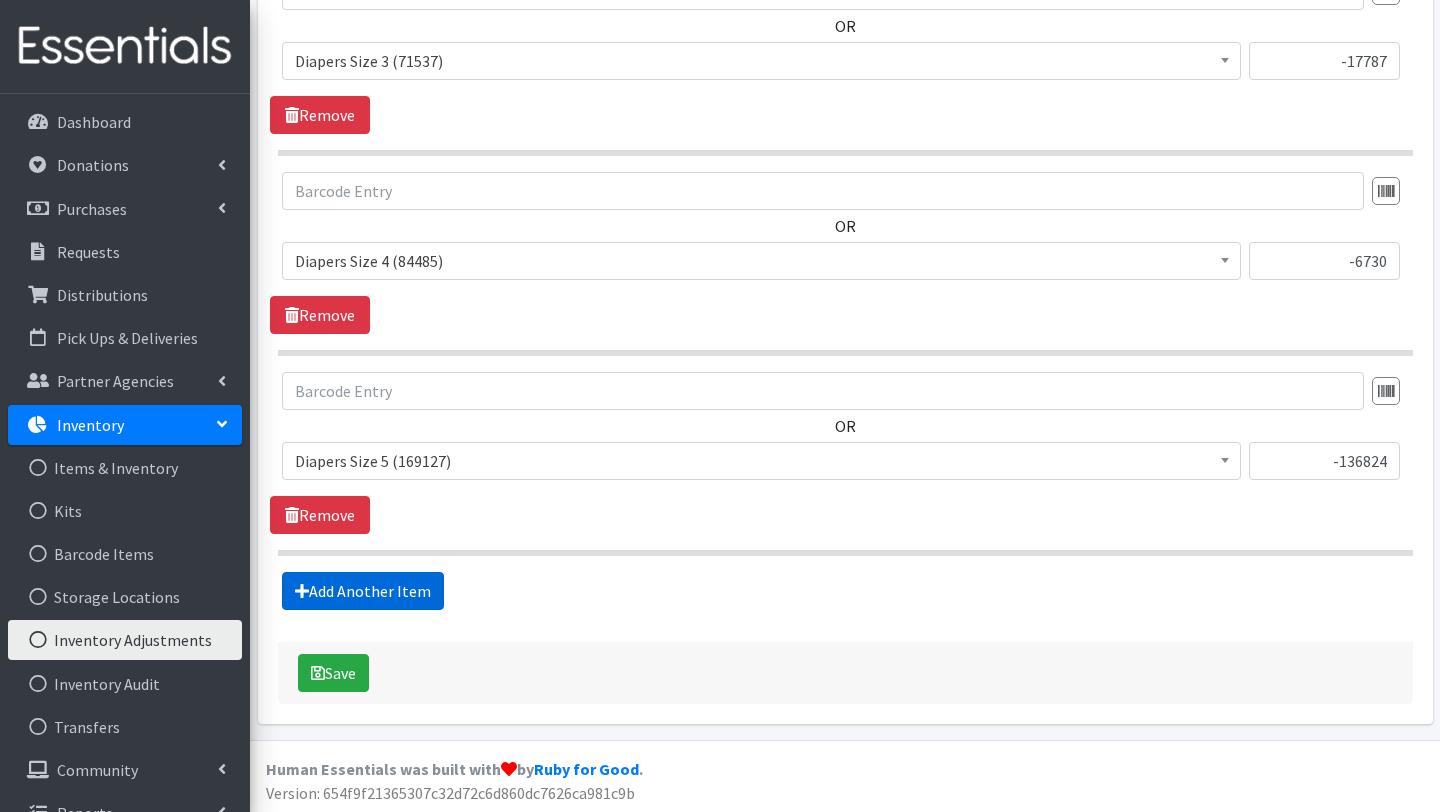 click on "Add Another Item" at bounding box center [363, 591] 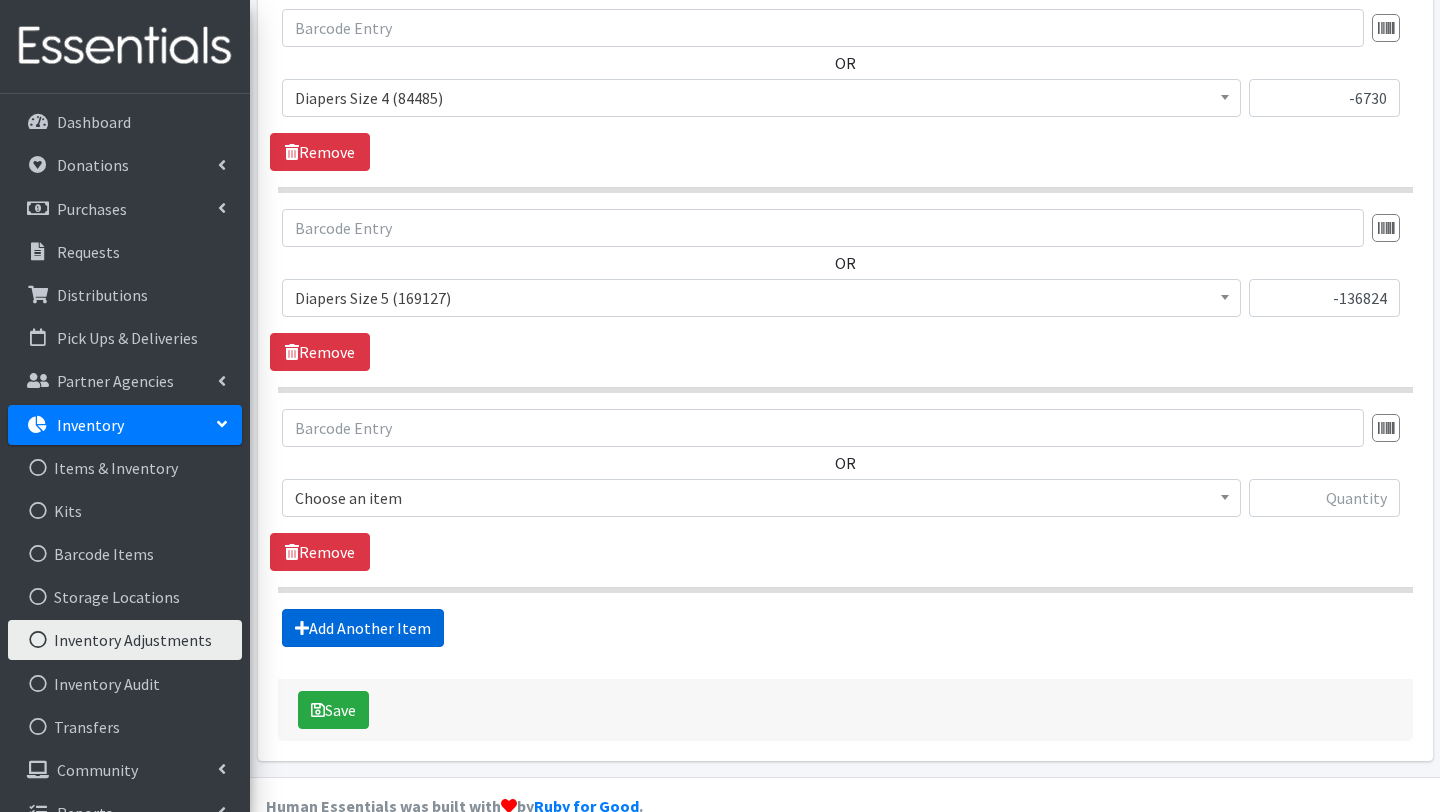 scroll, scrollTop: 1740, scrollLeft: 0, axis: vertical 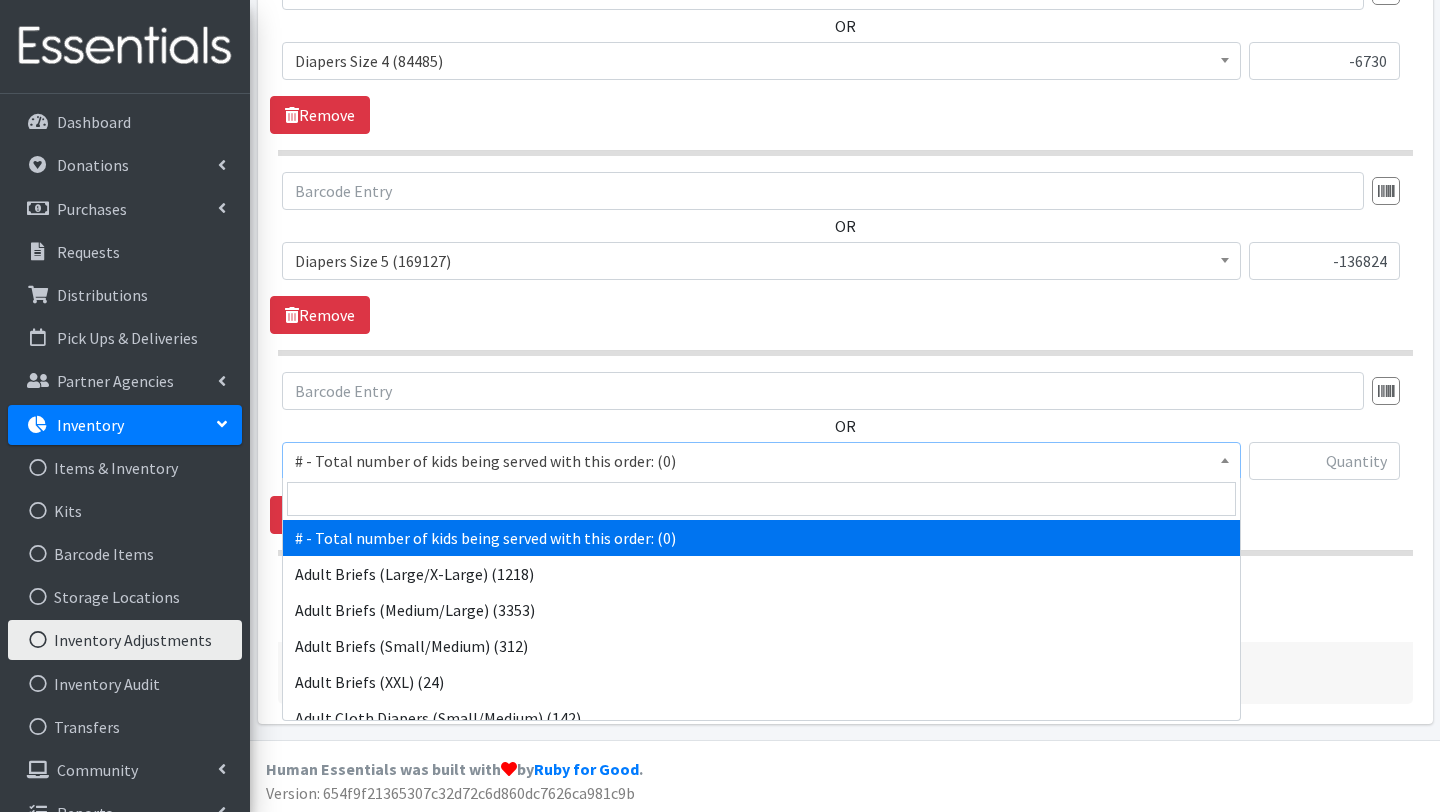 click on "# - Total number of kids being served with this order: (0)" at bounding box center [761, 461] 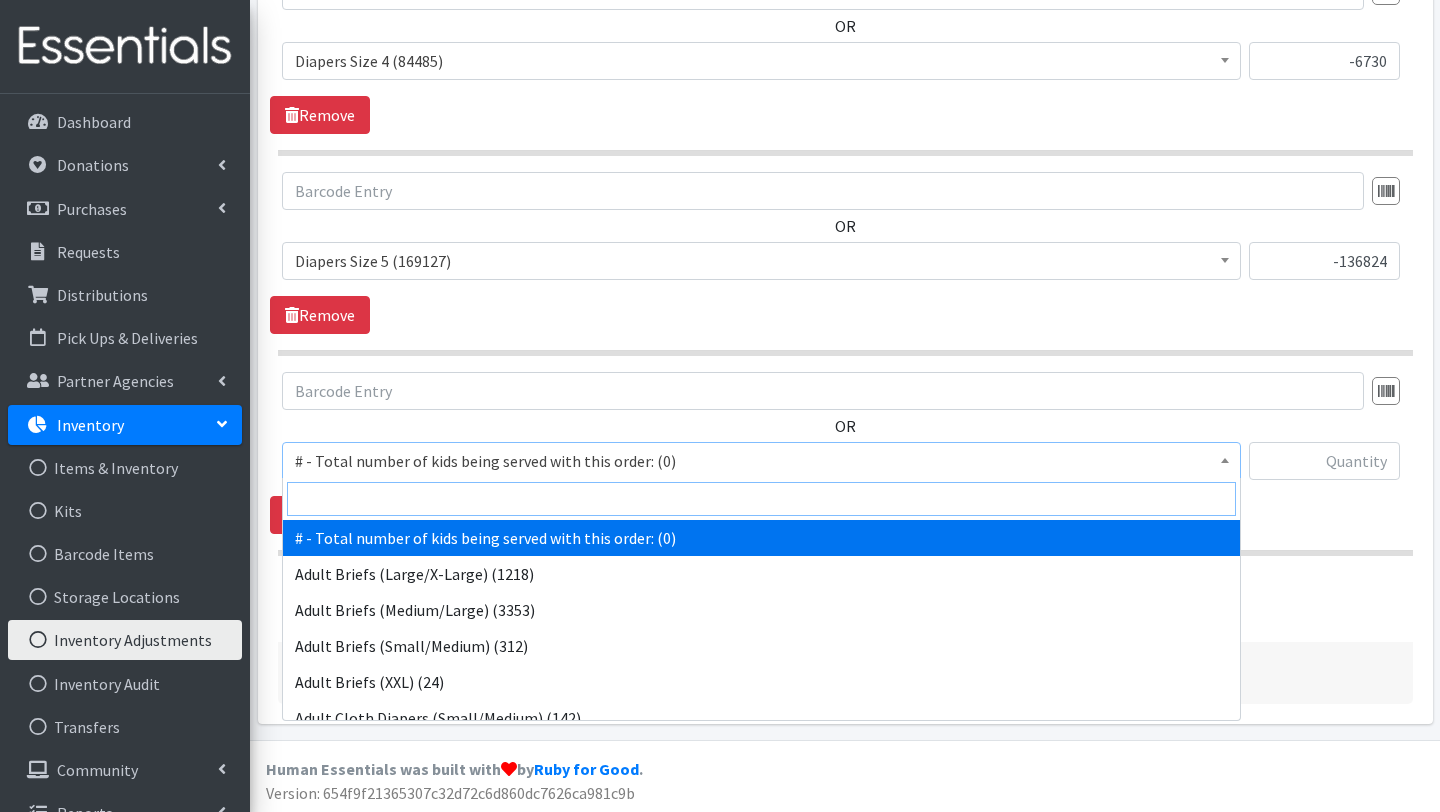 click at bounding box center (761, 499) 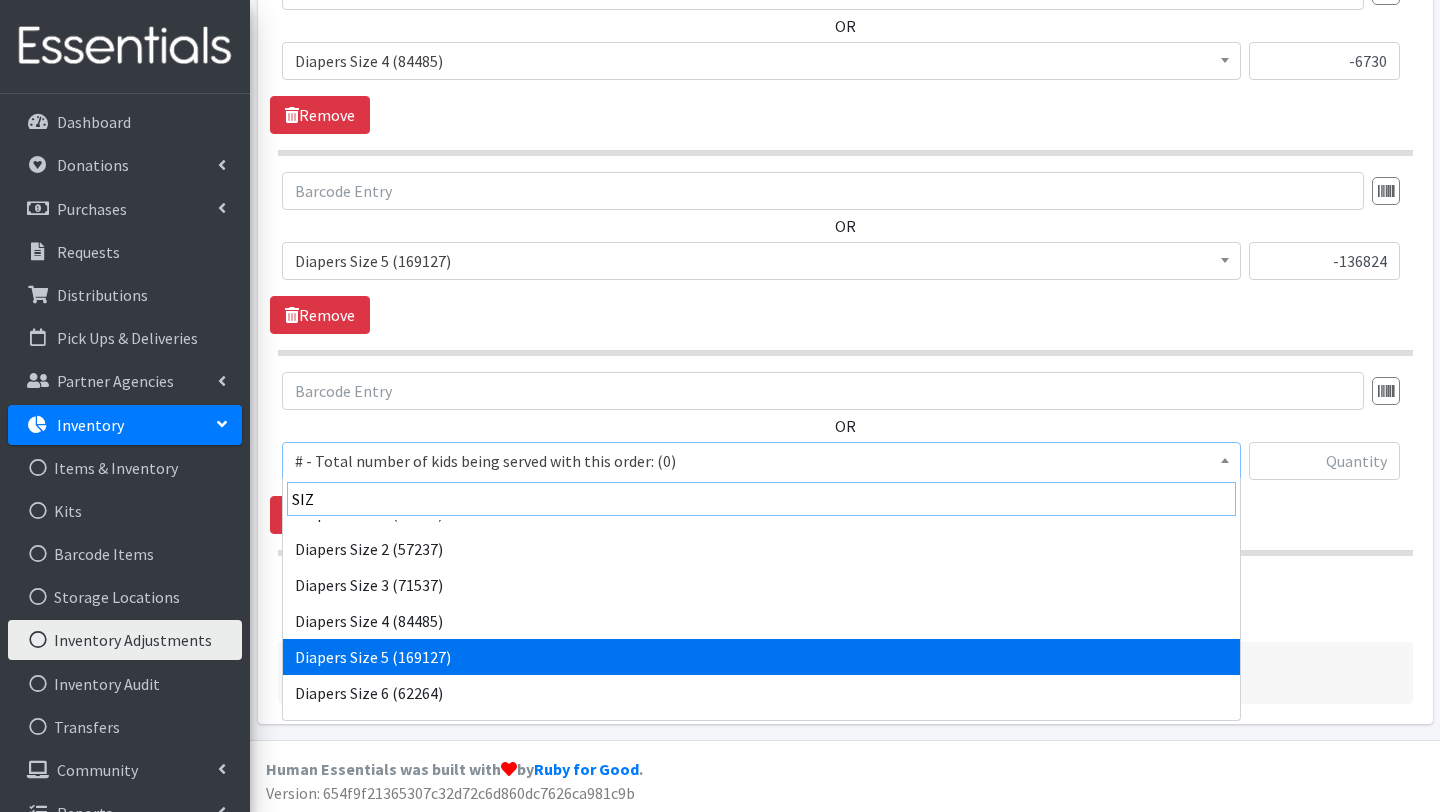 scroll, scrollTop: 69, scrollLeft: 0, axis: vertical 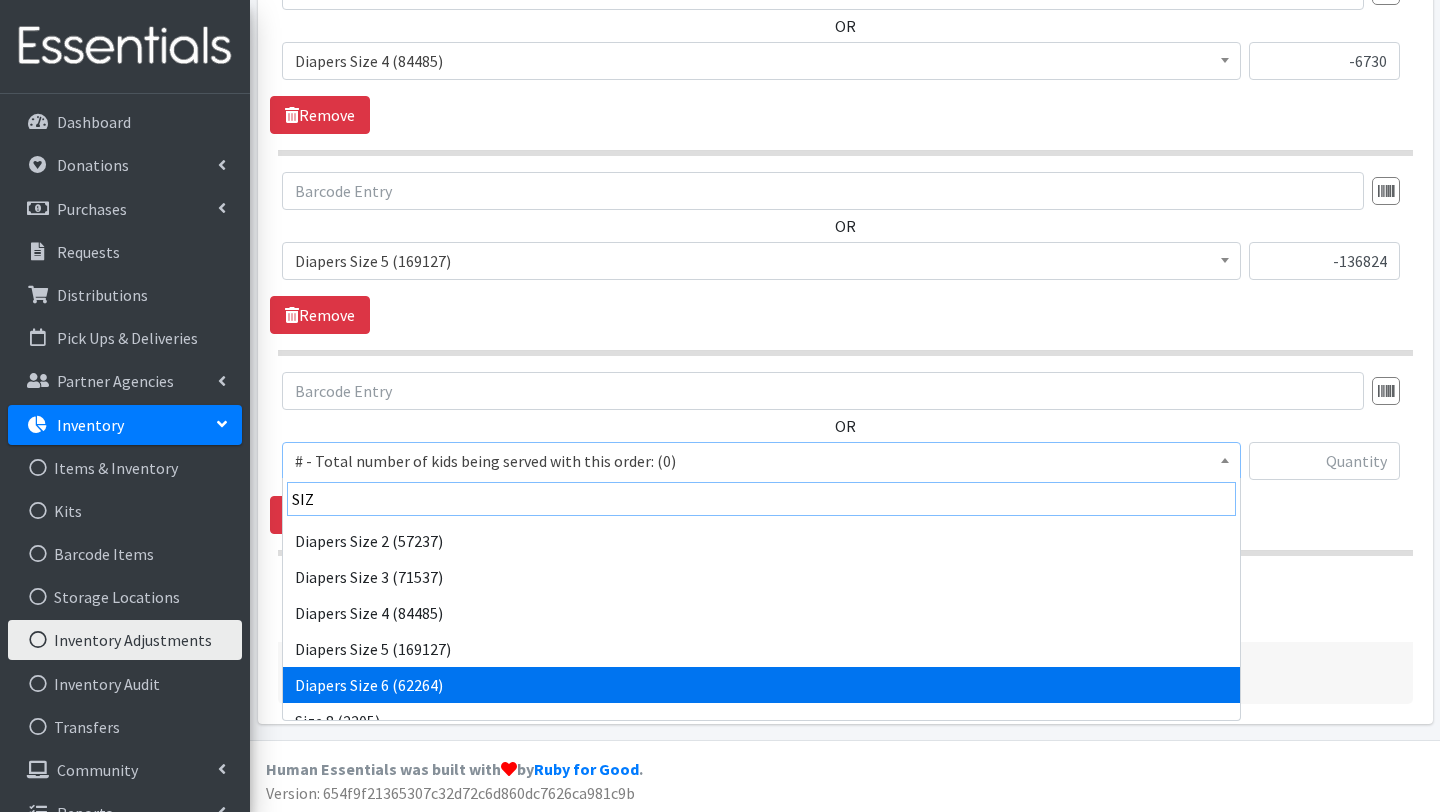 type on "SIZ" 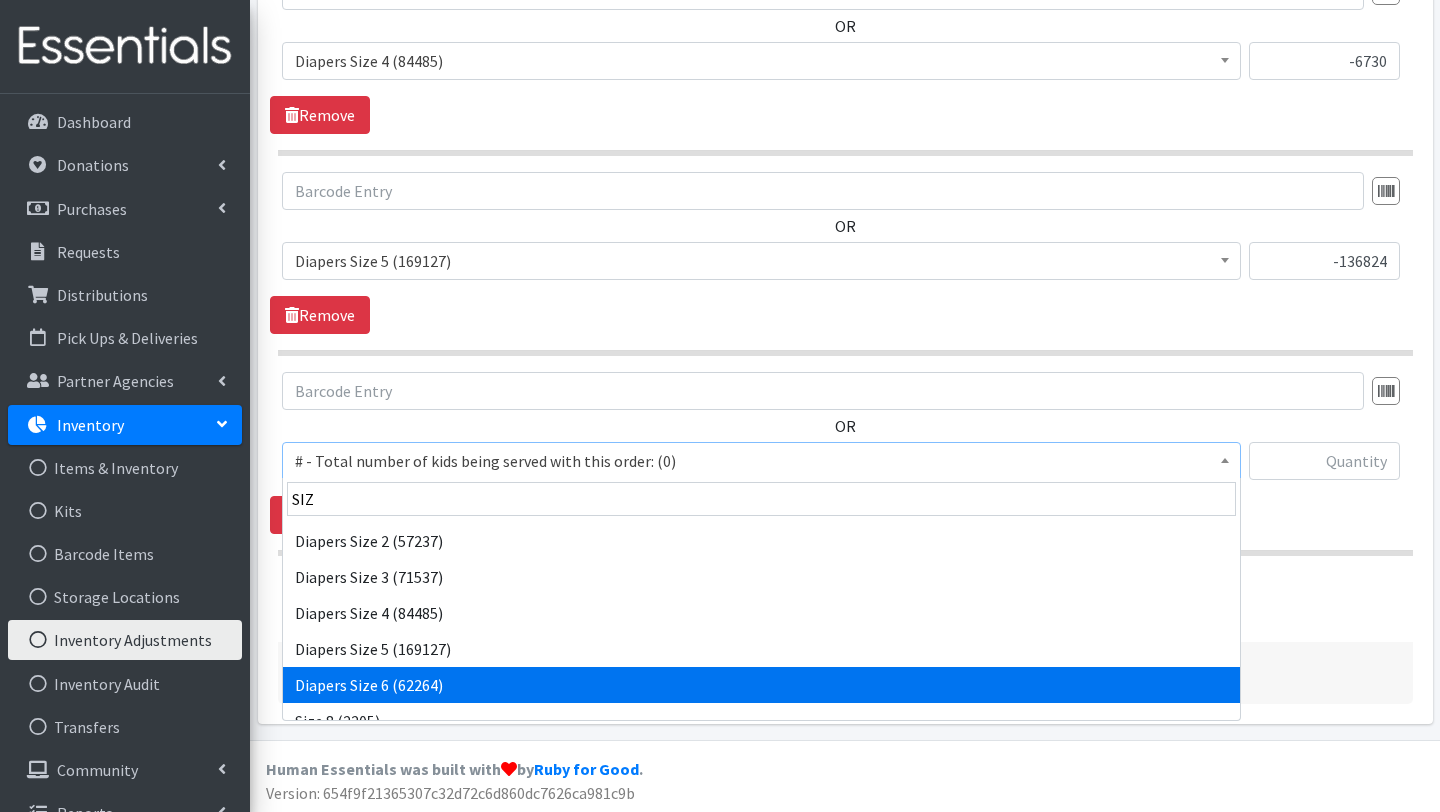select on "2674" 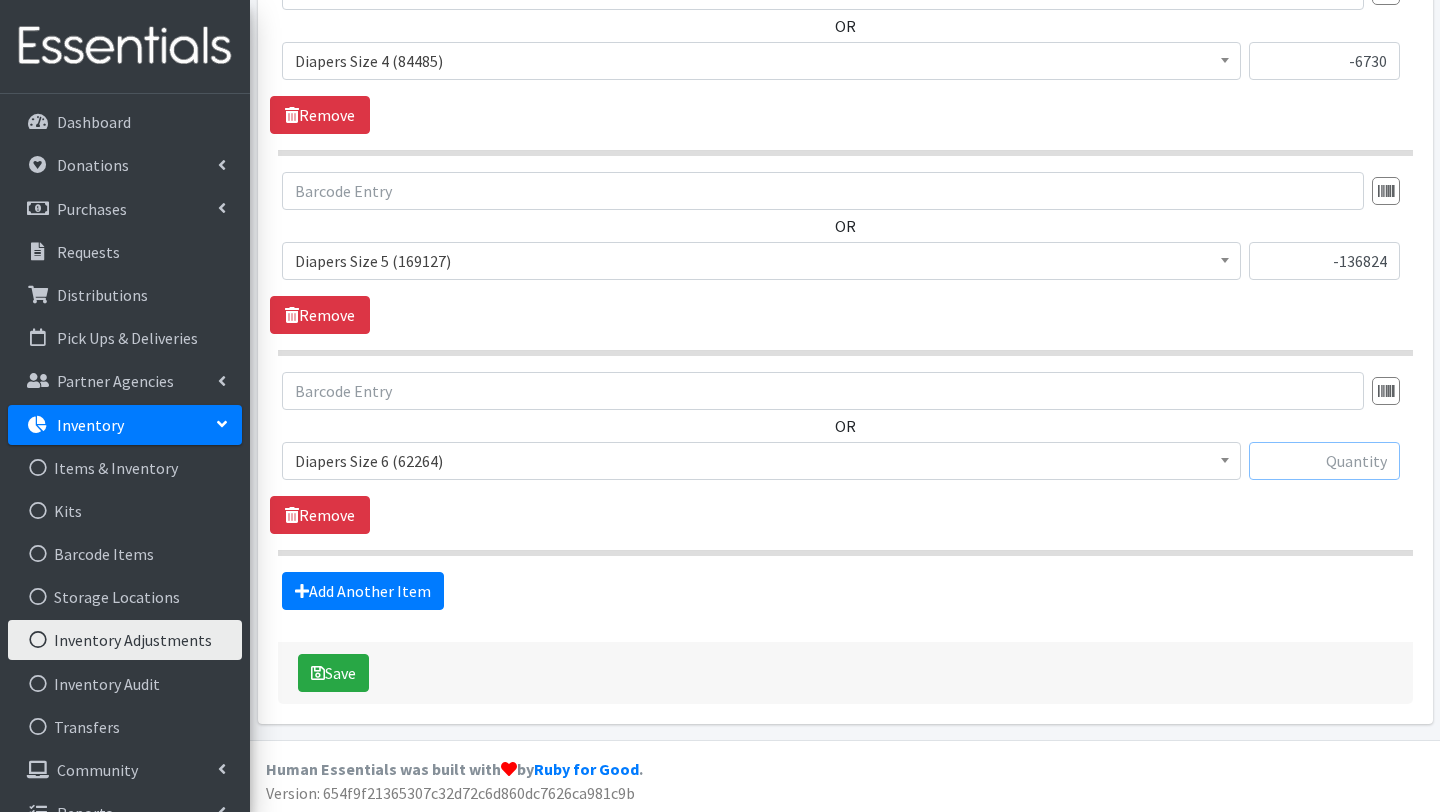 click at bounding box center [1324, 461] 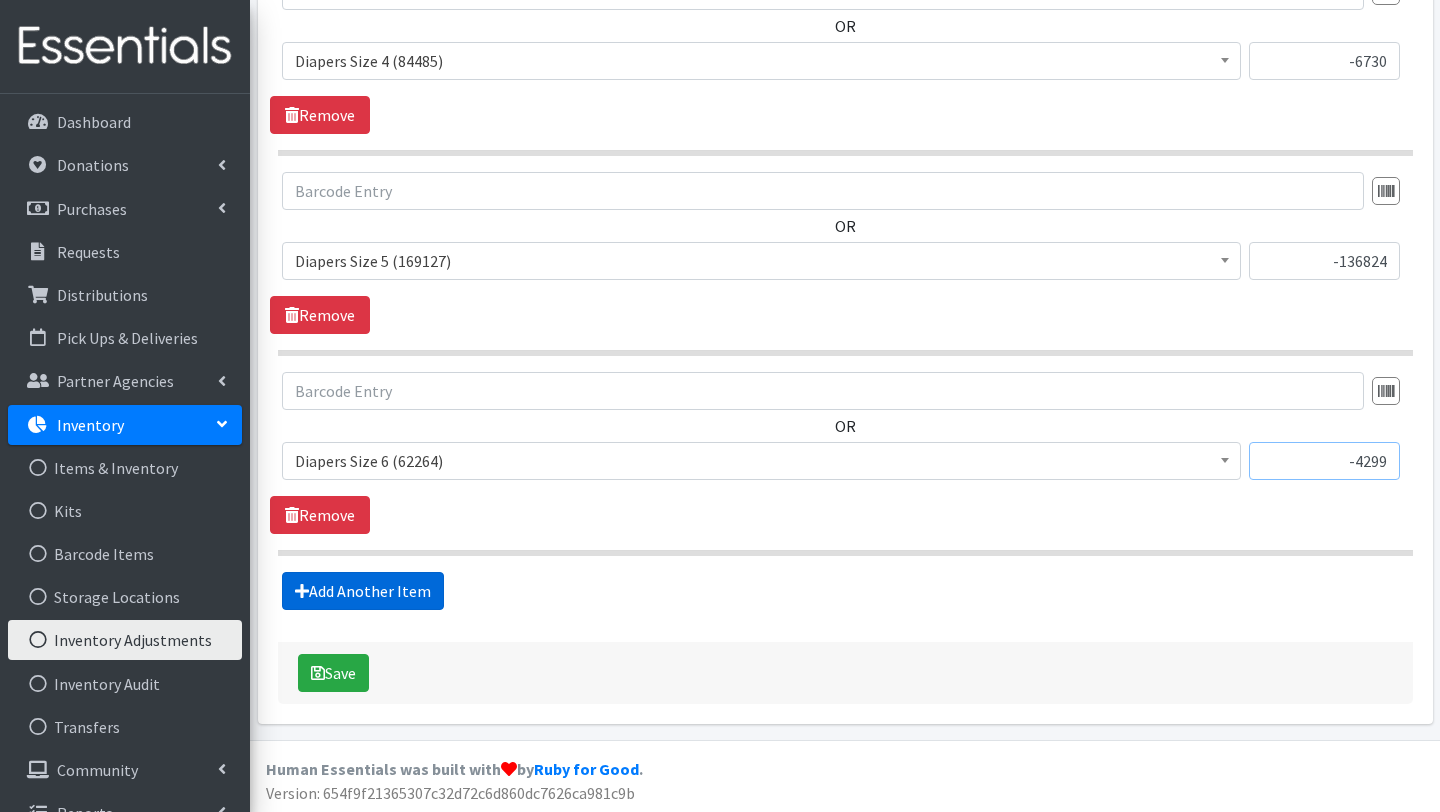type on "-4299" 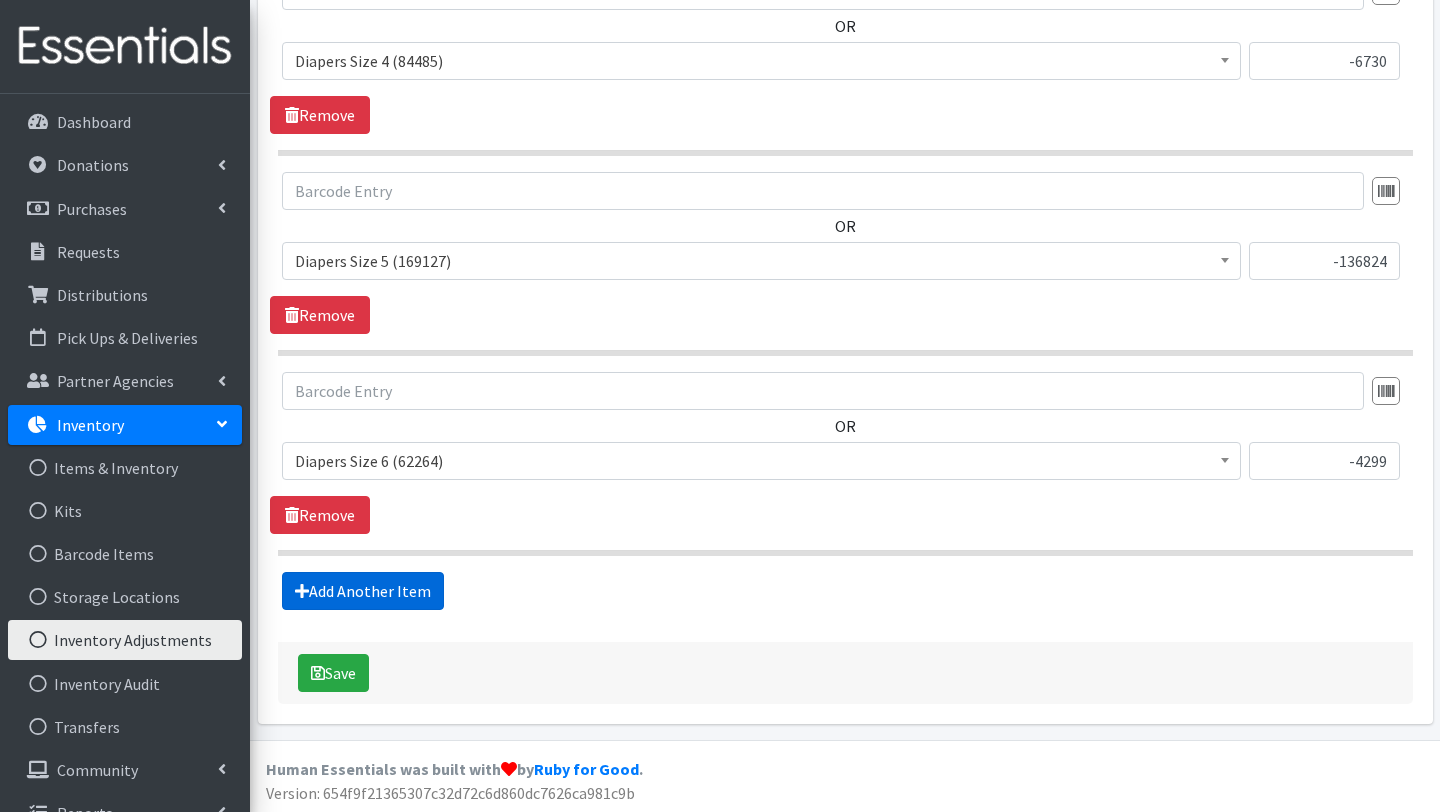 click on "Add Another Item" at bounding box center (363, 591) 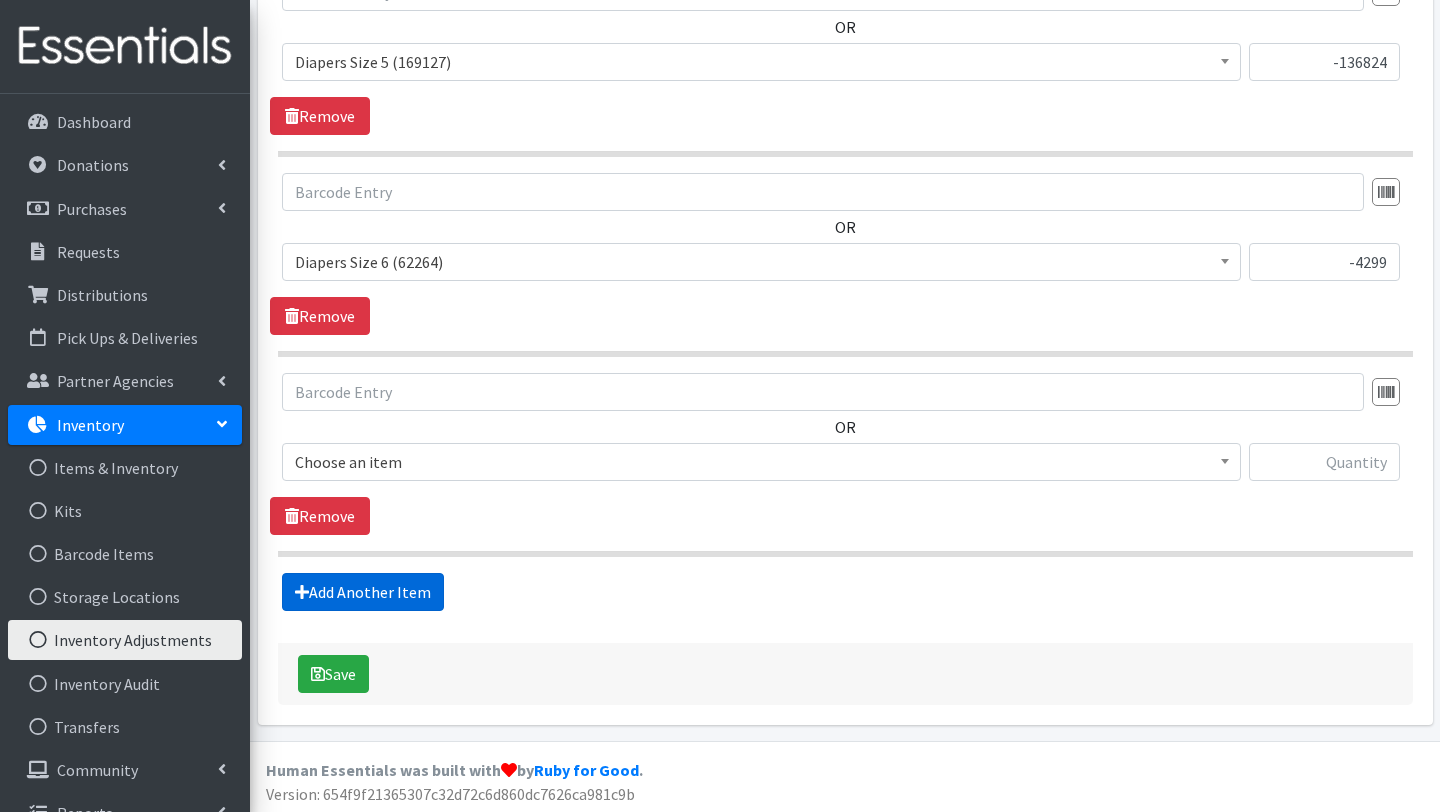 scroll, scrollTop: 1940, scrollLeft: 0, axis: vertical 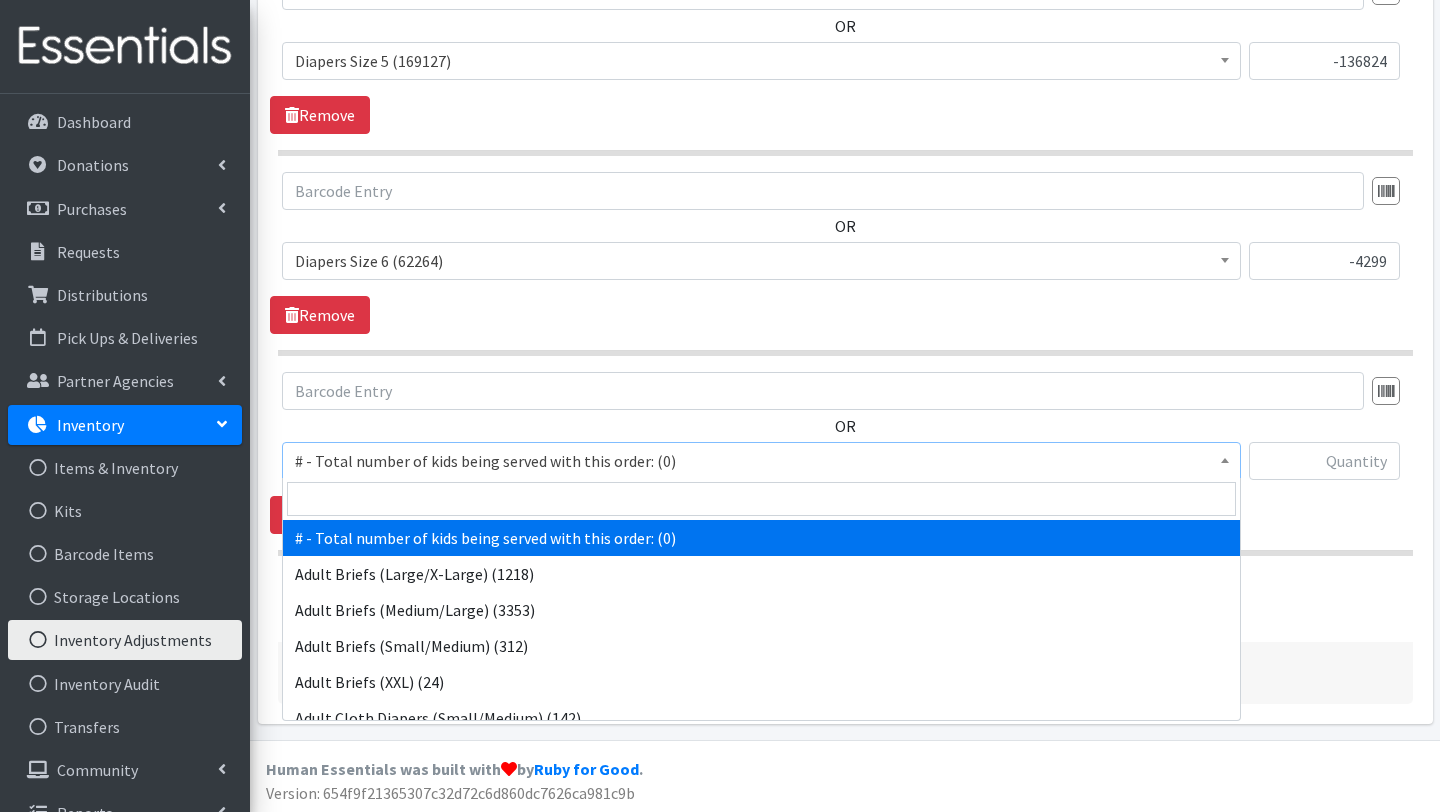 click on "# - Total number of kids being served with this order: (0)" at bounding box center (761, 461) 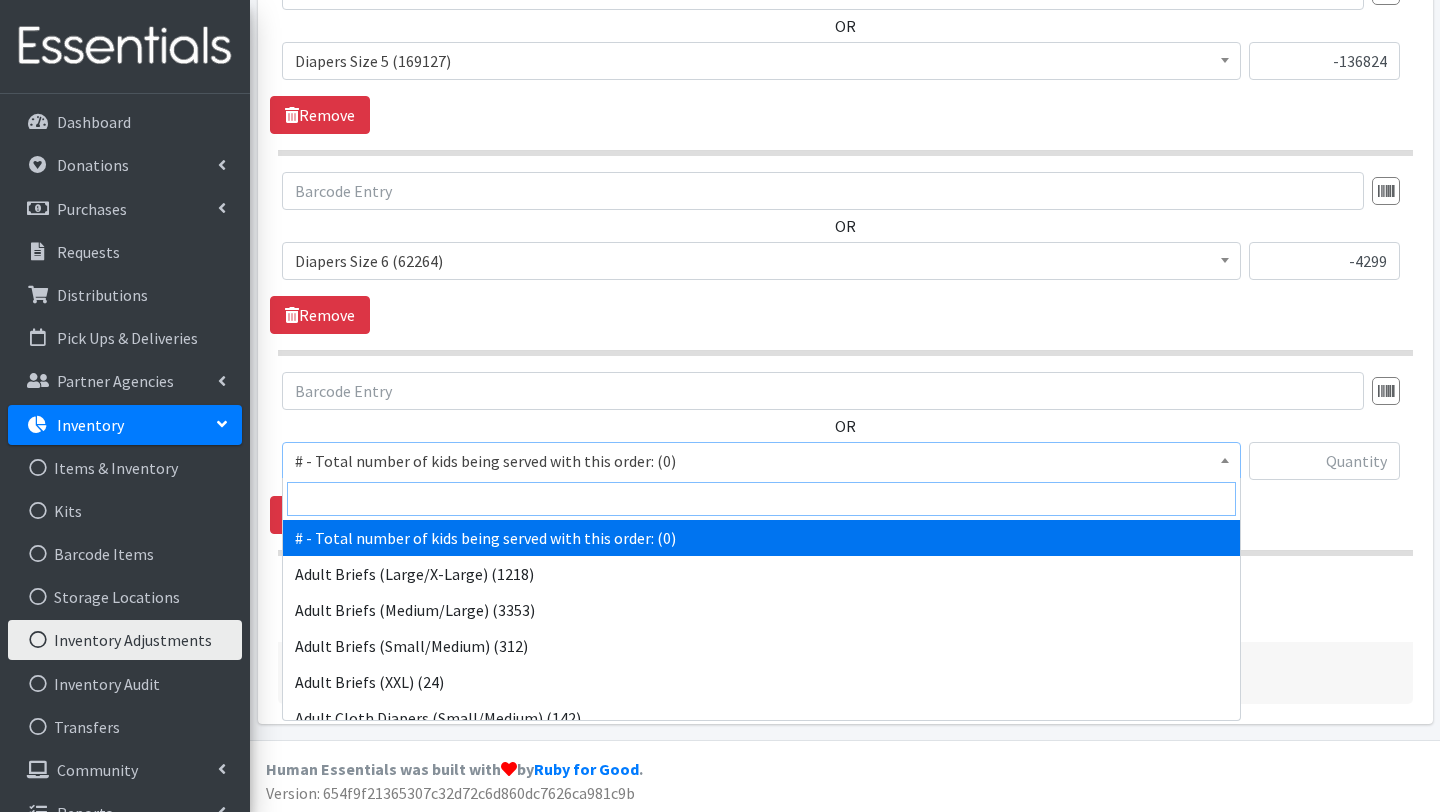 click at bounding box center (761, 499) 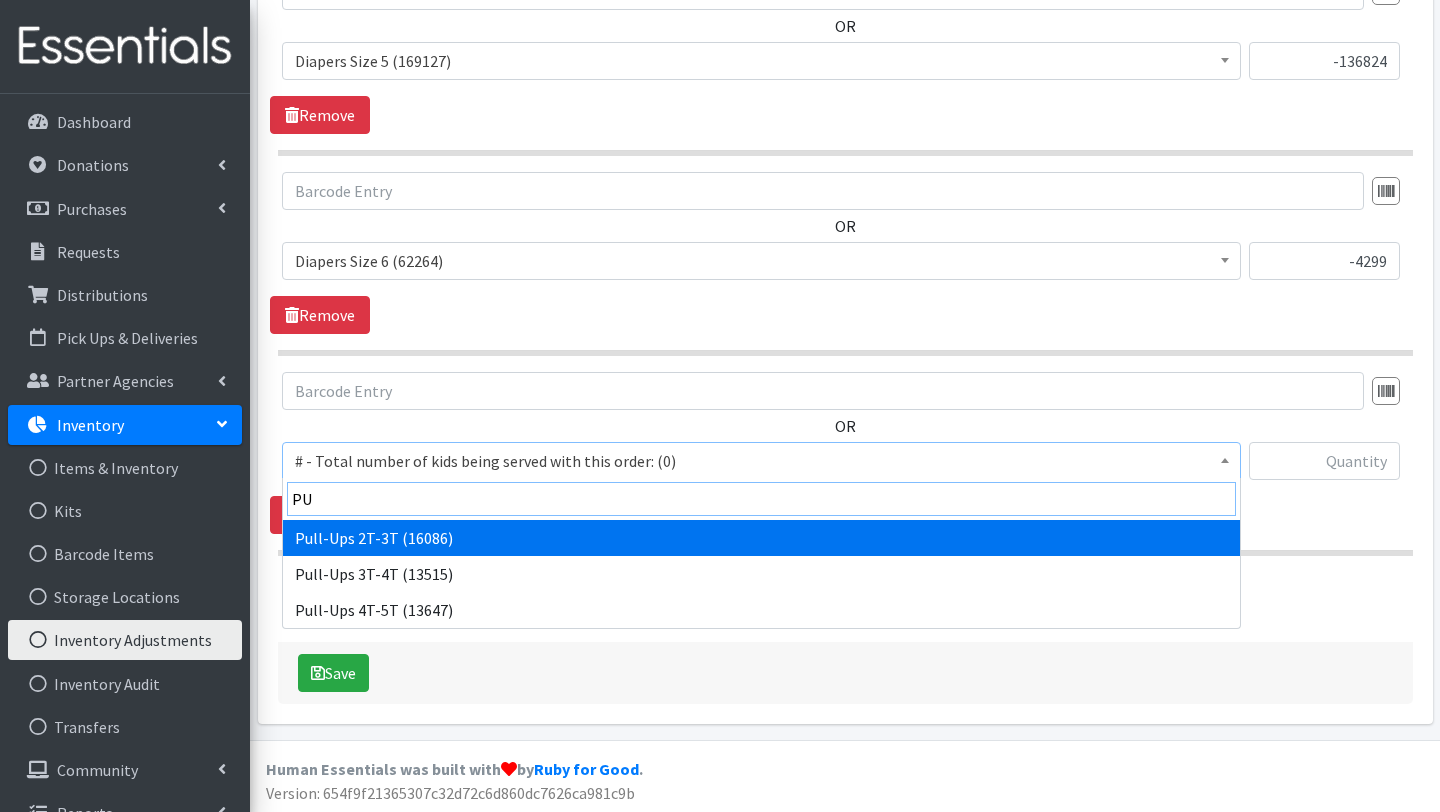 type on "PU" 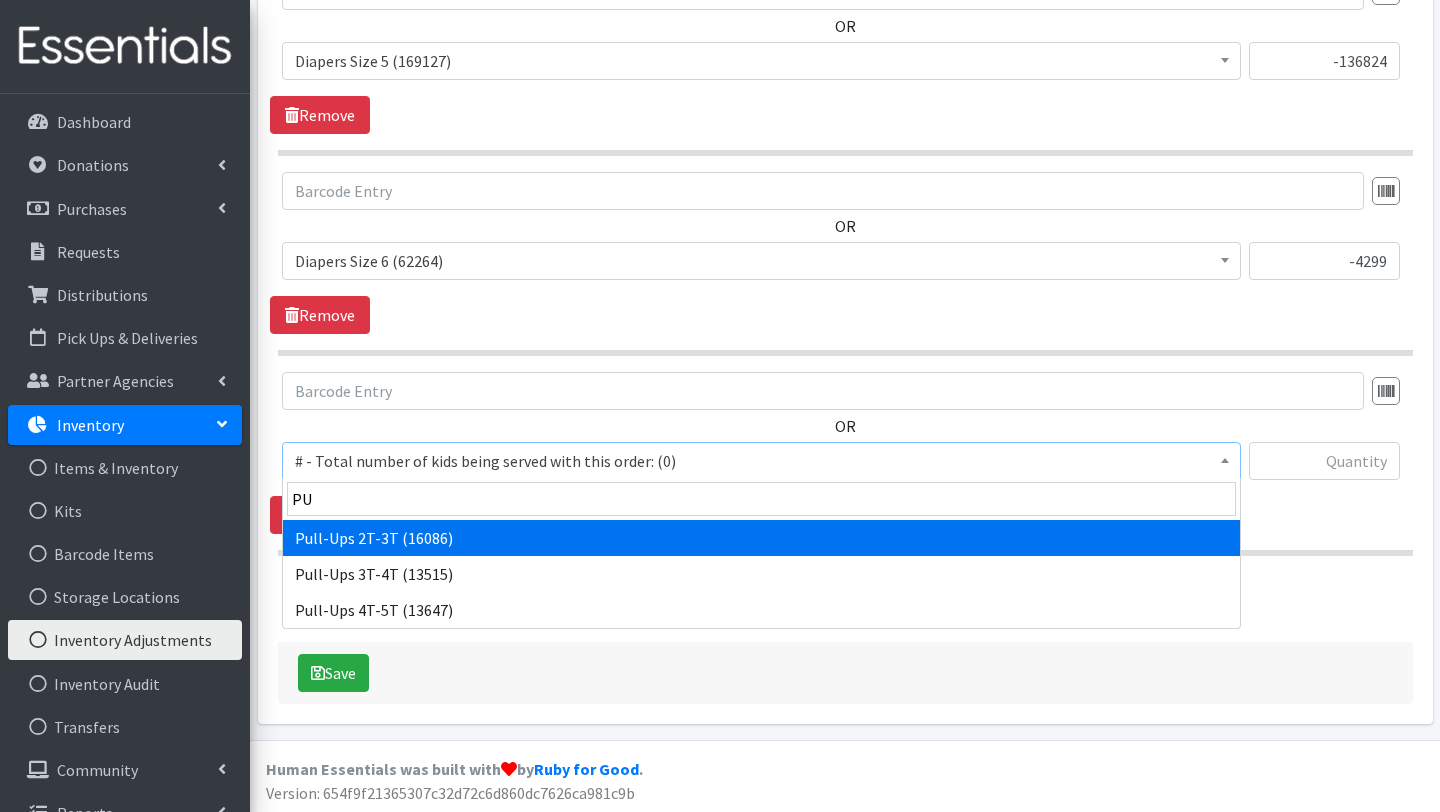 select on "2644" 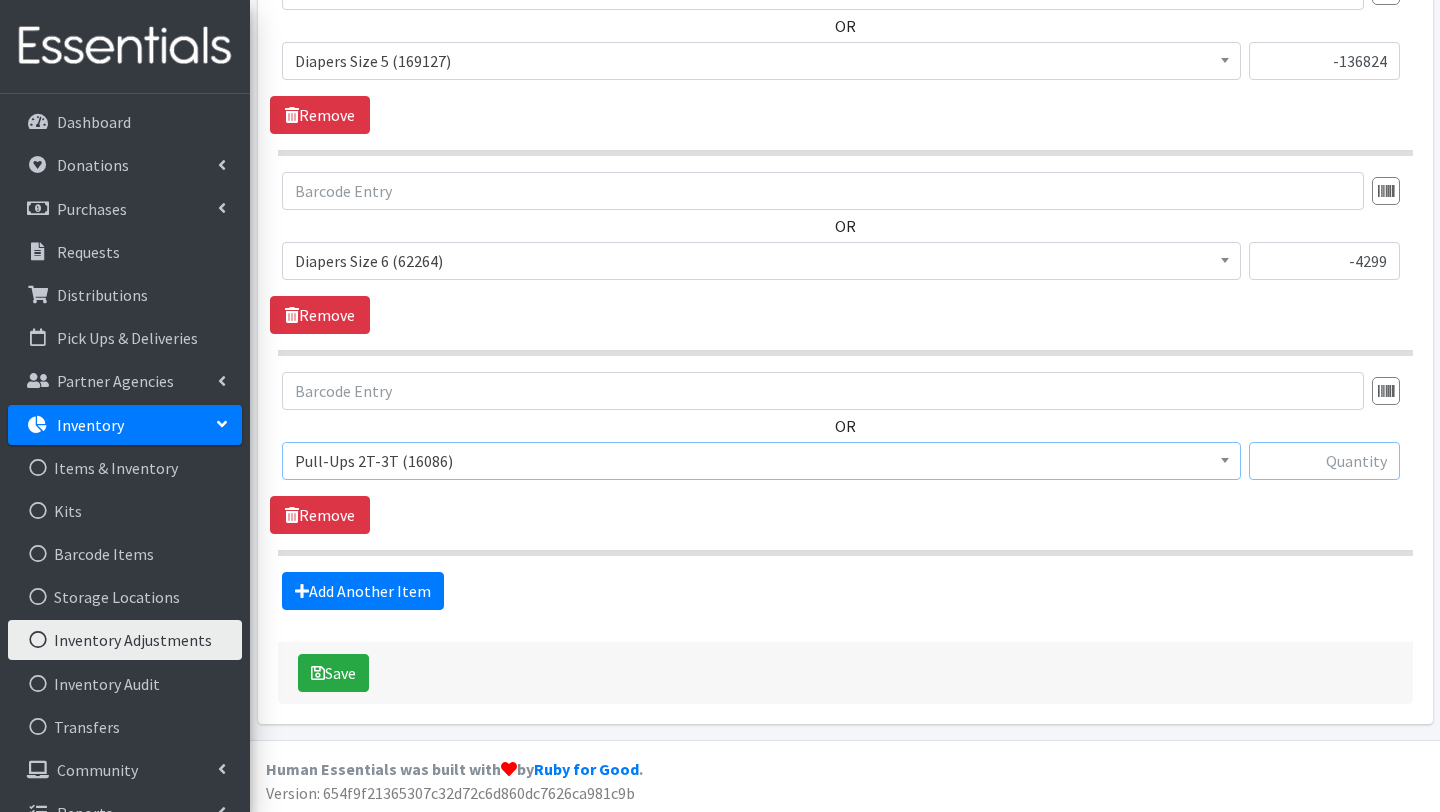 click at bounding box center [1324, 461] 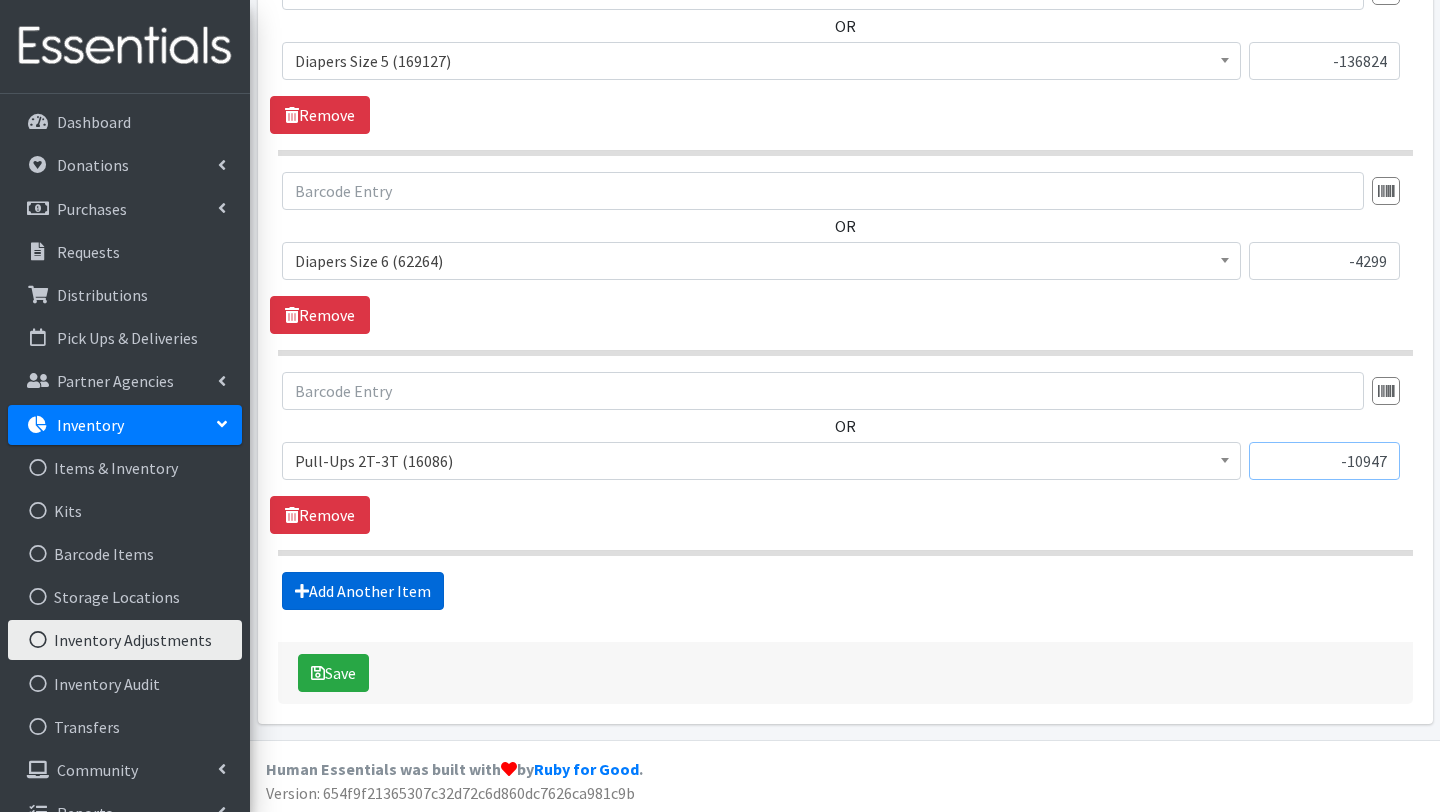 type on "-10947" 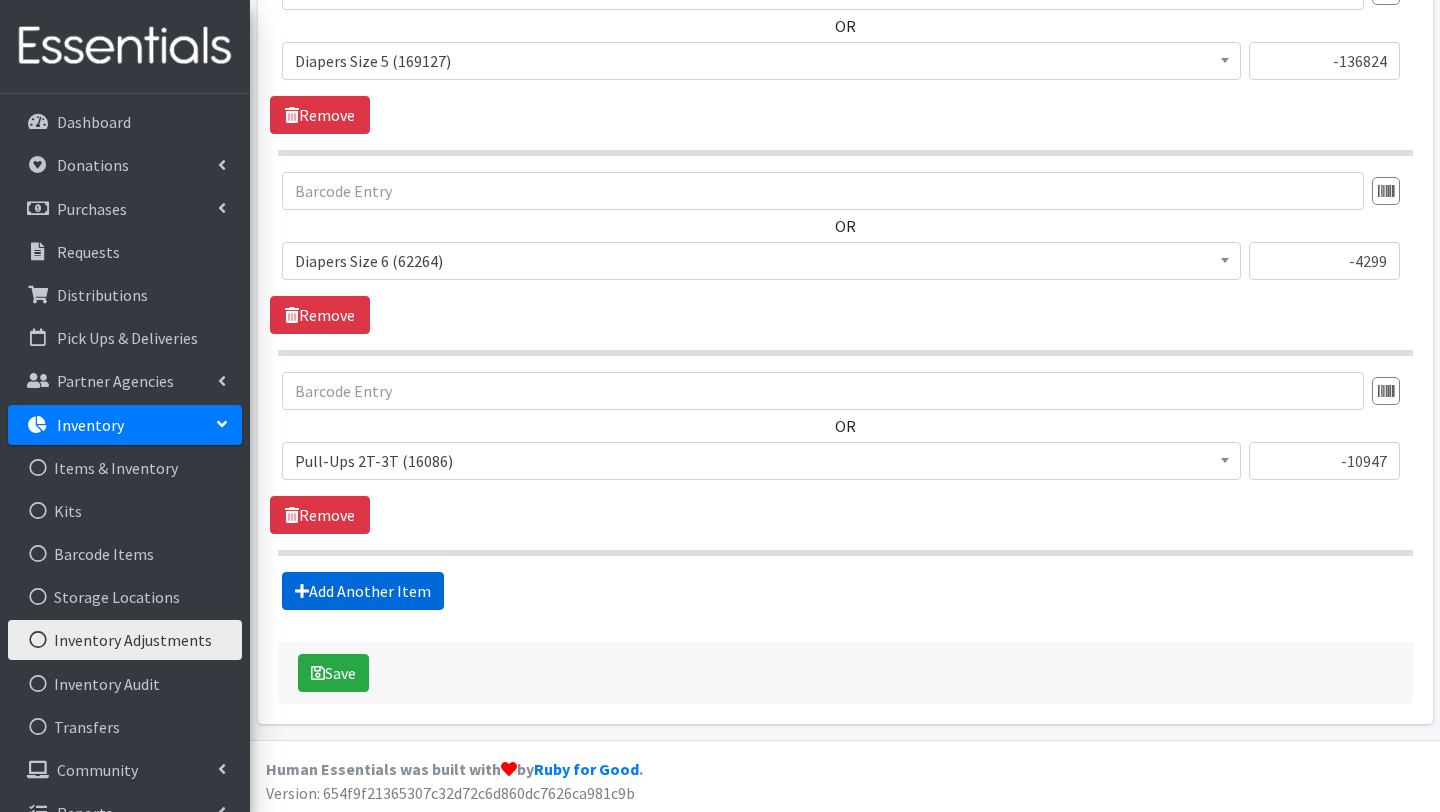 click on "Add Another Item" at bounding box center (363, 591) 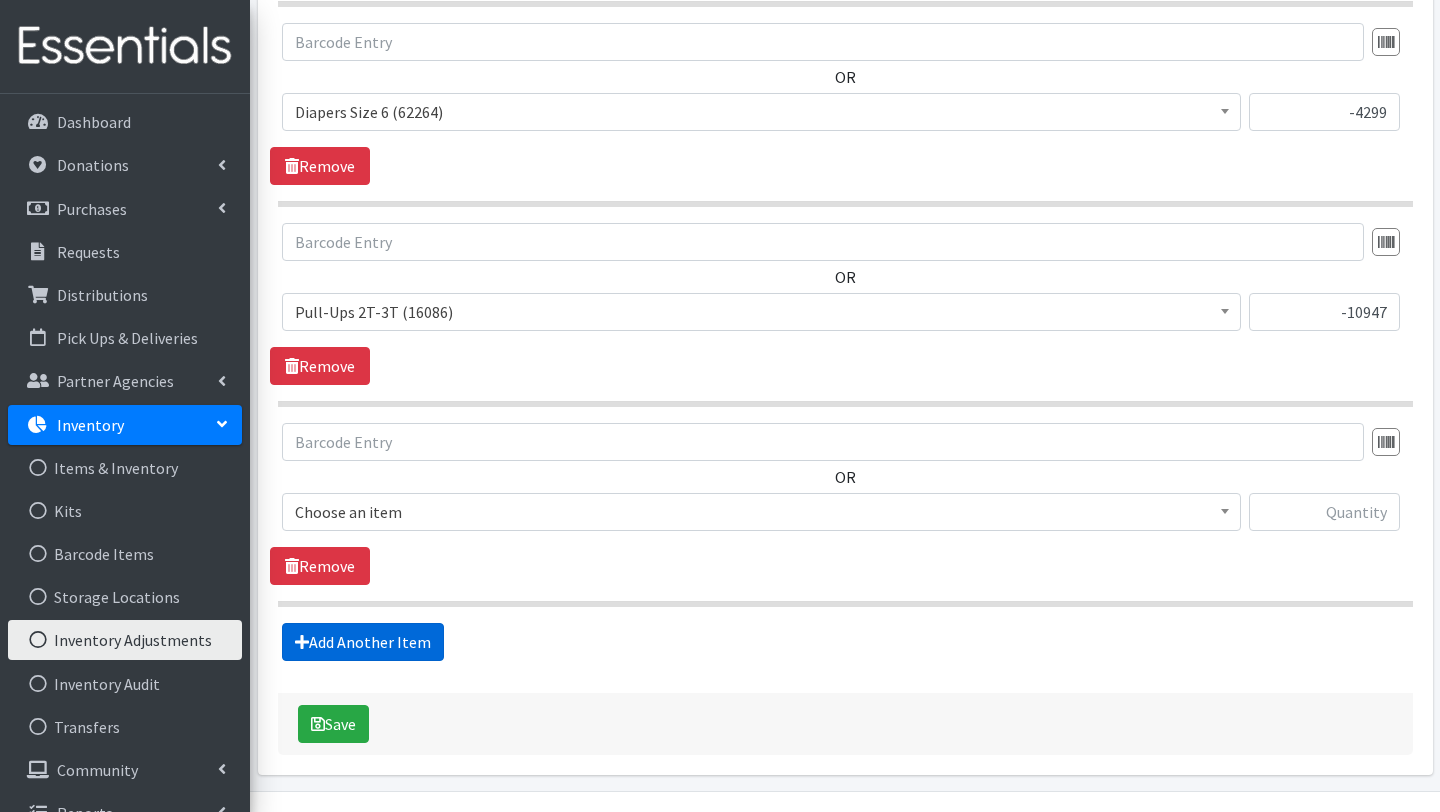scroll, scrollTop: 2140, scrollLeft: 0, axis: vertical 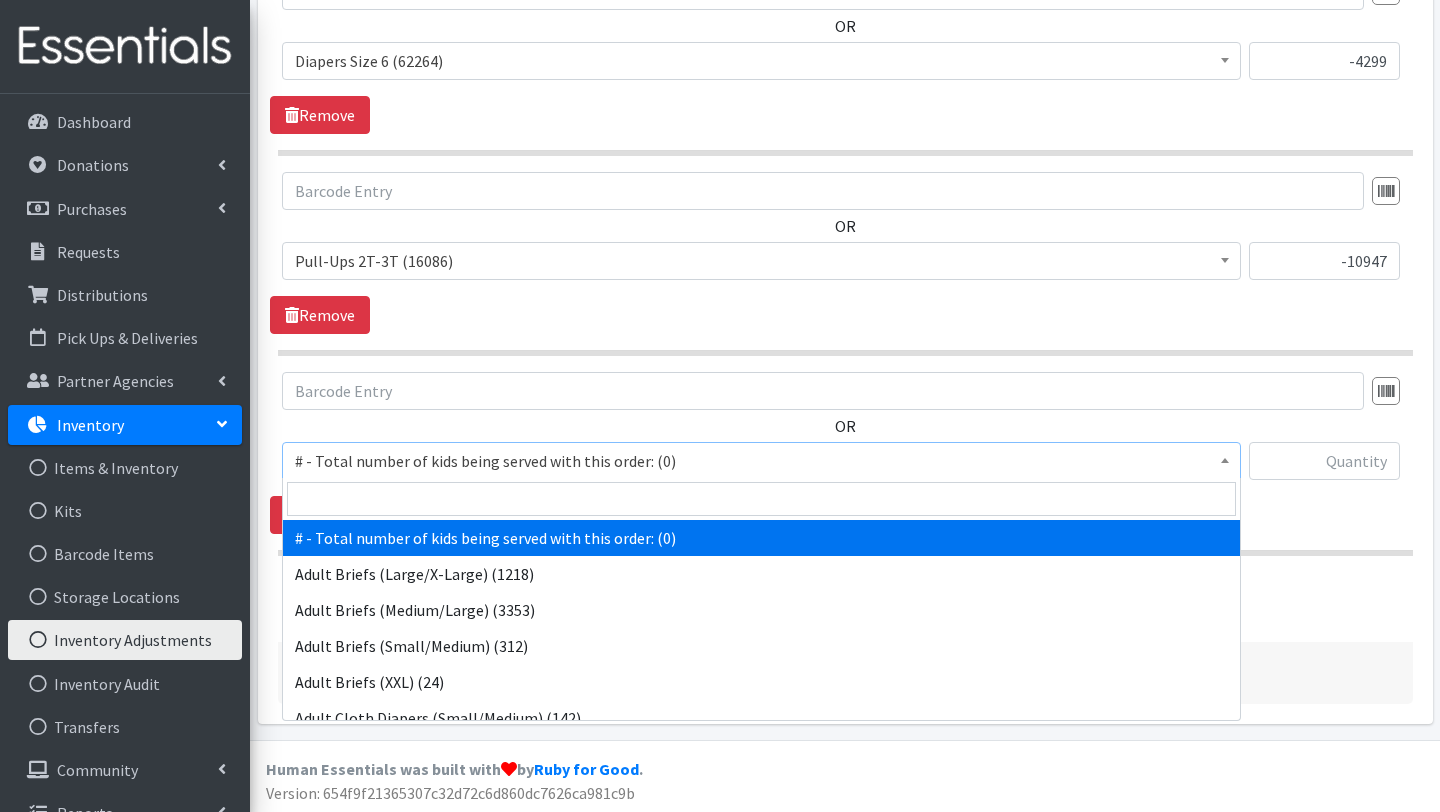 click on "# - Total number of kids being served with this order: (0)" at bounding box center [761, 461] 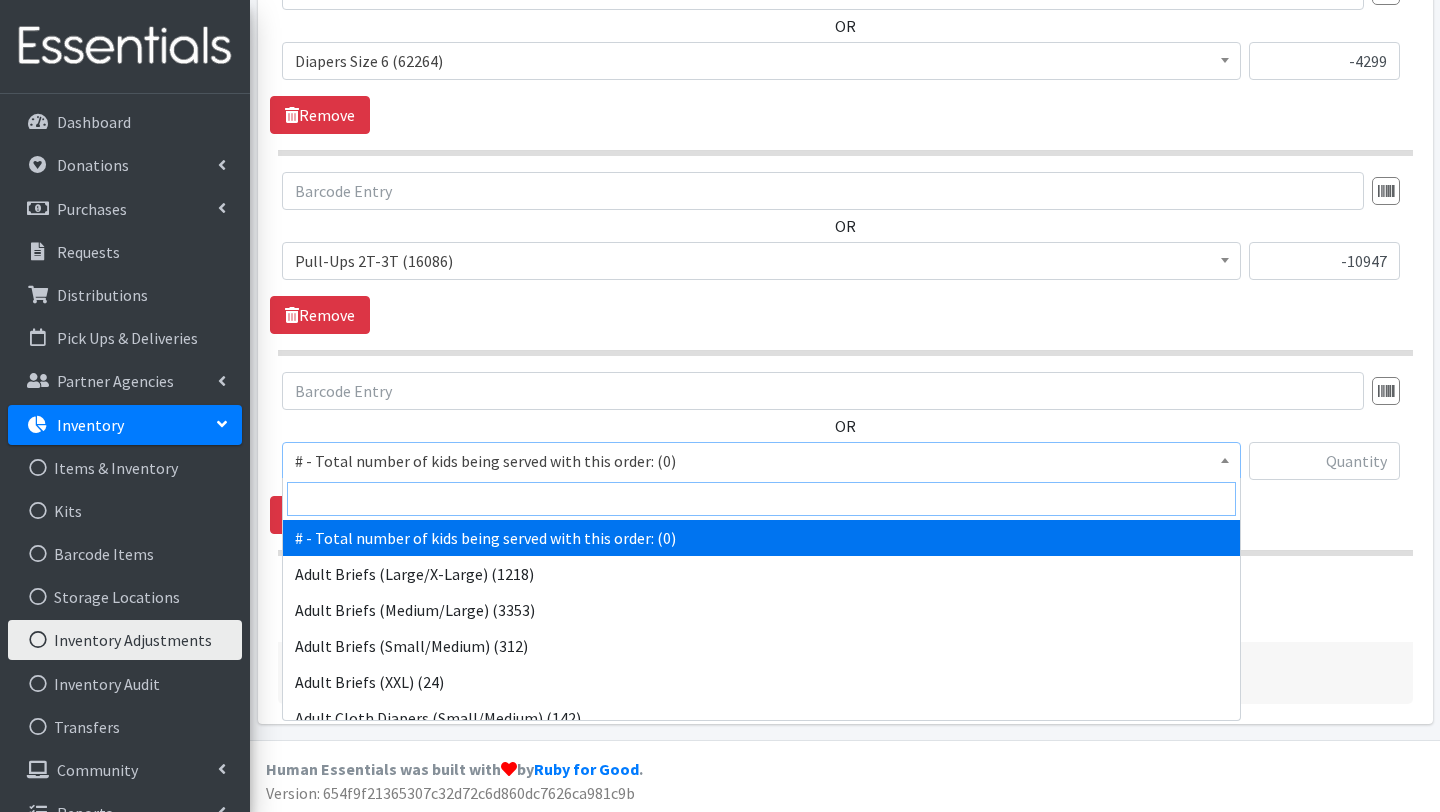 click at bounding box center [761, 499] 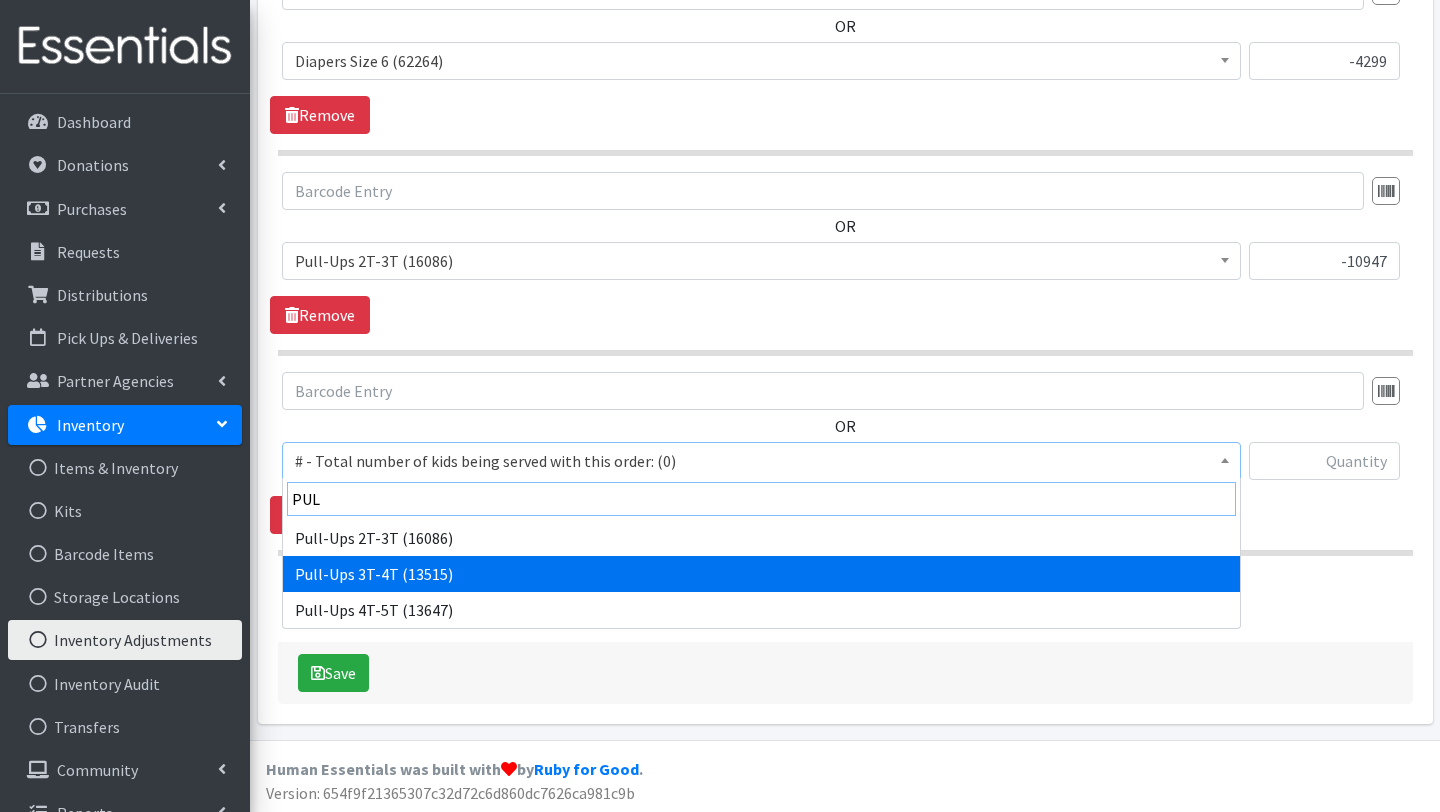 type on "PUL" 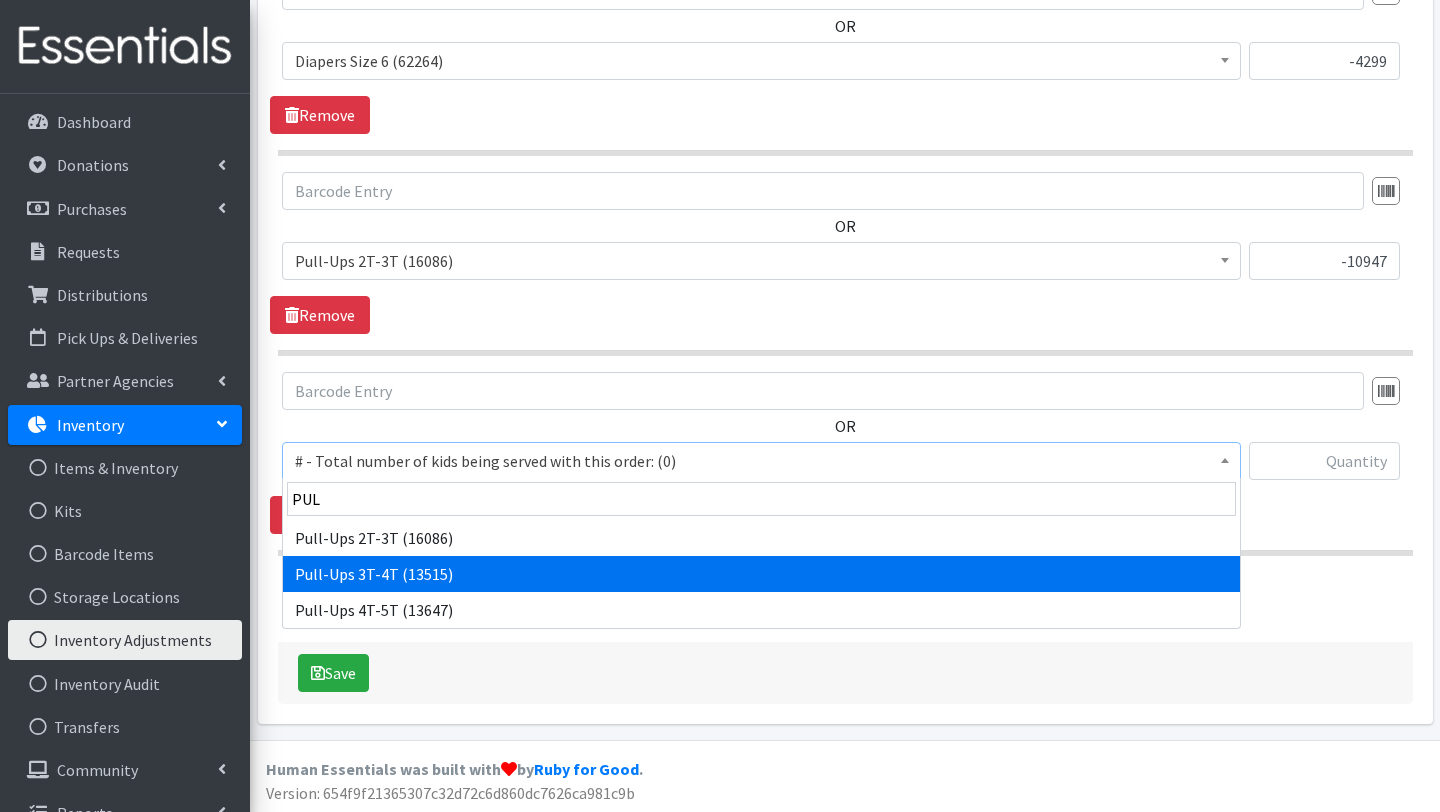 select on "2679" 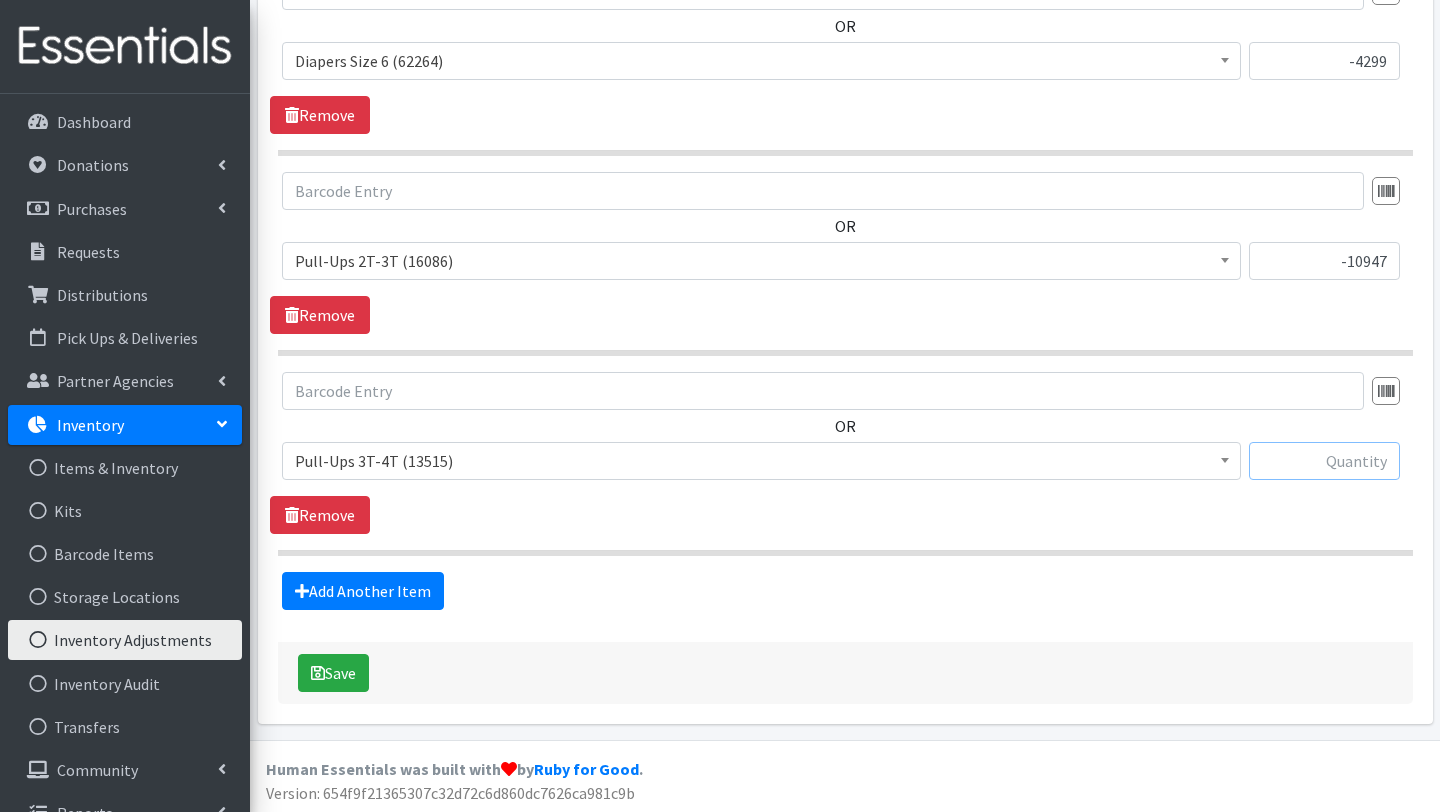 click at bounding box center (1324, 461) 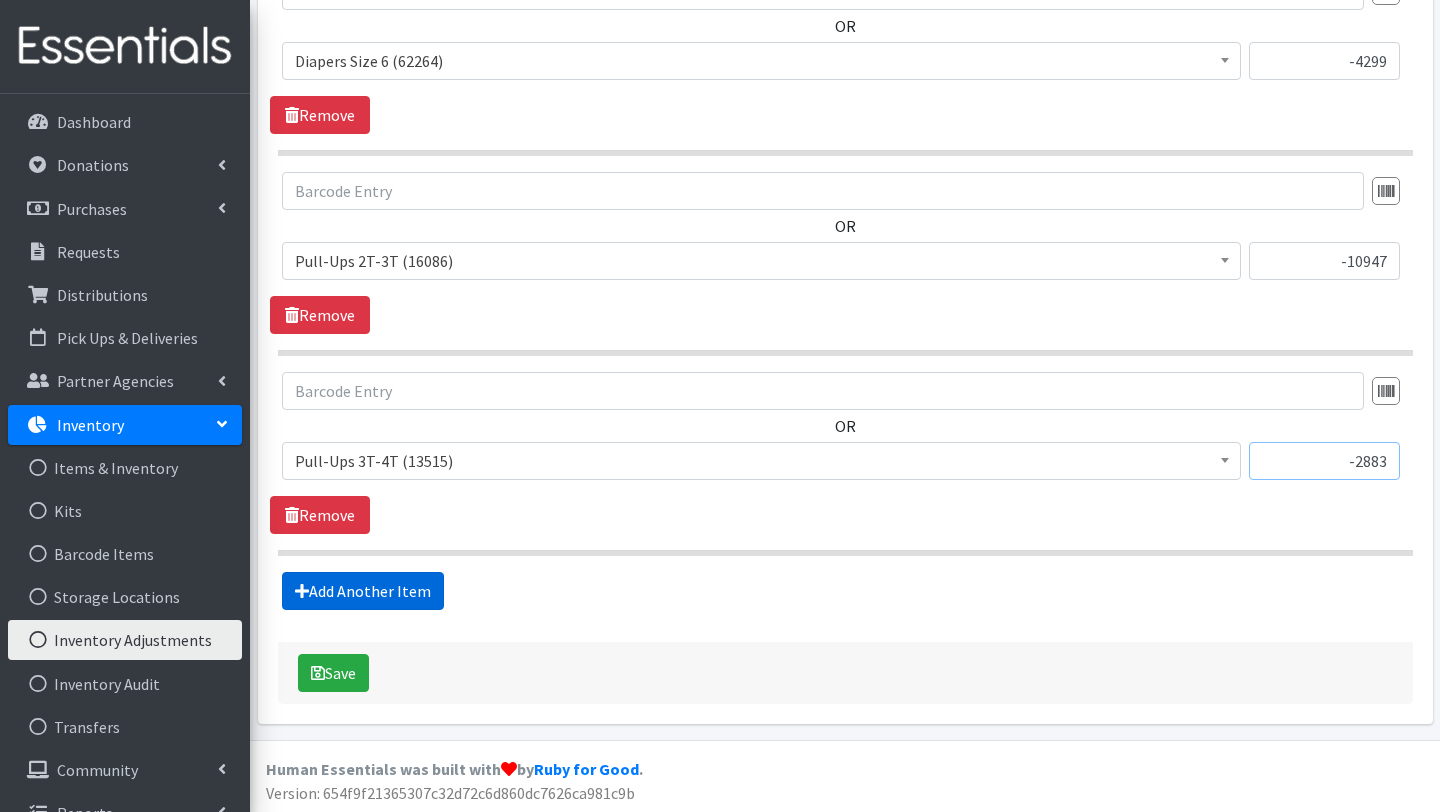 type on "-2883" 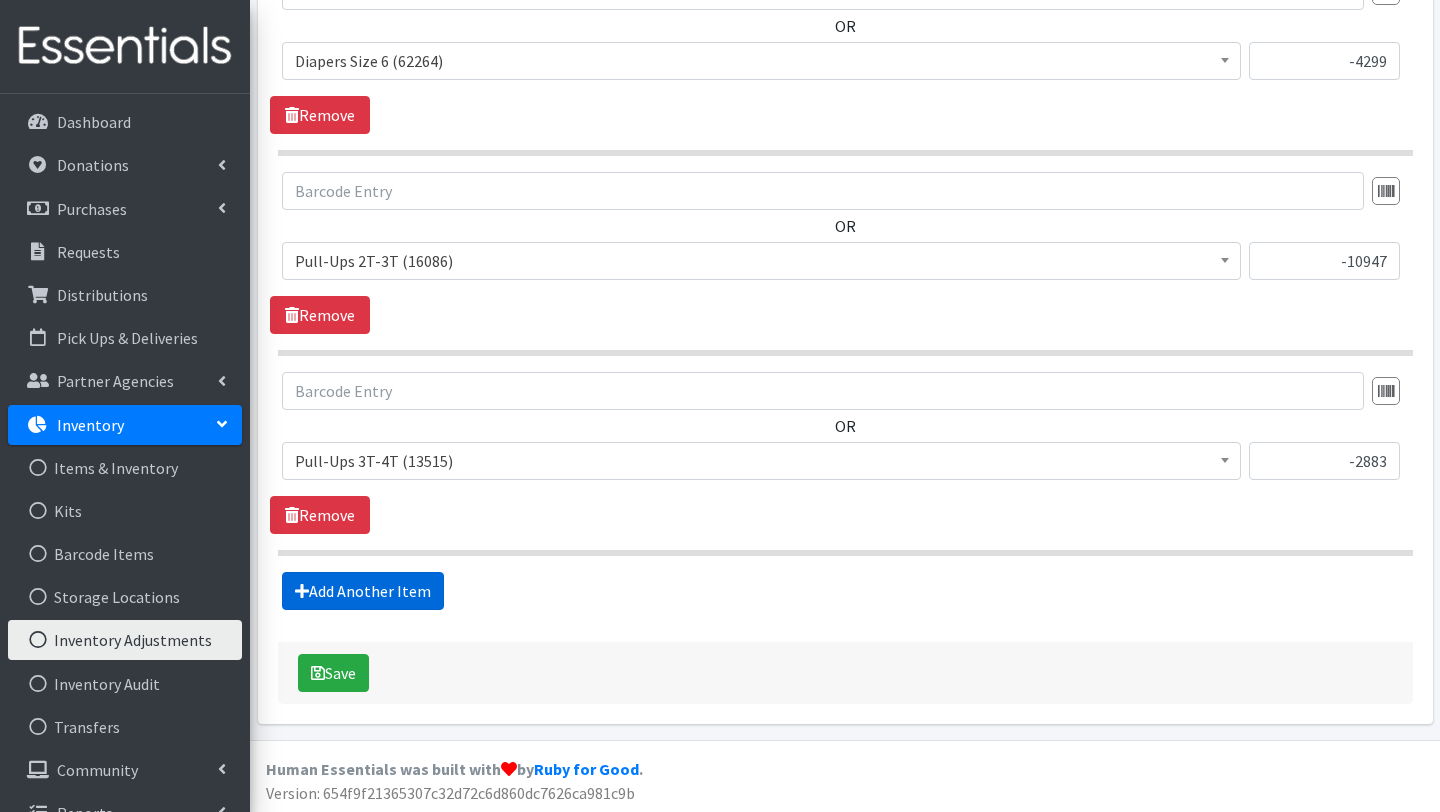 click on "Add Another Item" at bounding box center (363, 591) 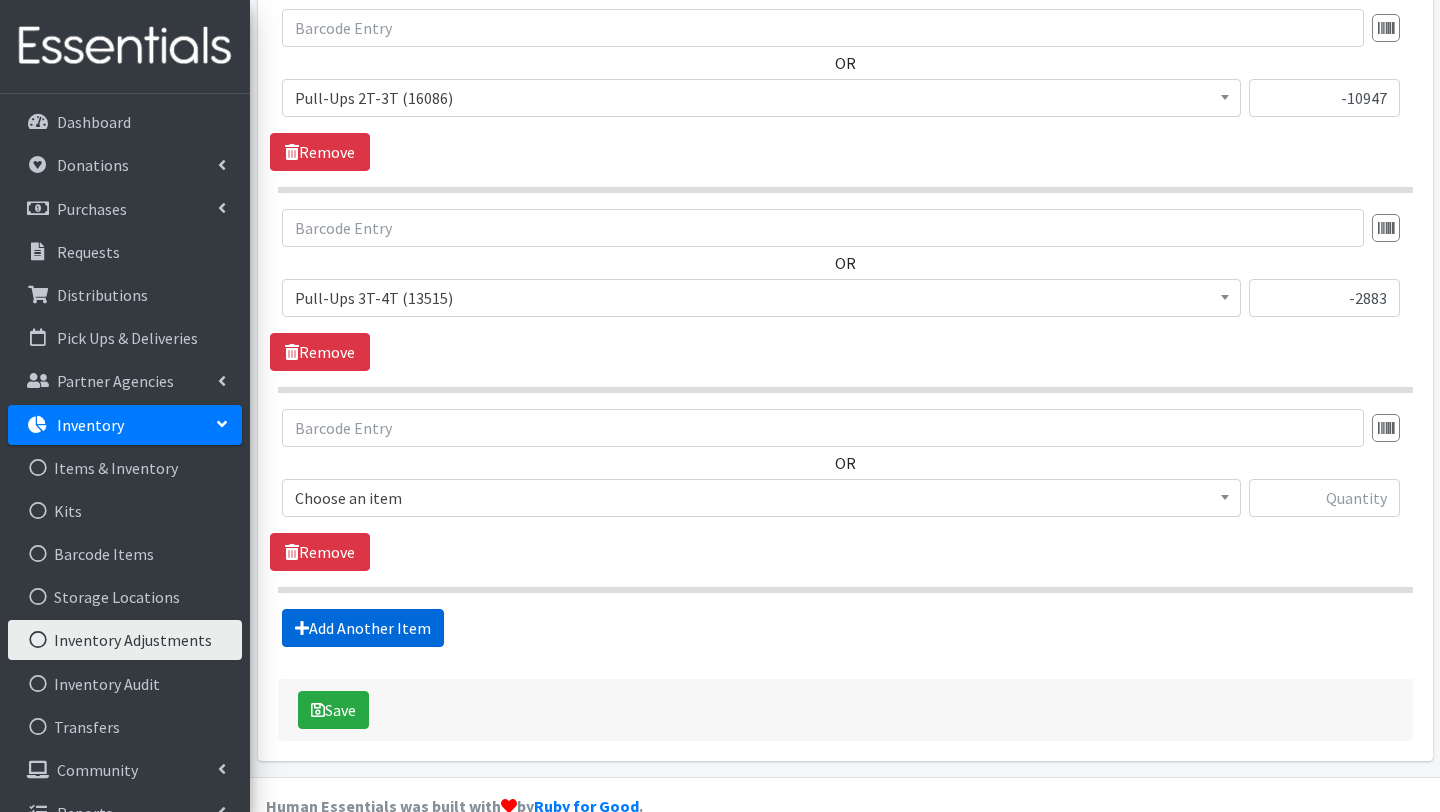 scroll, scrollTop: 2340, scrollLeft: 0, axis: vertical 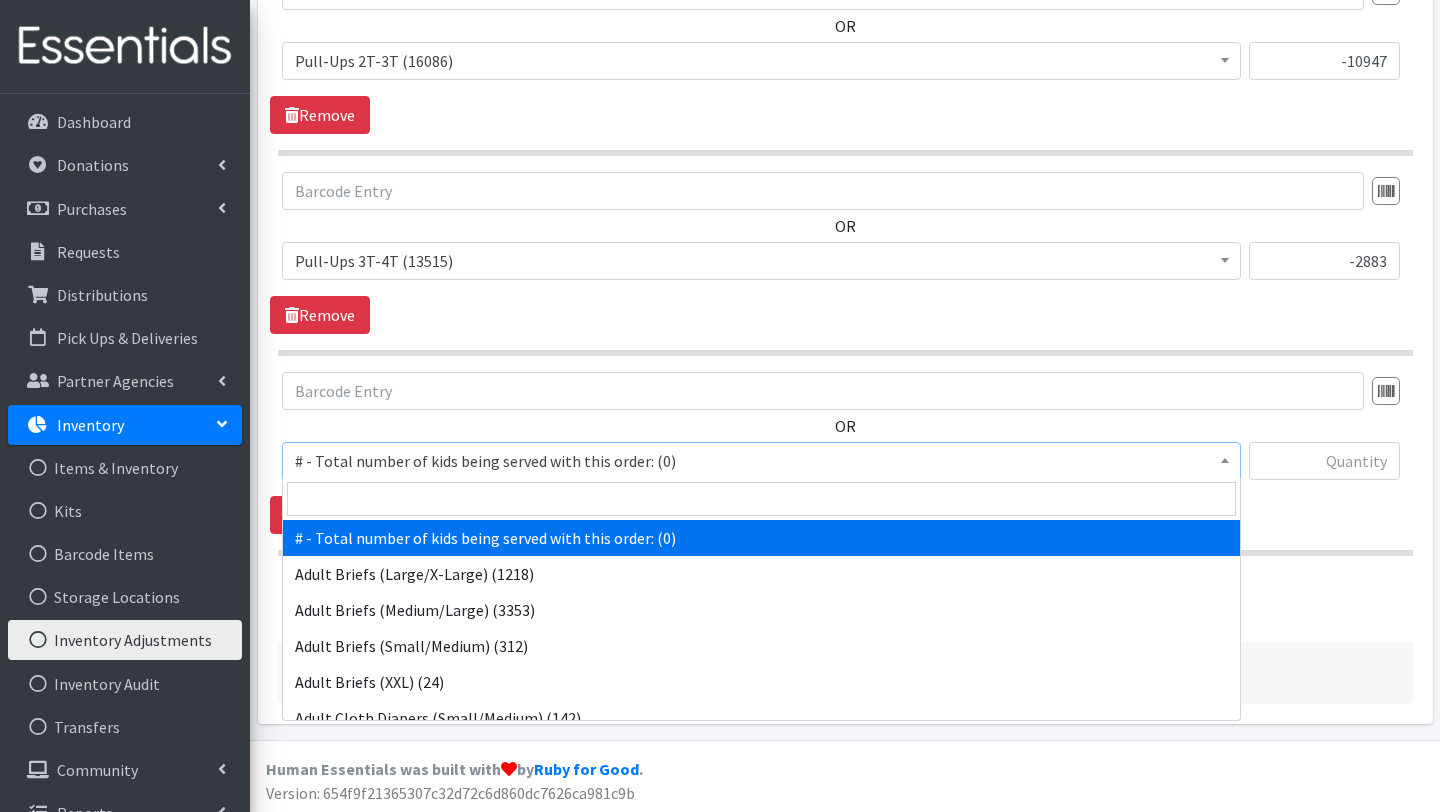 click on "# - Total number of kids being served with this order: (0)" at bounding box center (761, 461) 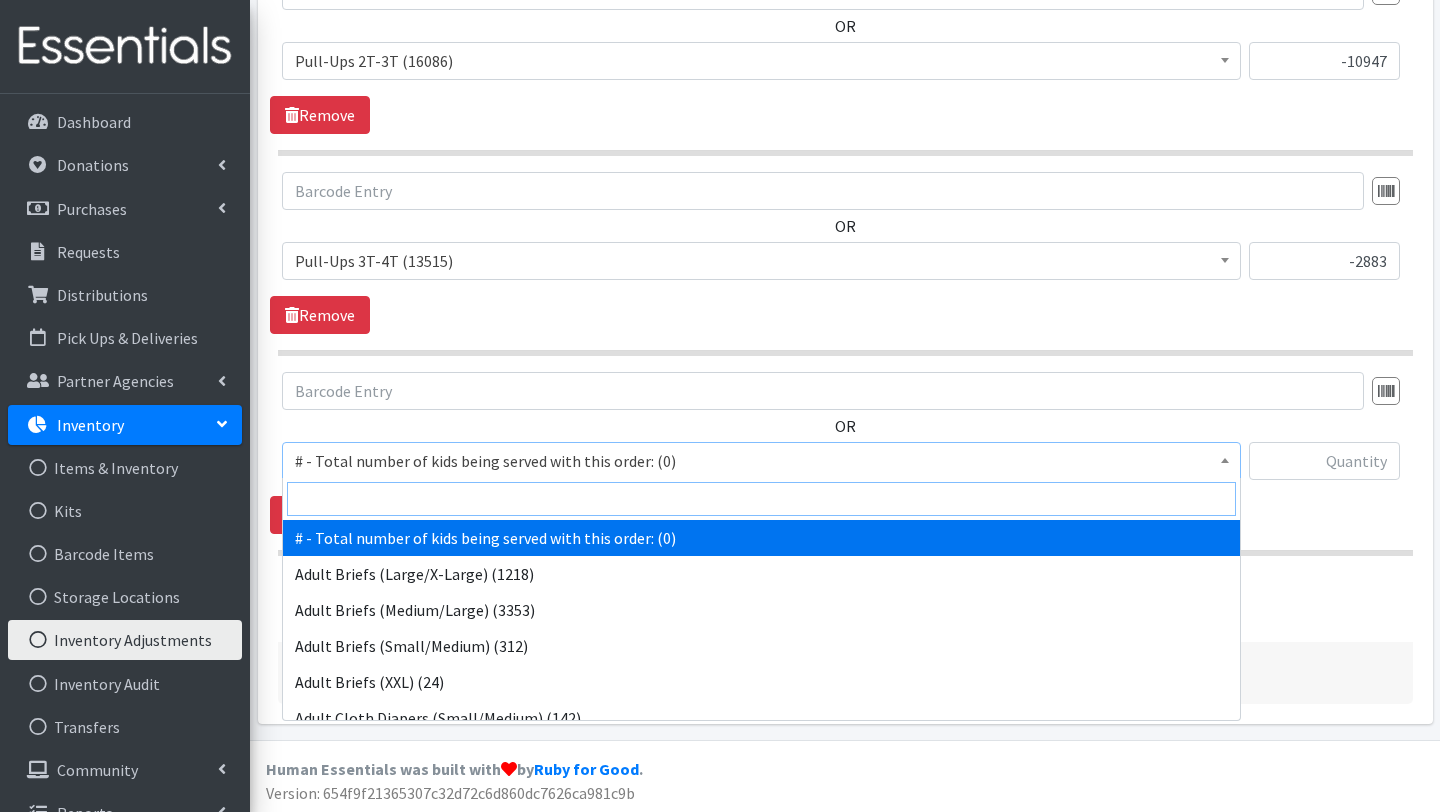click at bounding box center (761, 499) 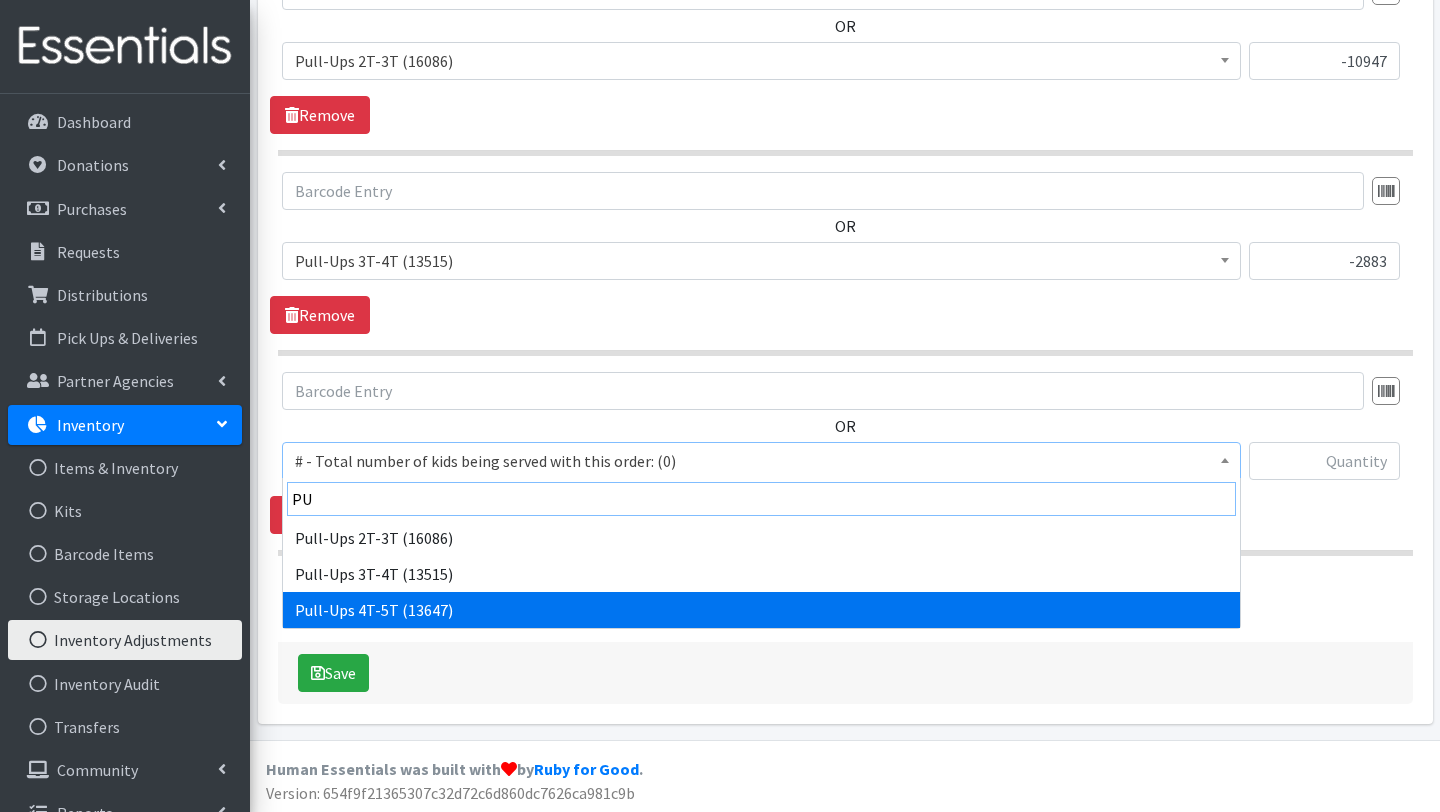 type on "PU" 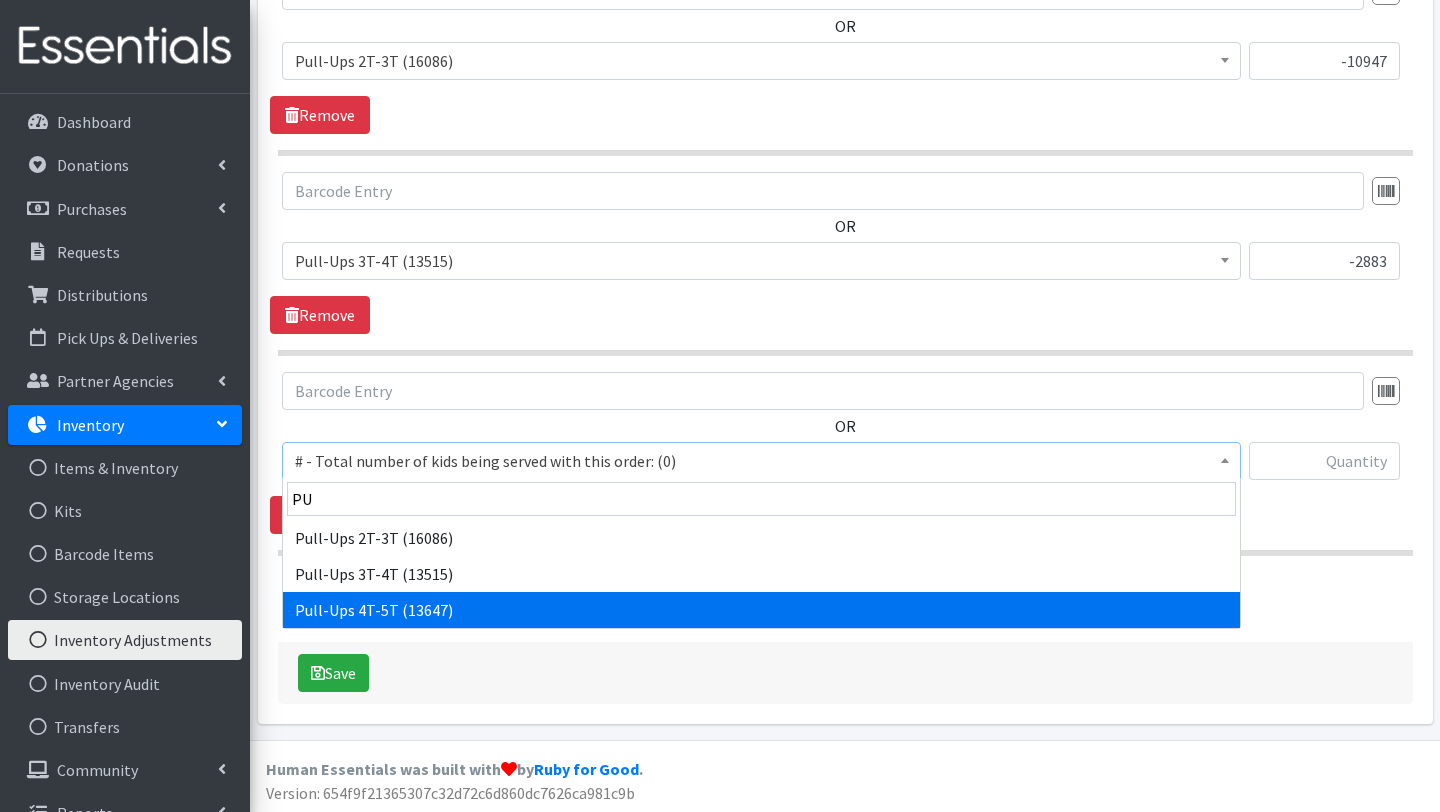 select on "2680" 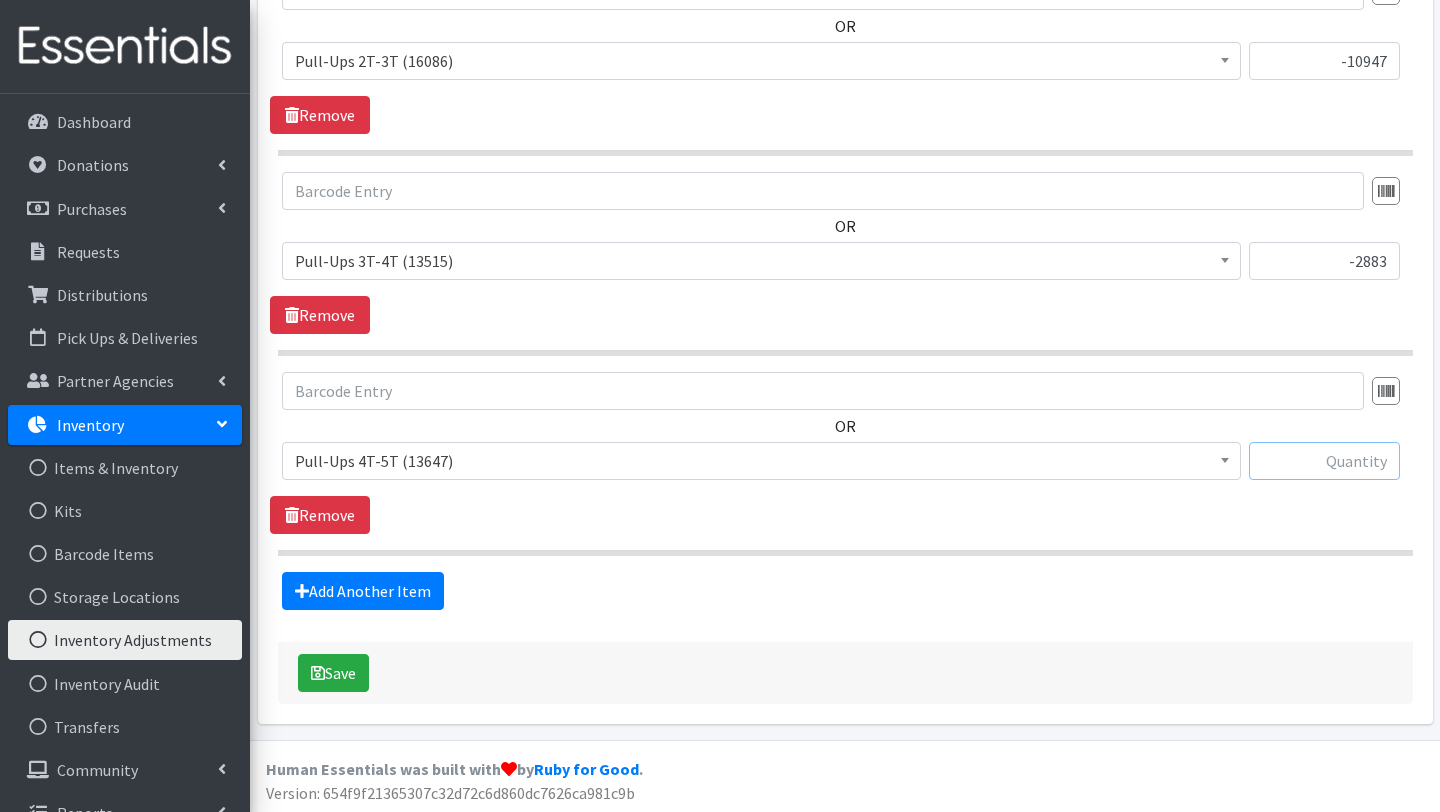 click at bounding box center (1324, 461) 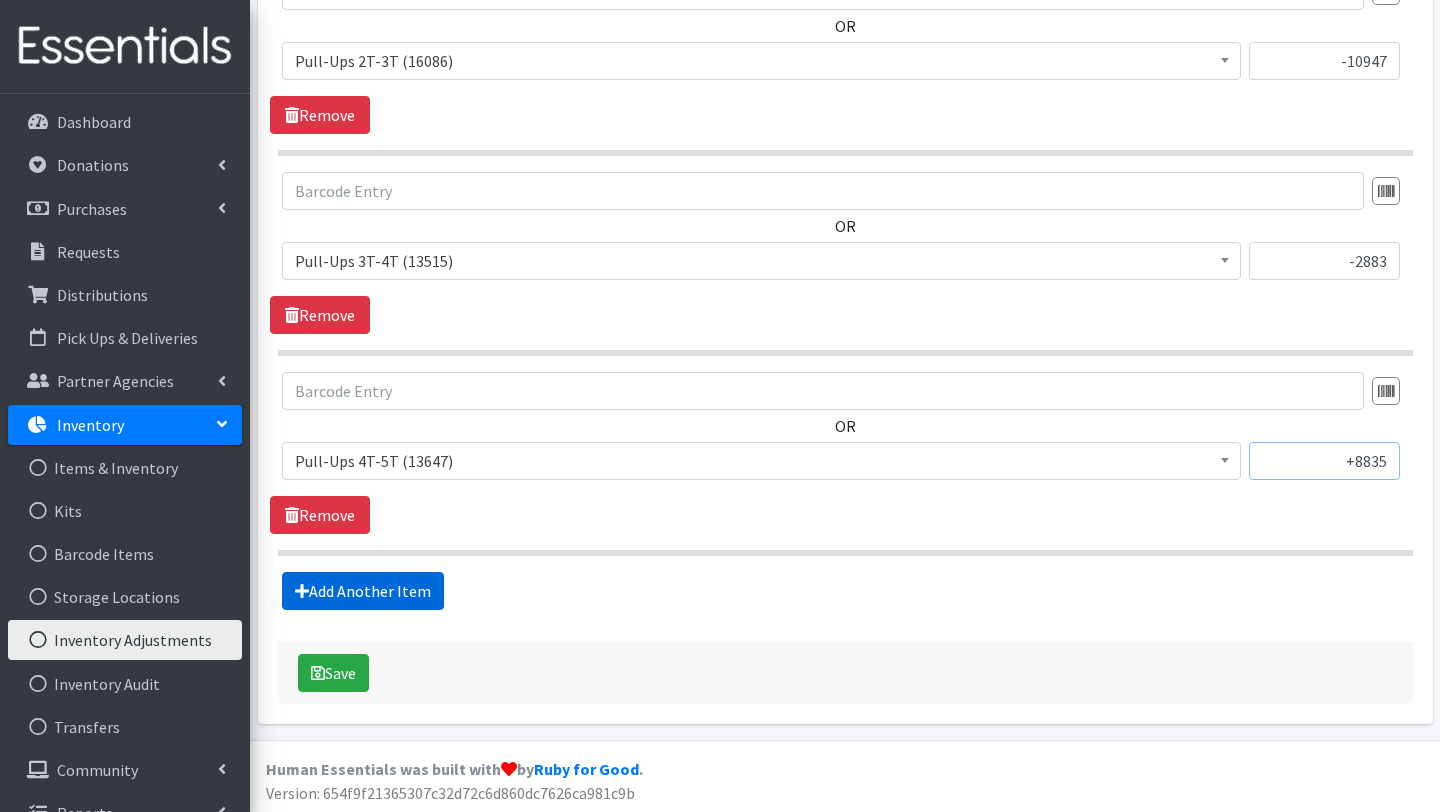 type on "+8835" 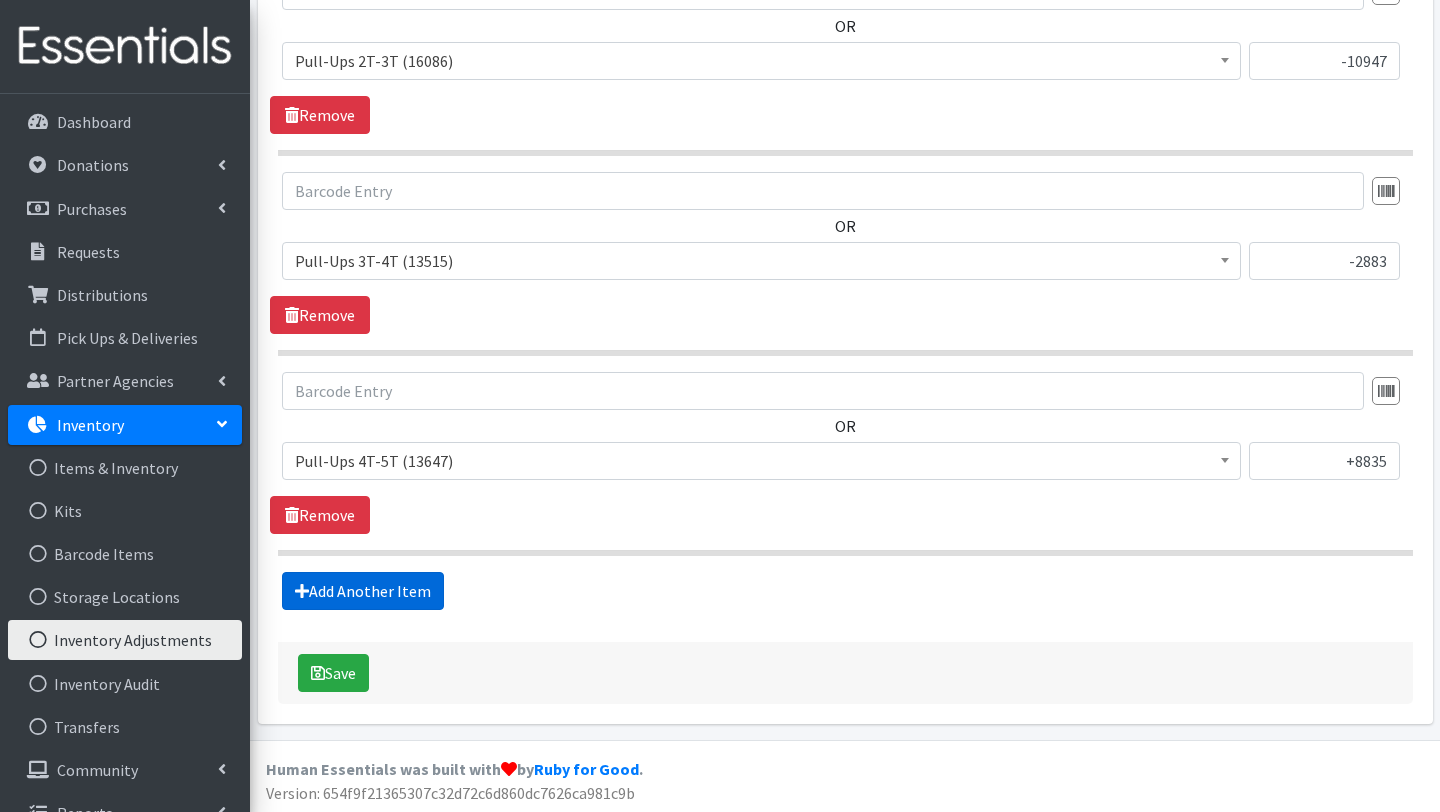 click on "Add Another Item" at bounding box center [363, 591] 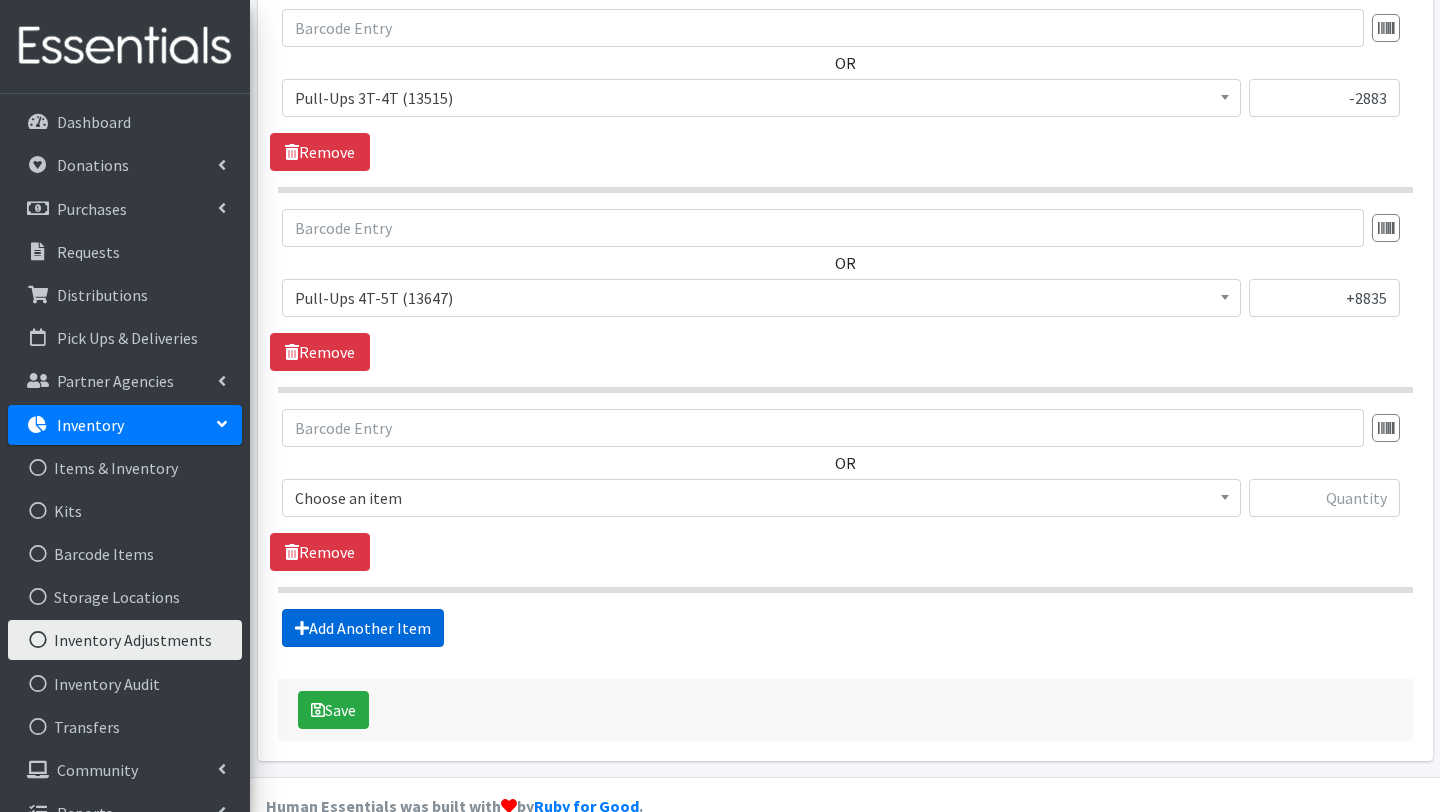 scroll, scrollTop: 2540, scrollLeft: 0, axis: vertical 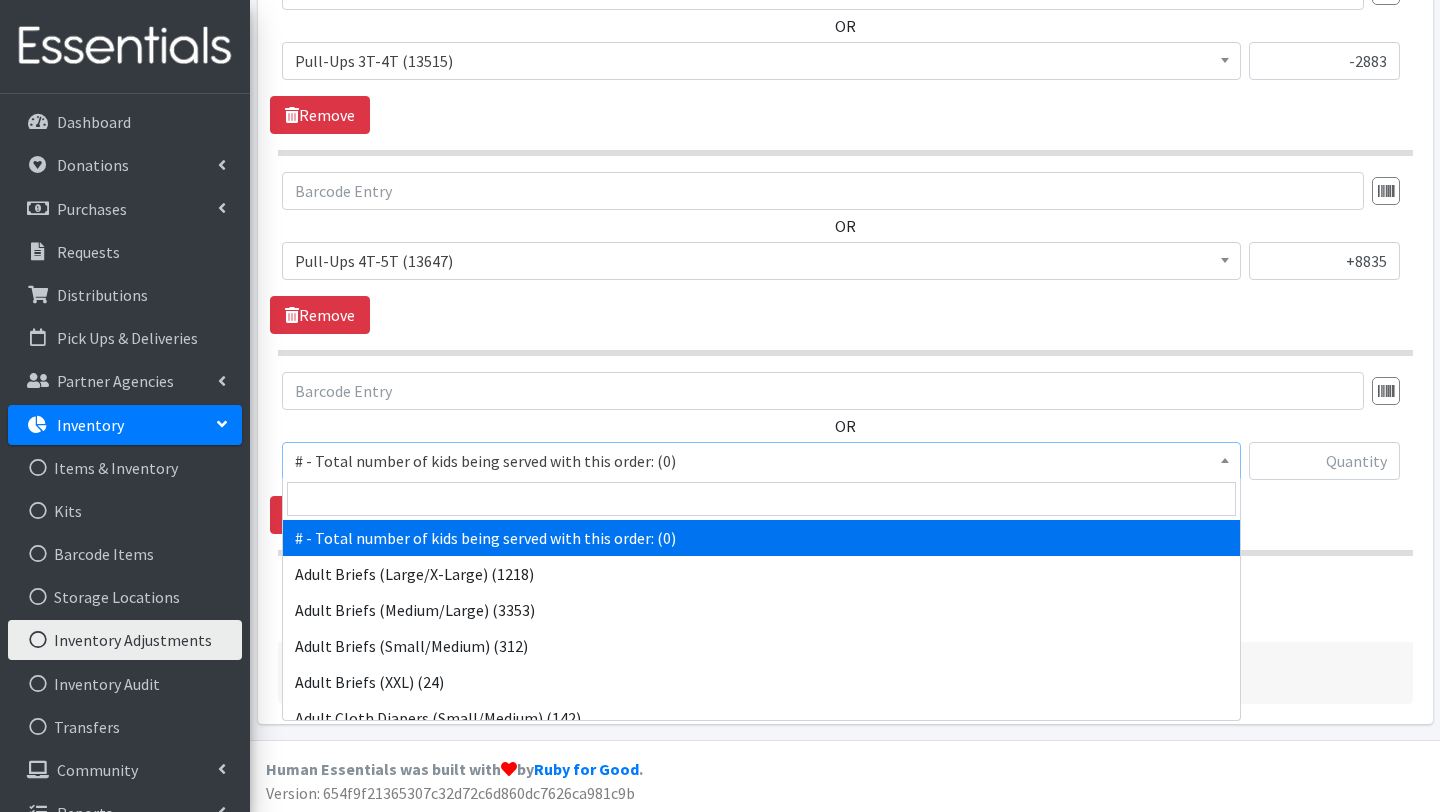 drag, startPoint x: 384, startPoint y: 464, endPoint x: 384, endPoint y: 483, distance: 19 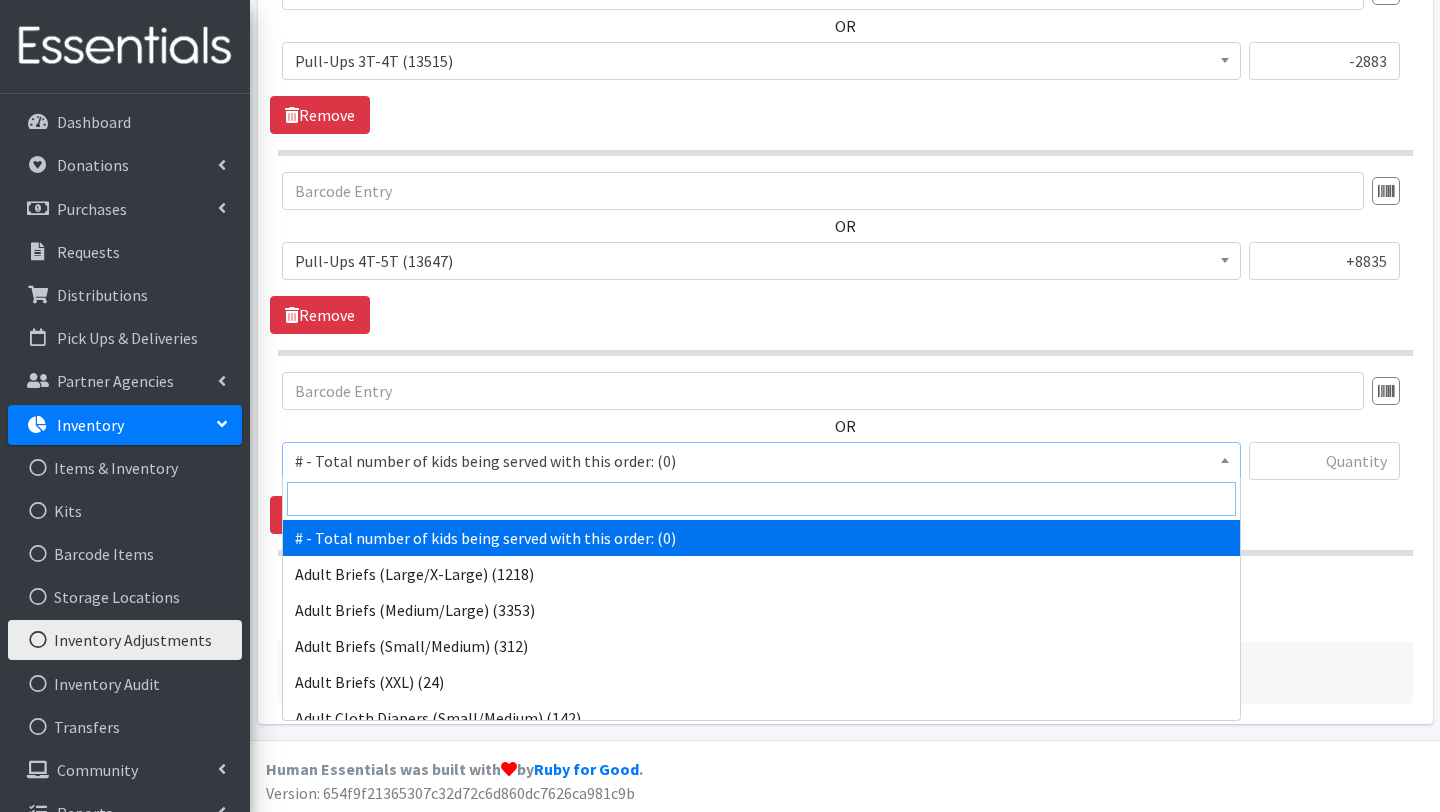 click at bounding box center (761, 499) 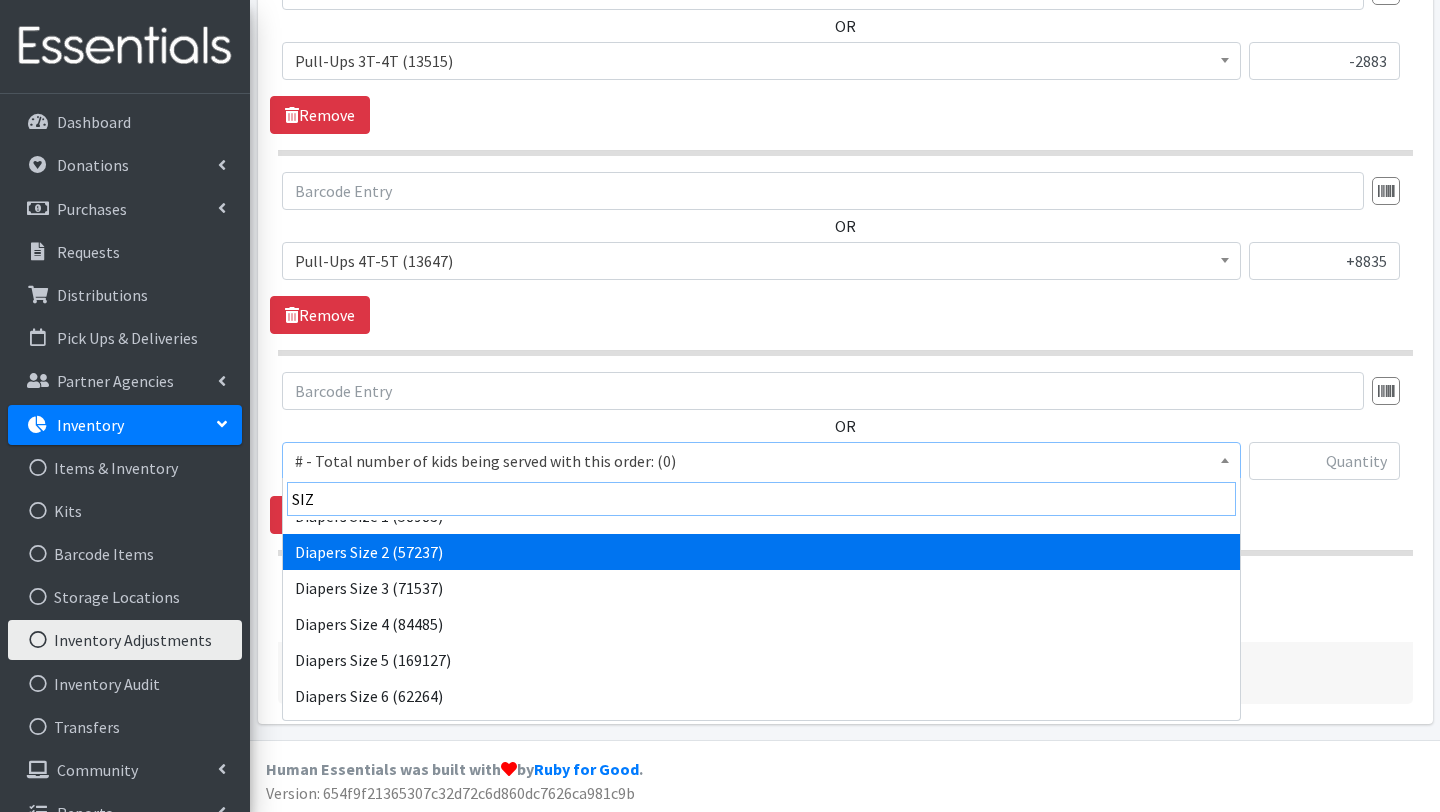 scroll, scrollTop: 88, scrollLeft: 0, axis: vertical 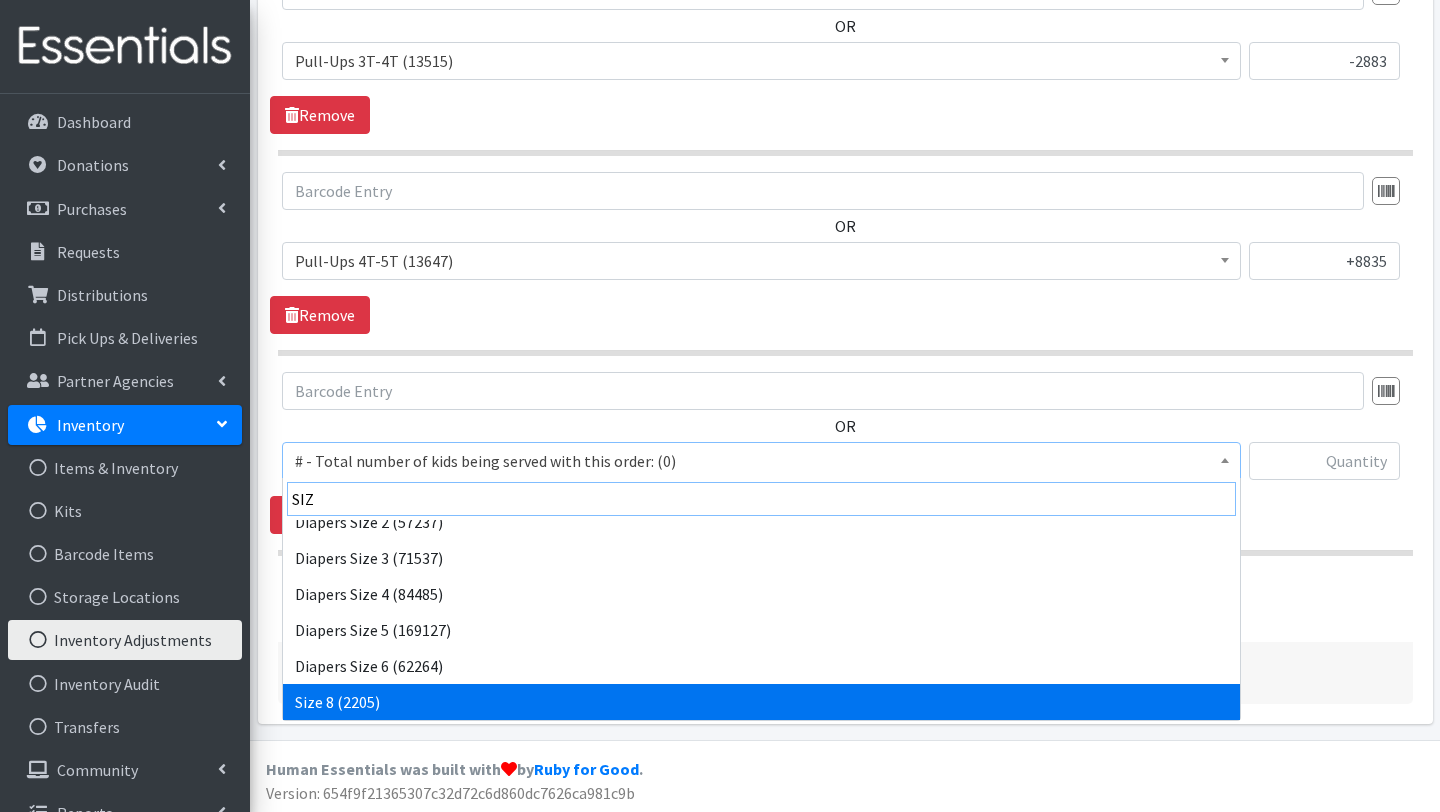 type on "SIZ" 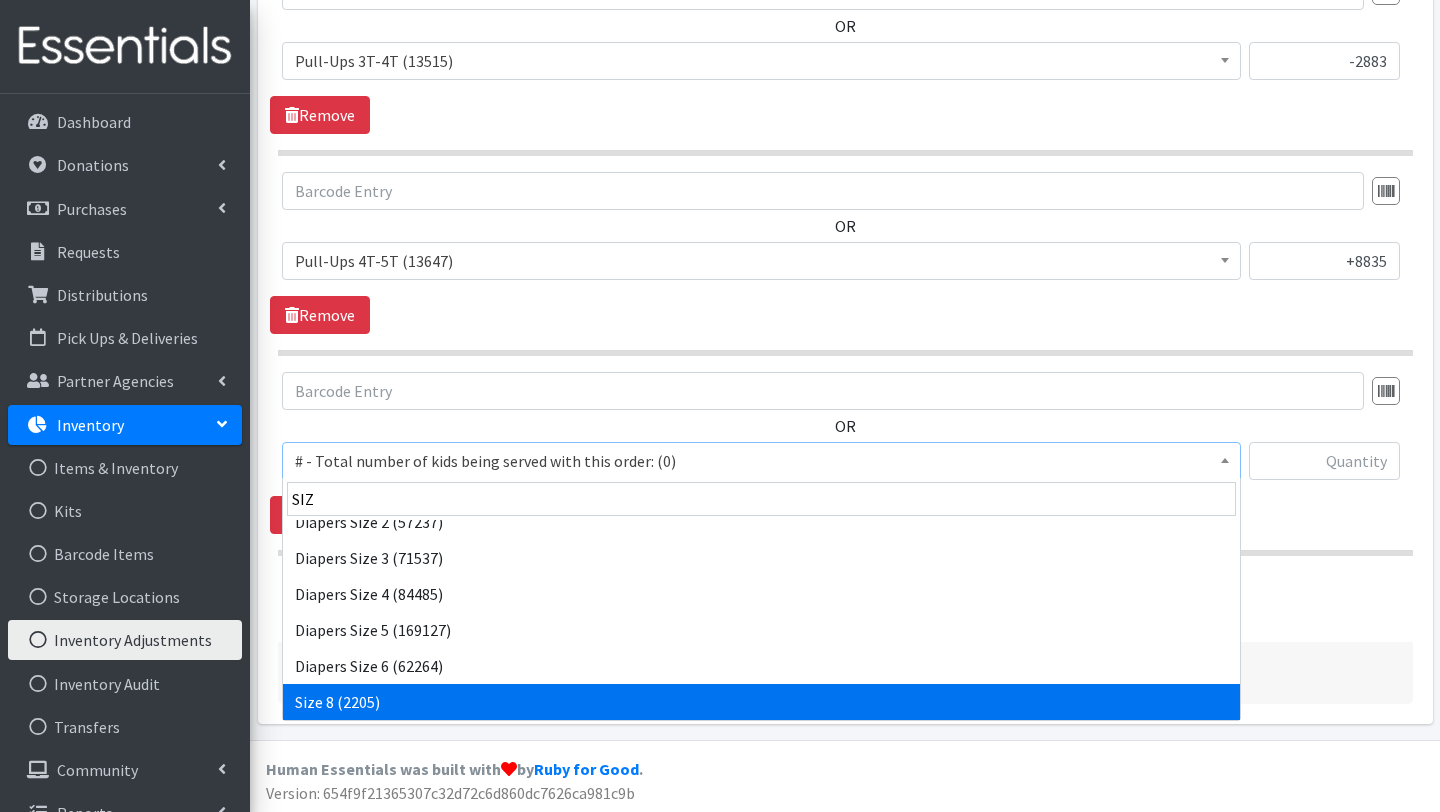 select on "15229" 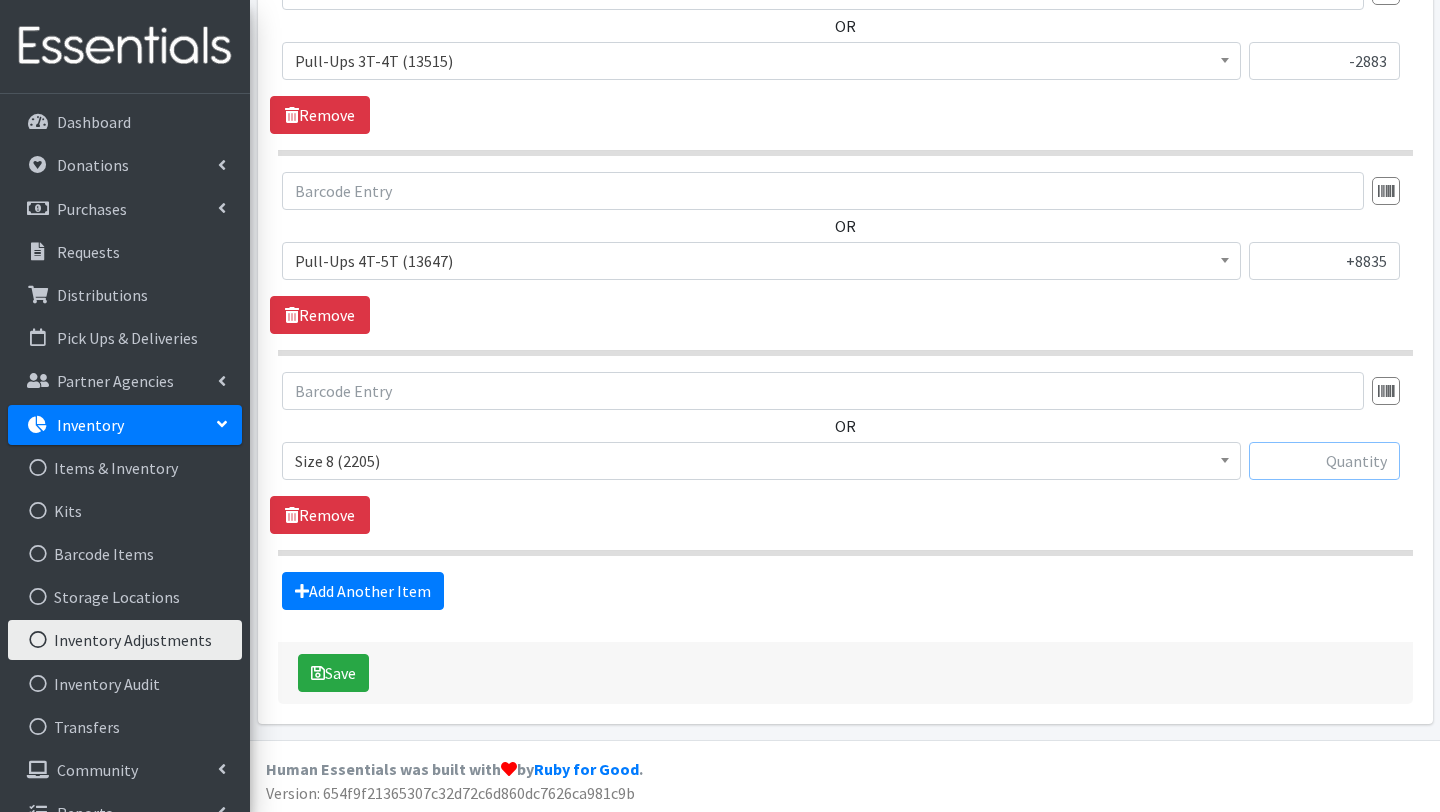 click at bounding box center (1324, 461) 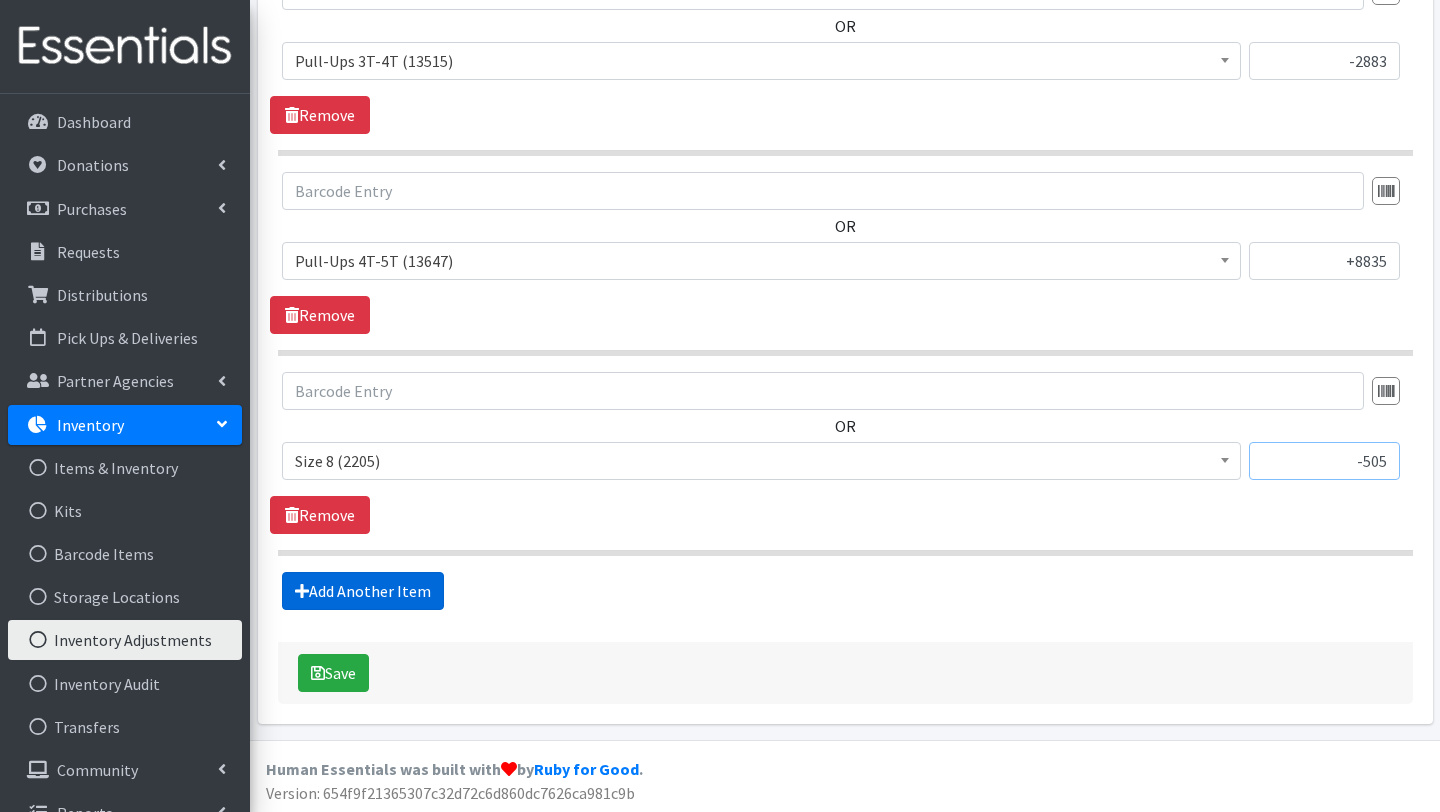 type on "-505" 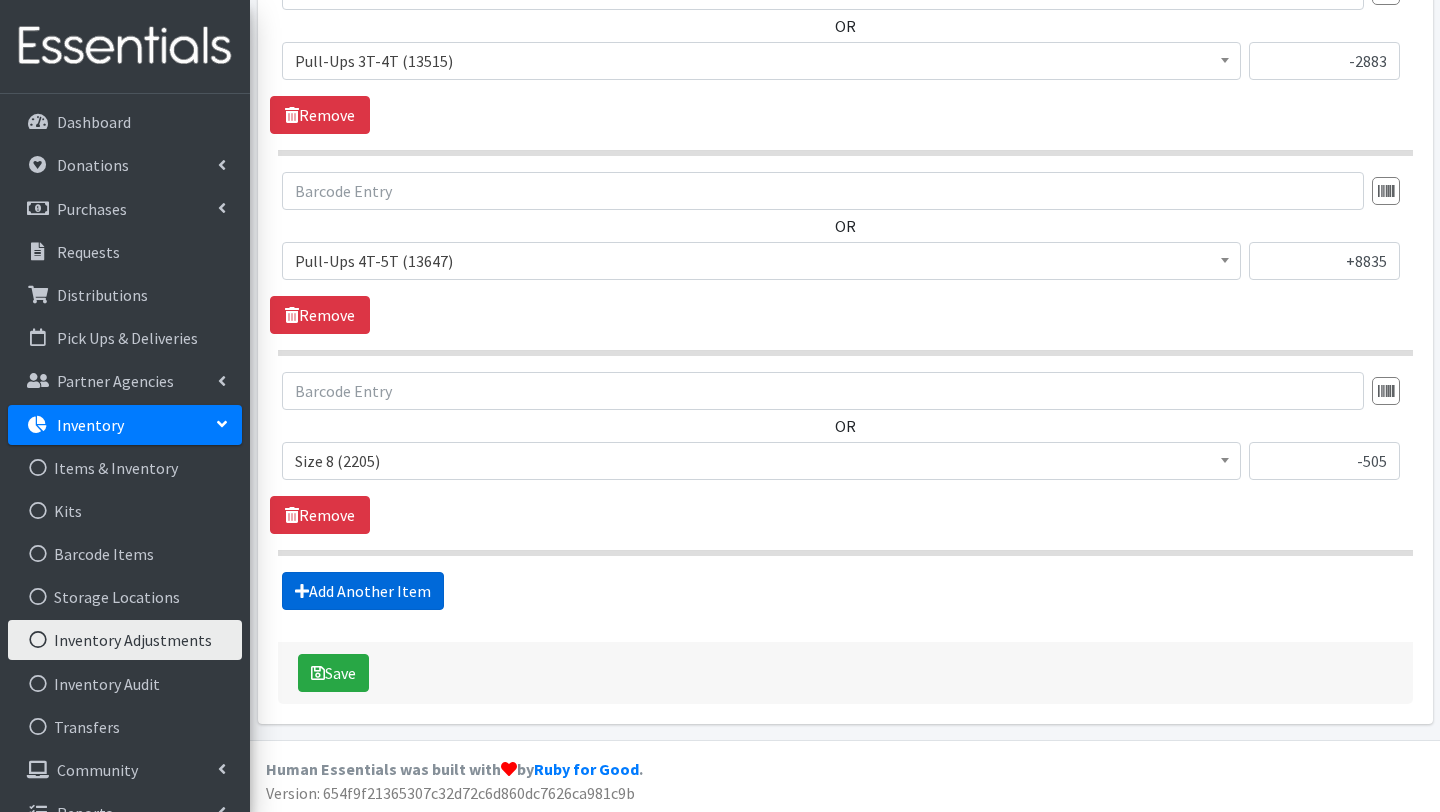 click on "Add Another Item" at bounding box center (363, 591) 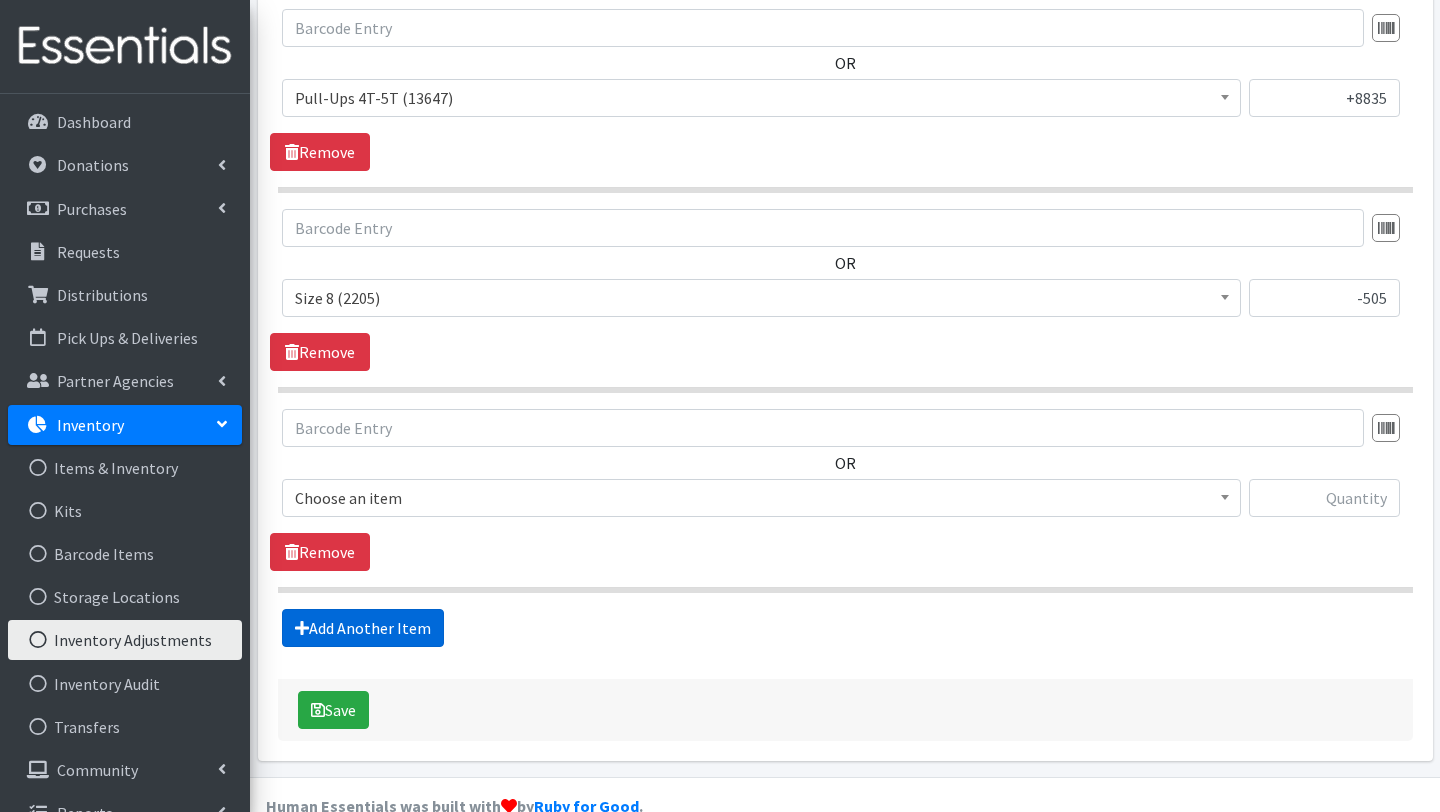 scroll, scrollTop: 2740, scrollLeft: 0, axis: vertical 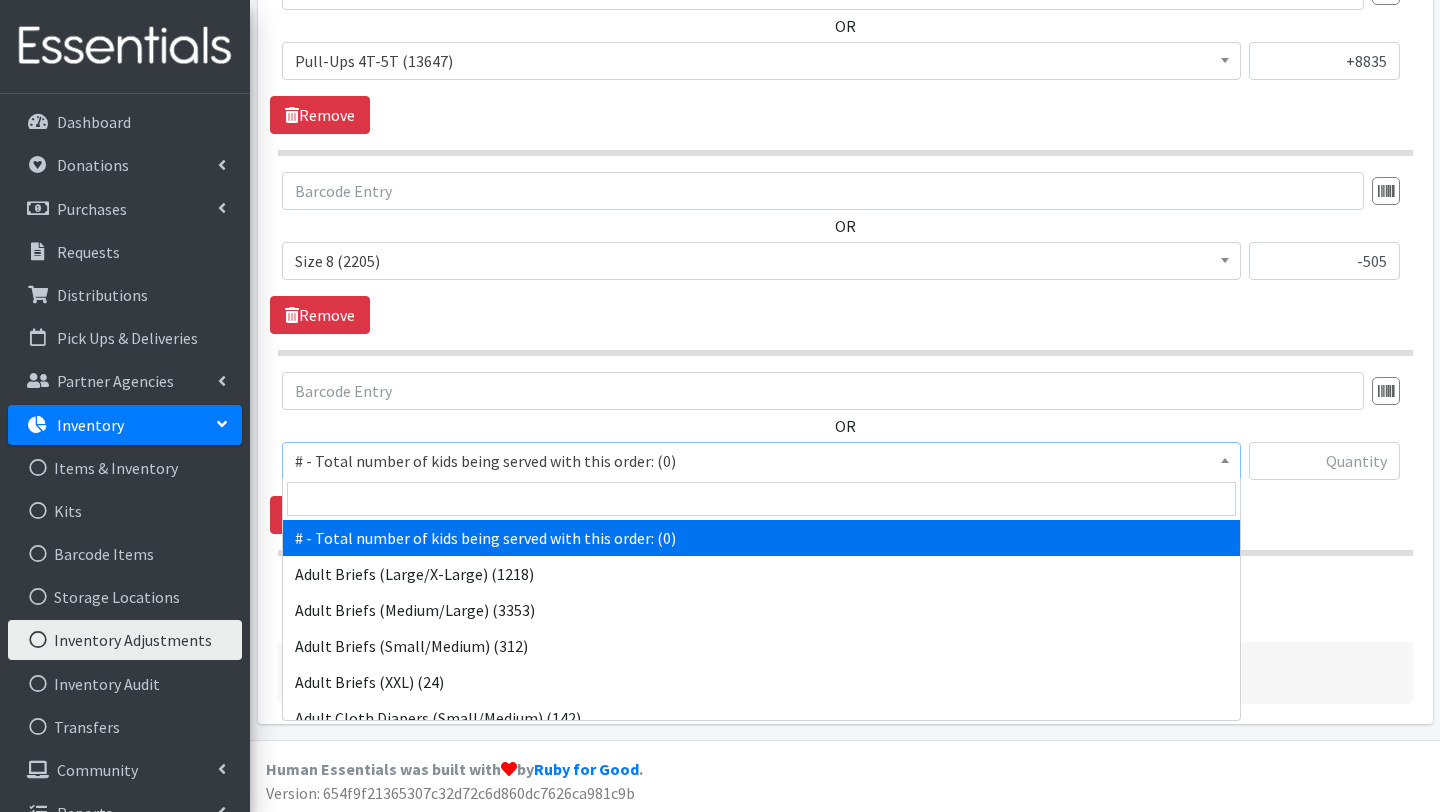 click on "# - Total number of kids being served with this order: (0)" at bounding box center [761, 461] 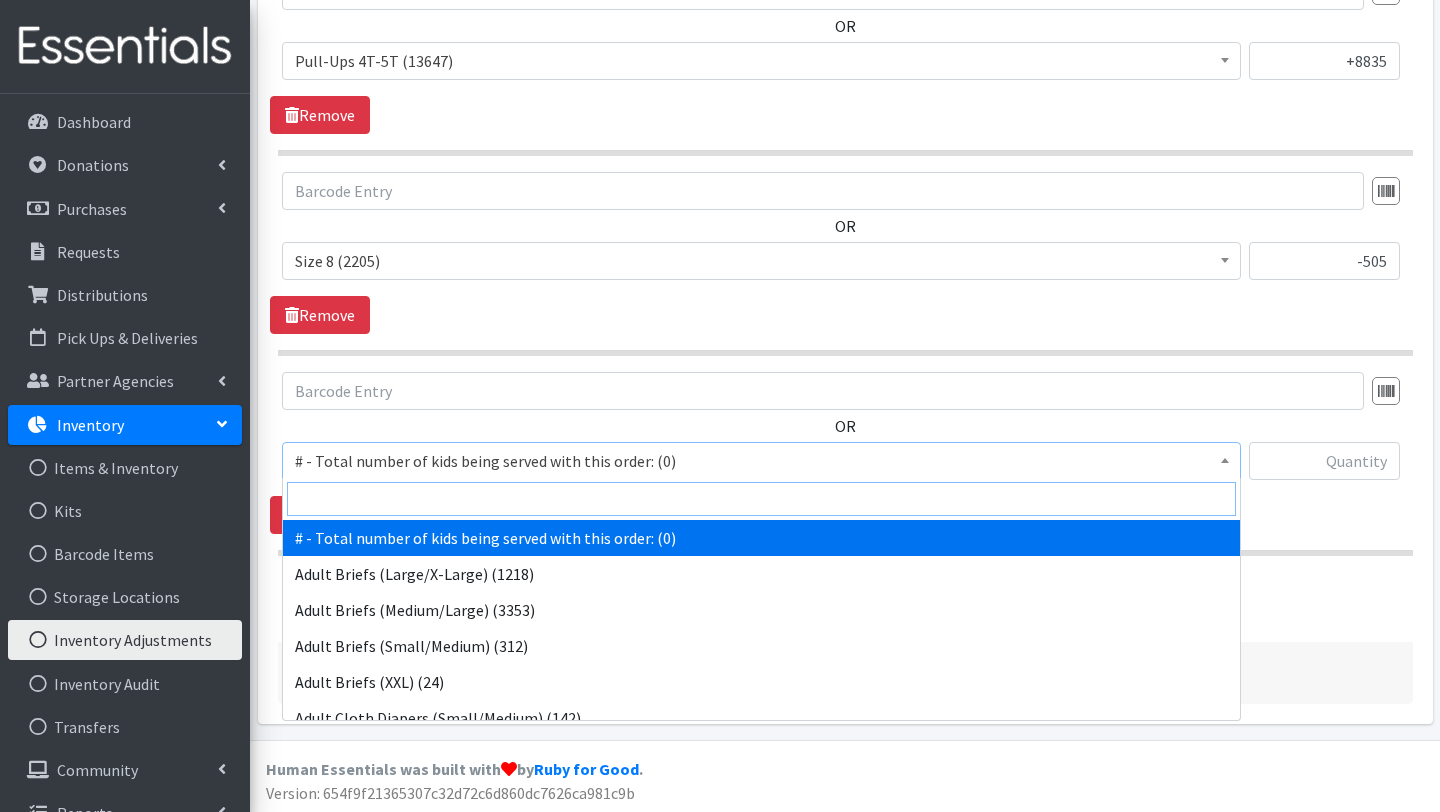 click at bounding box center [761, 499] 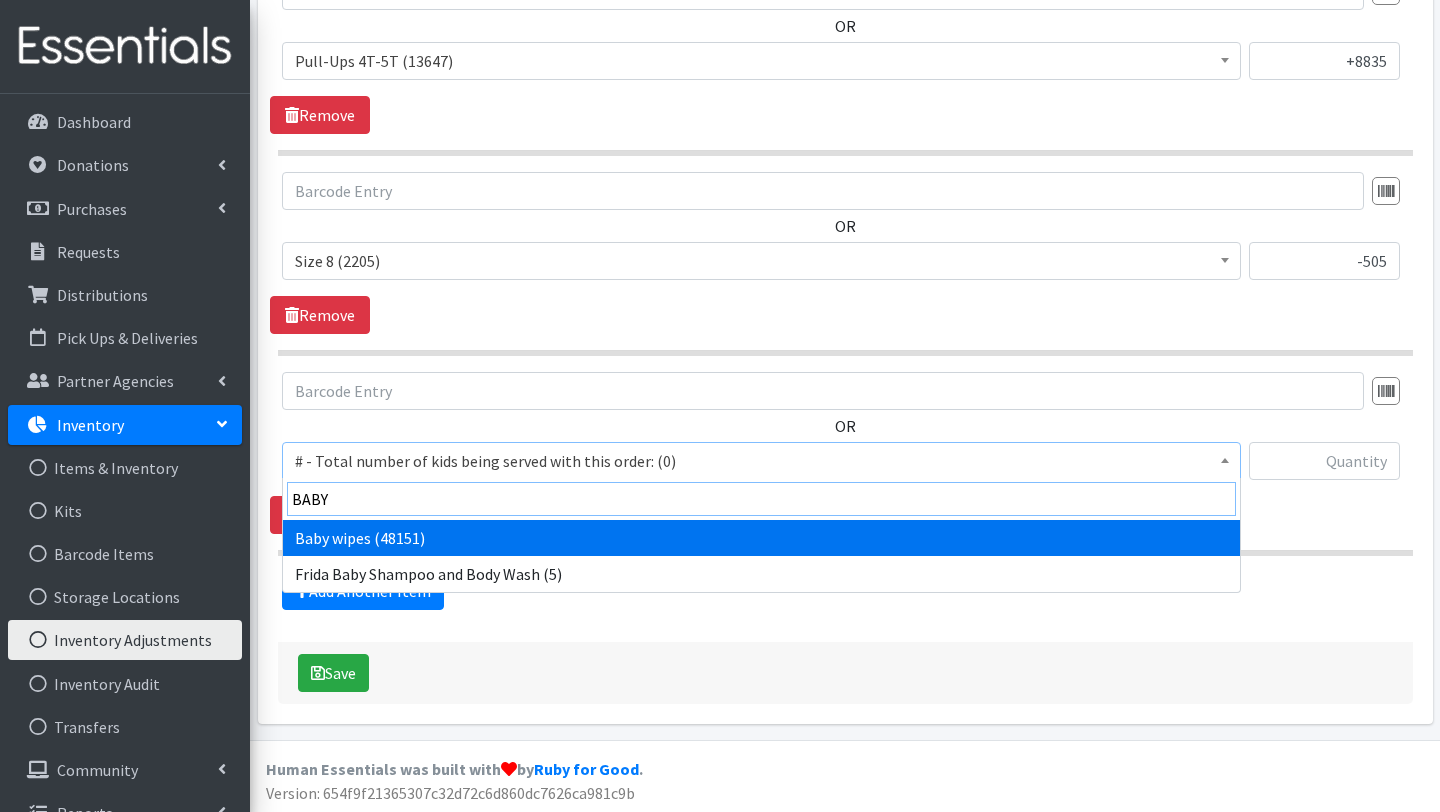type on "BABY" 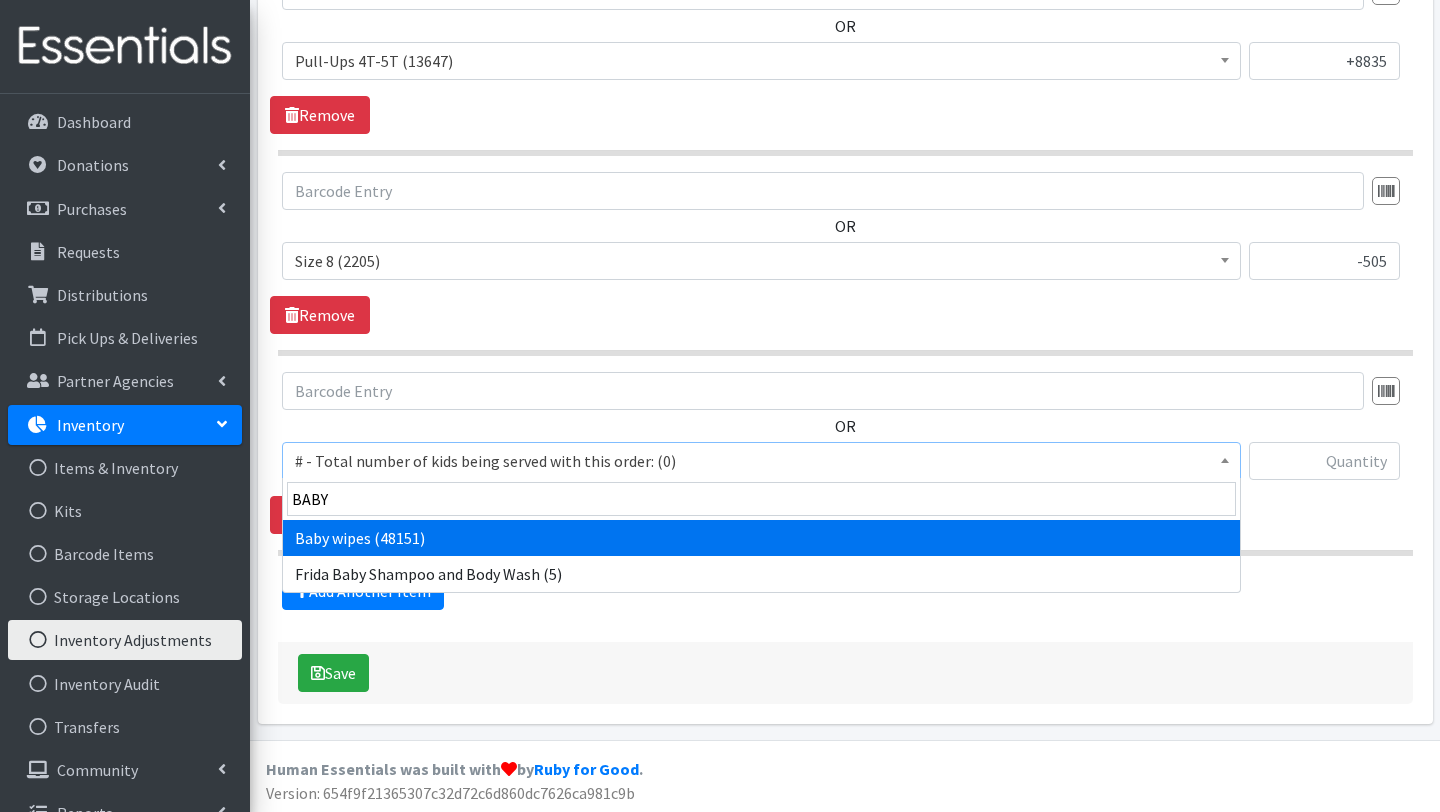 select on "2649" 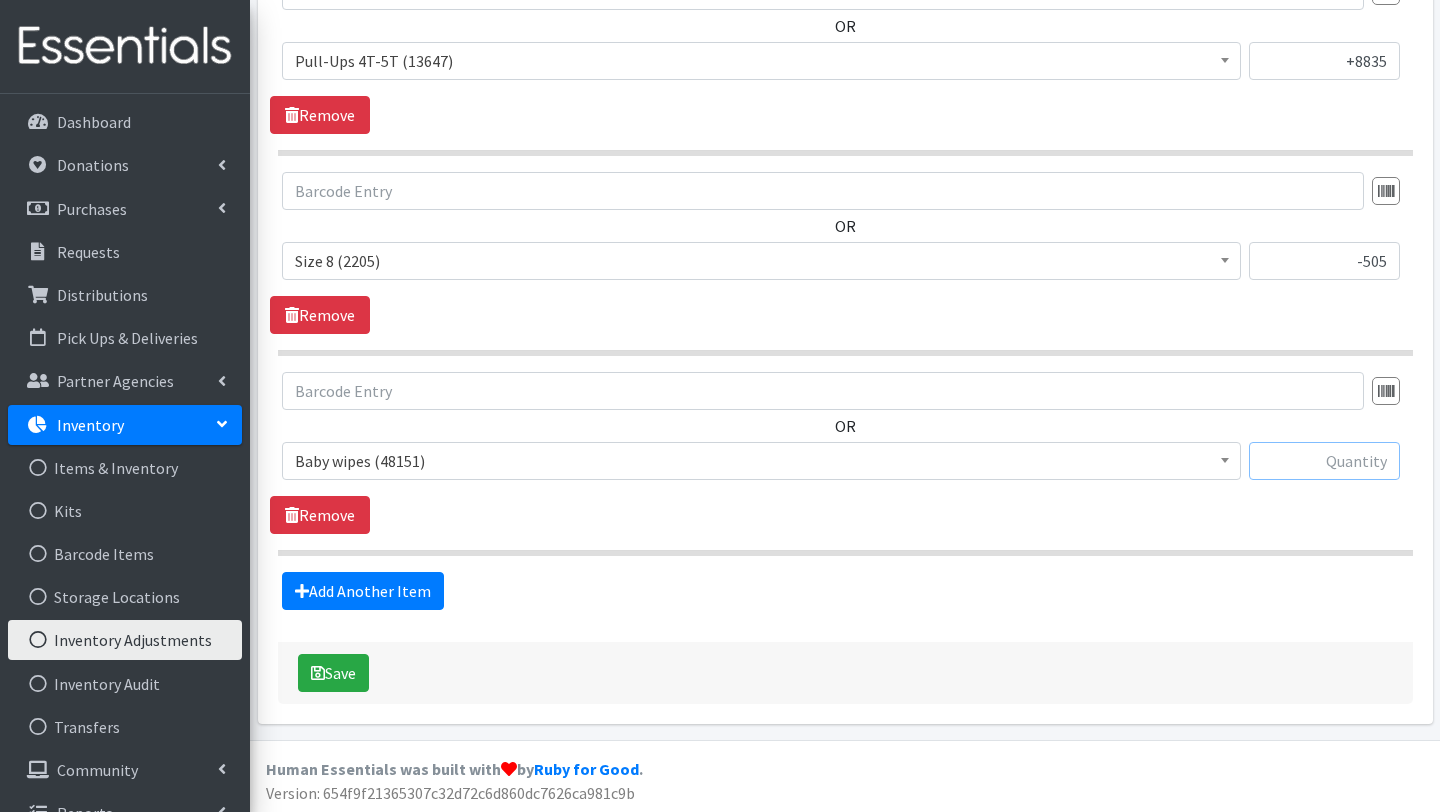 click at bounding box center [1324, 461] 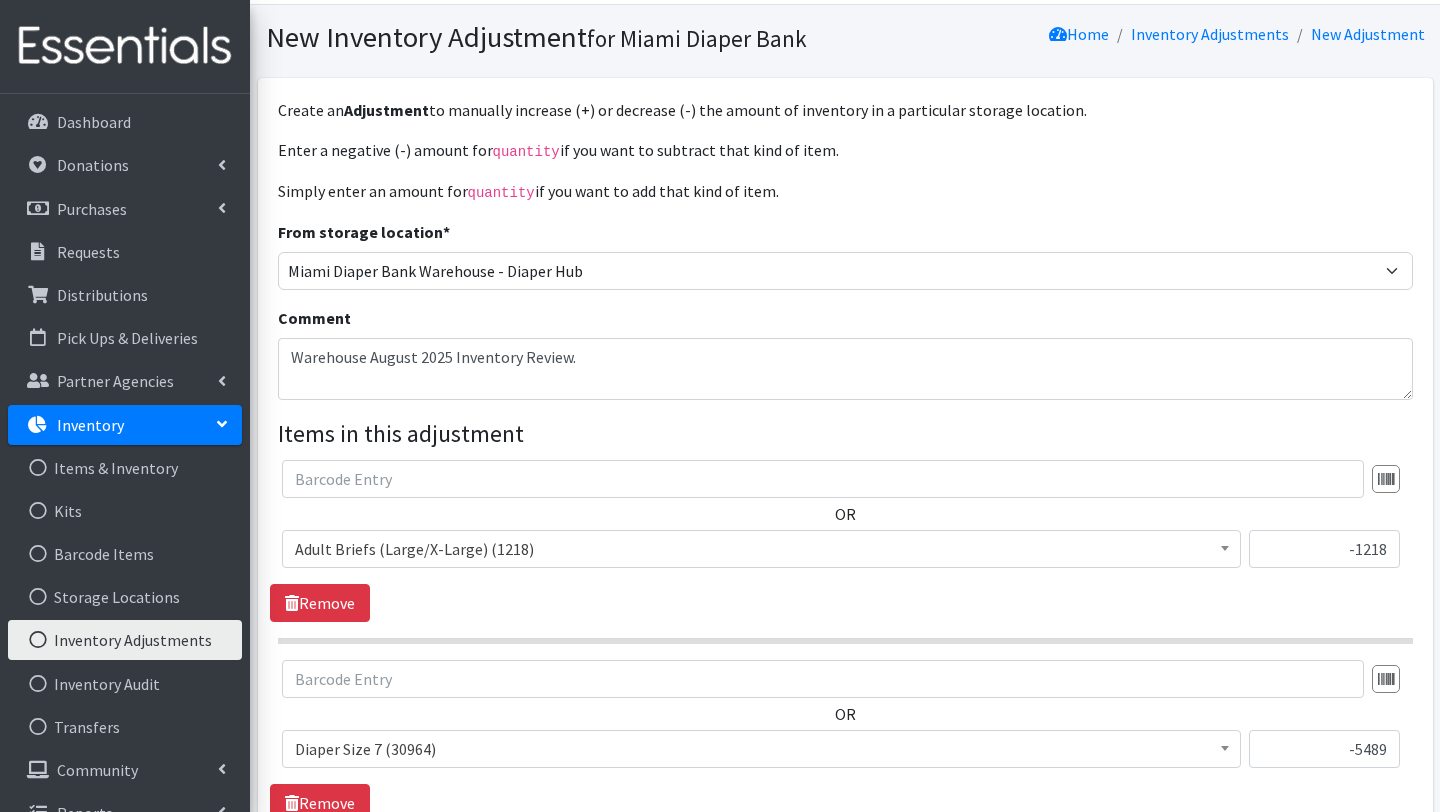 scroll, scrollTop: 50, scrollLeft: 0, axis: vertical 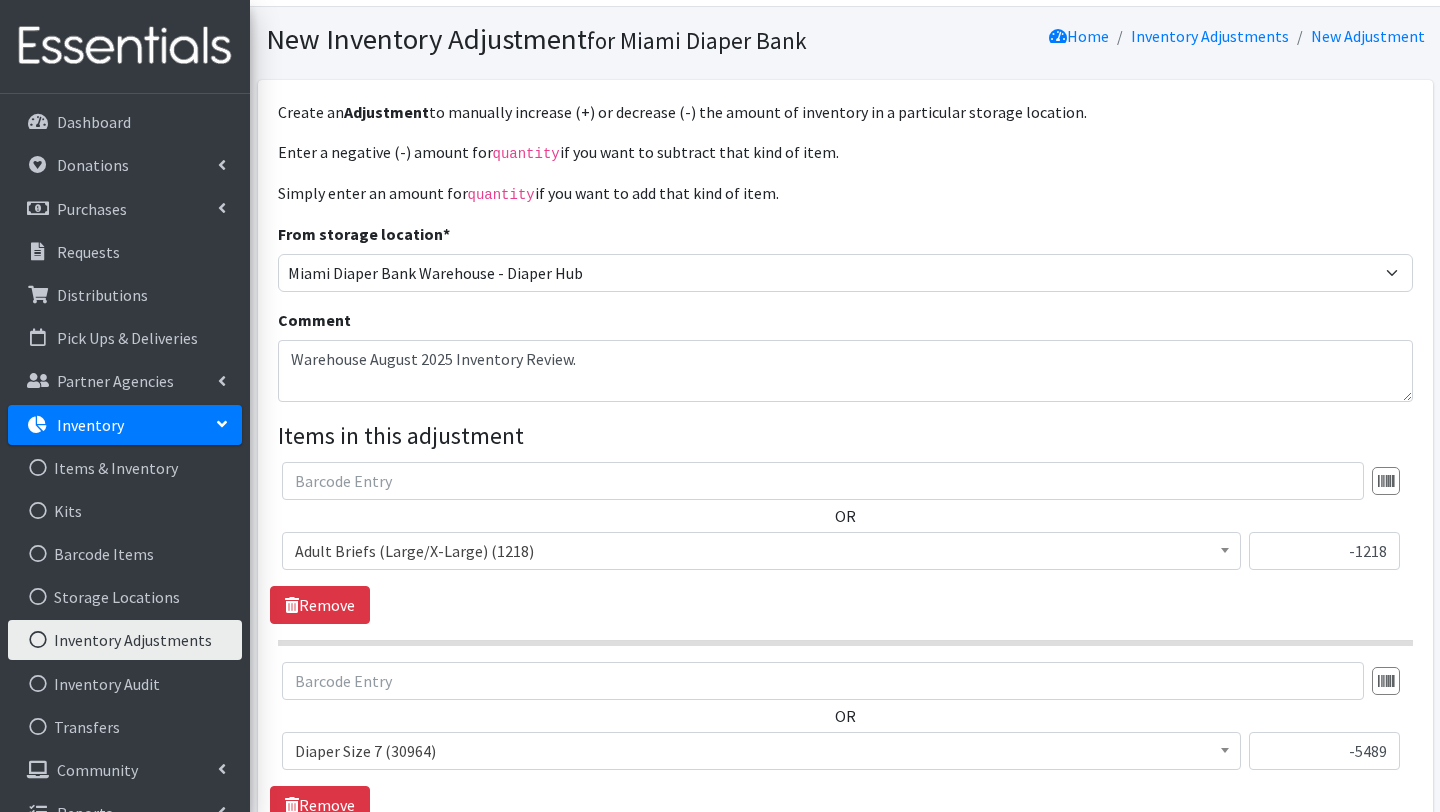 type on "-44584" 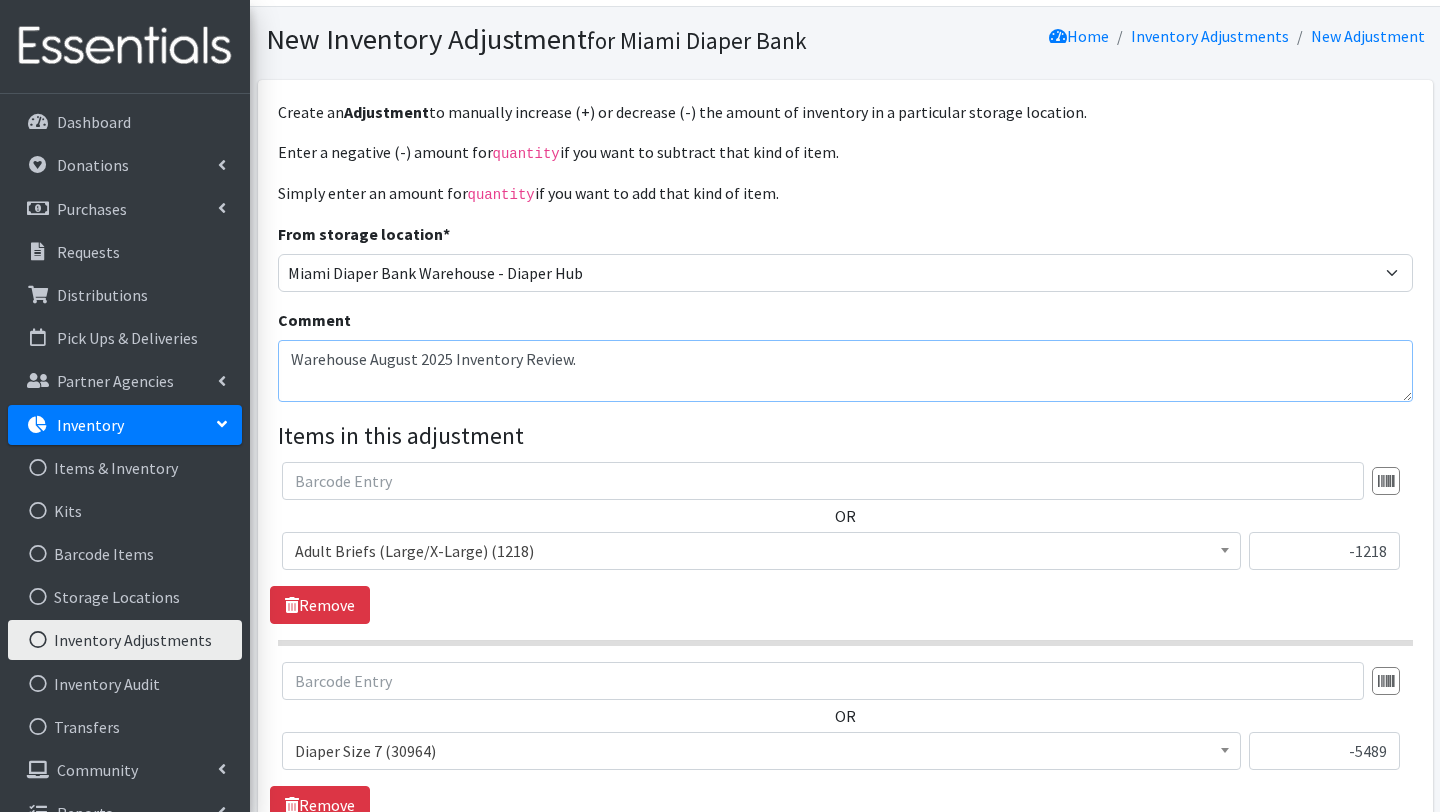 click on "Warehouse August 2025 Inventory Review." at bounding box center [845, 371] 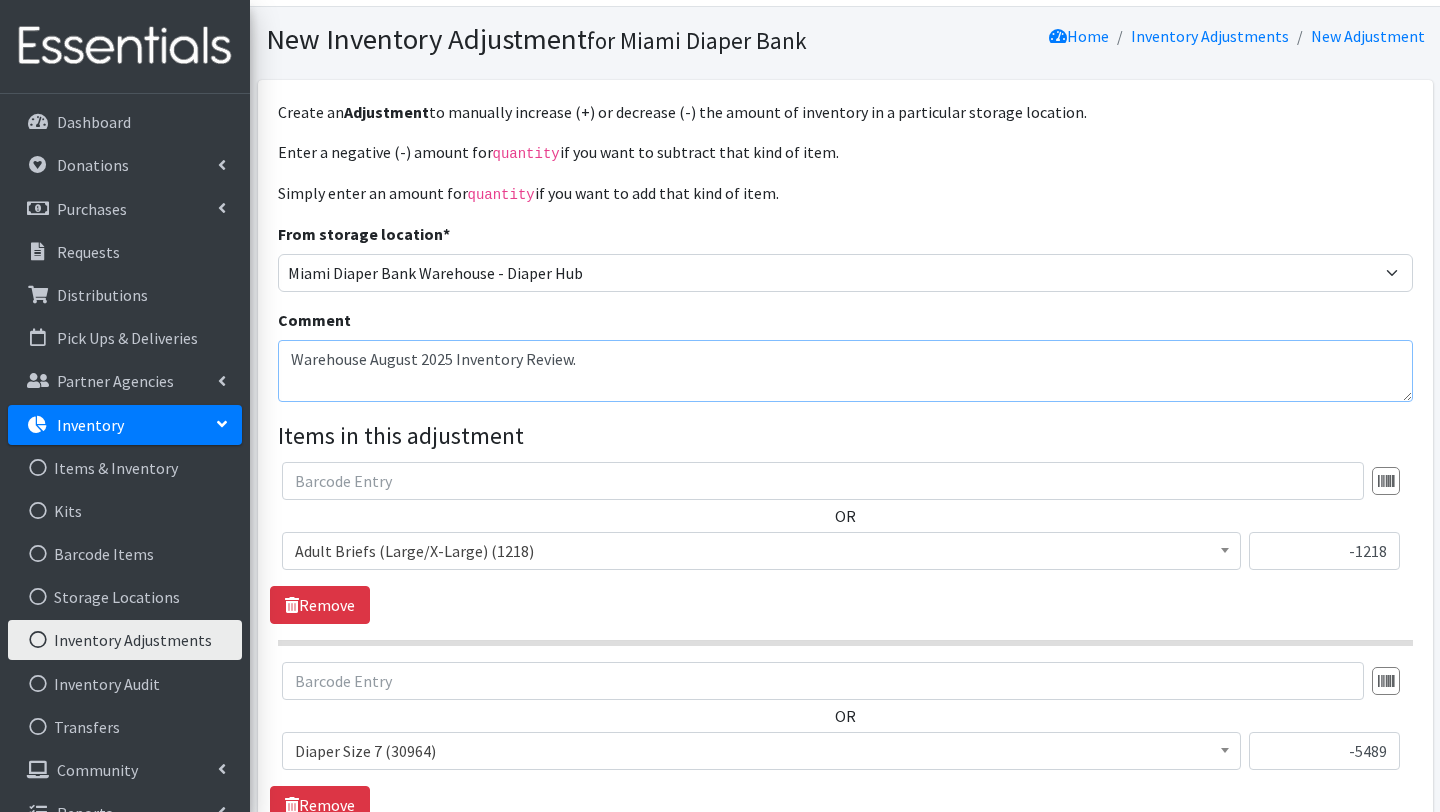 drag, startPoint x: 518, startPoint y: 354, endPoint x: 566, endPoint y: 357, distance: 48.09366 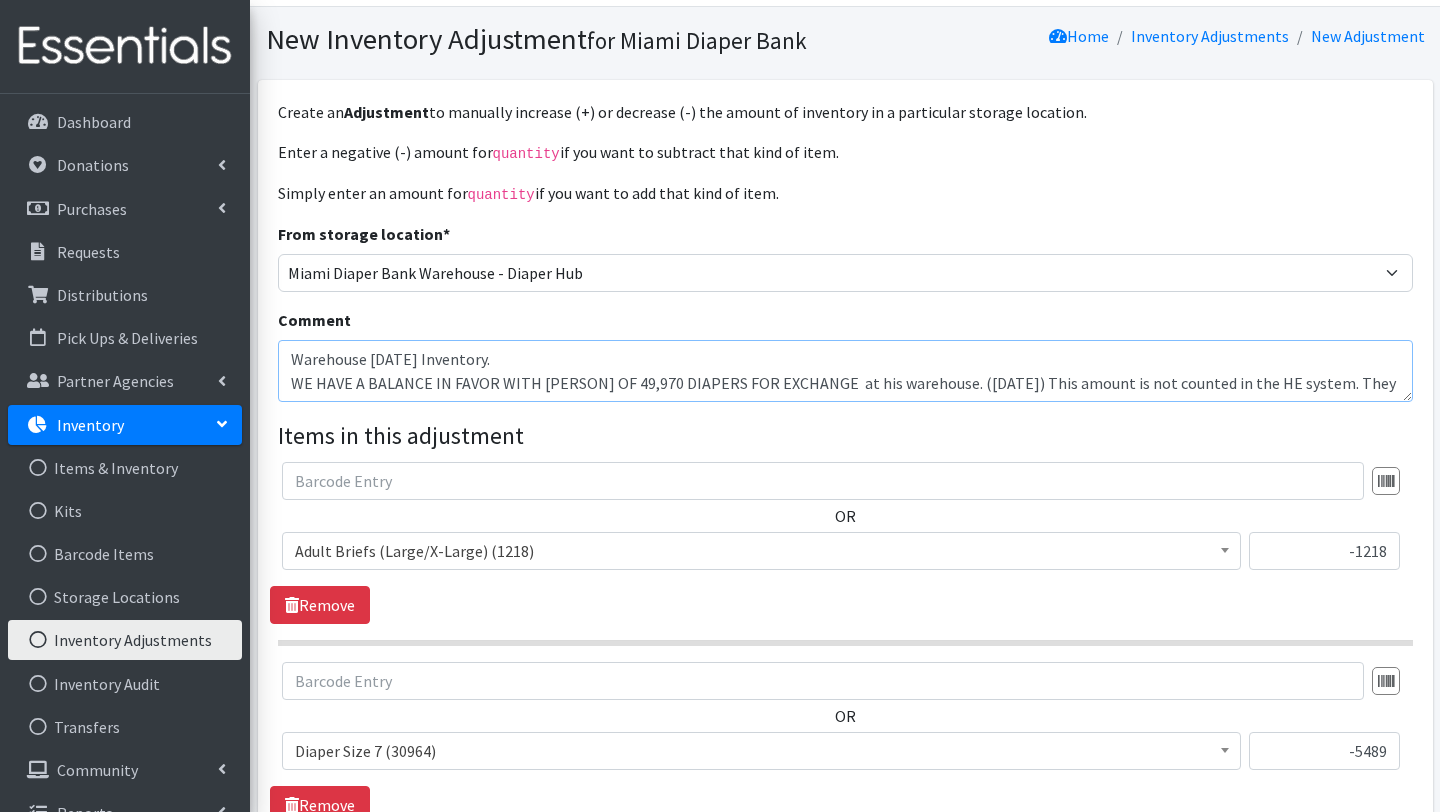 scroll, scrollTop: 16, scrollLeft: 0, axis: vertical 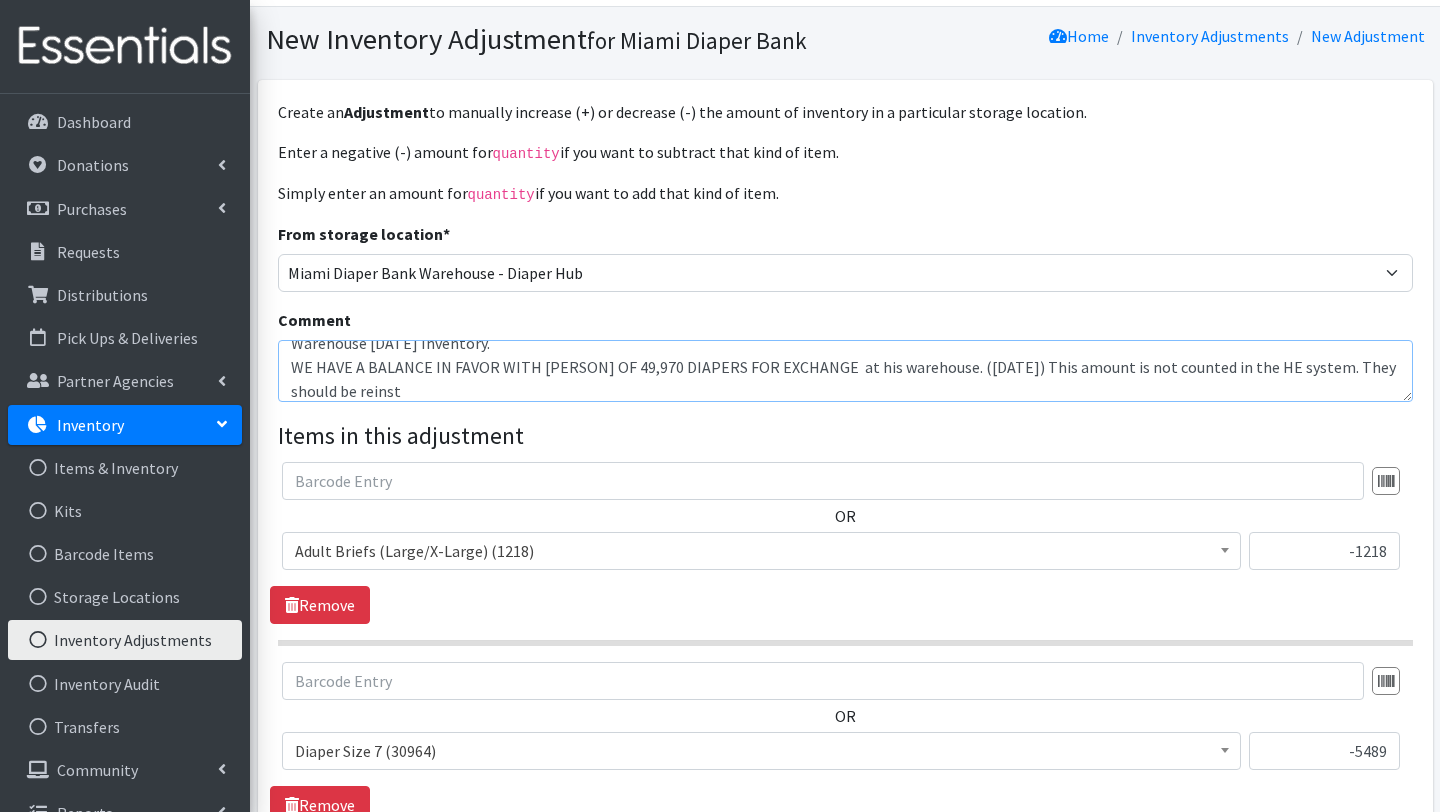 click on "Warehouse [DATE] Inventory.
WE HAVE A BALANCE IN FAVOR WITH [PERSON] OF 49,970 DIAPERS FOR EXCHANGE  at his warehouse. ([DATE]) This amount is not counted in the HE system. They should be reinst" at bounding box center (845, 371) 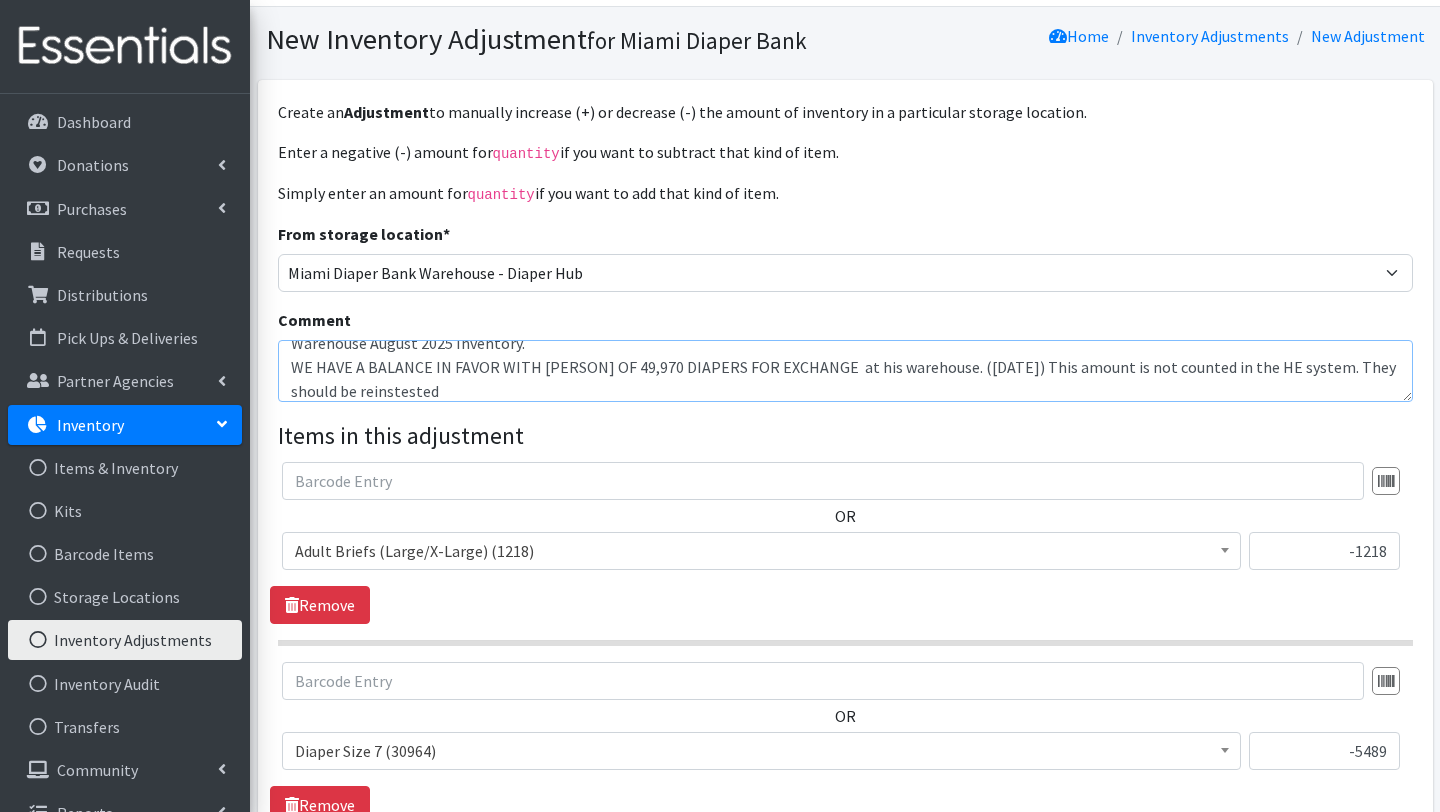 click on "Warehouse August 2025 Inventory.
WE HAVE A BALANCE IN FAVOR WITH [PERSON] OF 49,970 DIAPERS FOR EXCHANGE  at his warehouse. ([DATE]) This amount is not counted in the HE system. They should be reinstested" at bounding box center [845, 371] 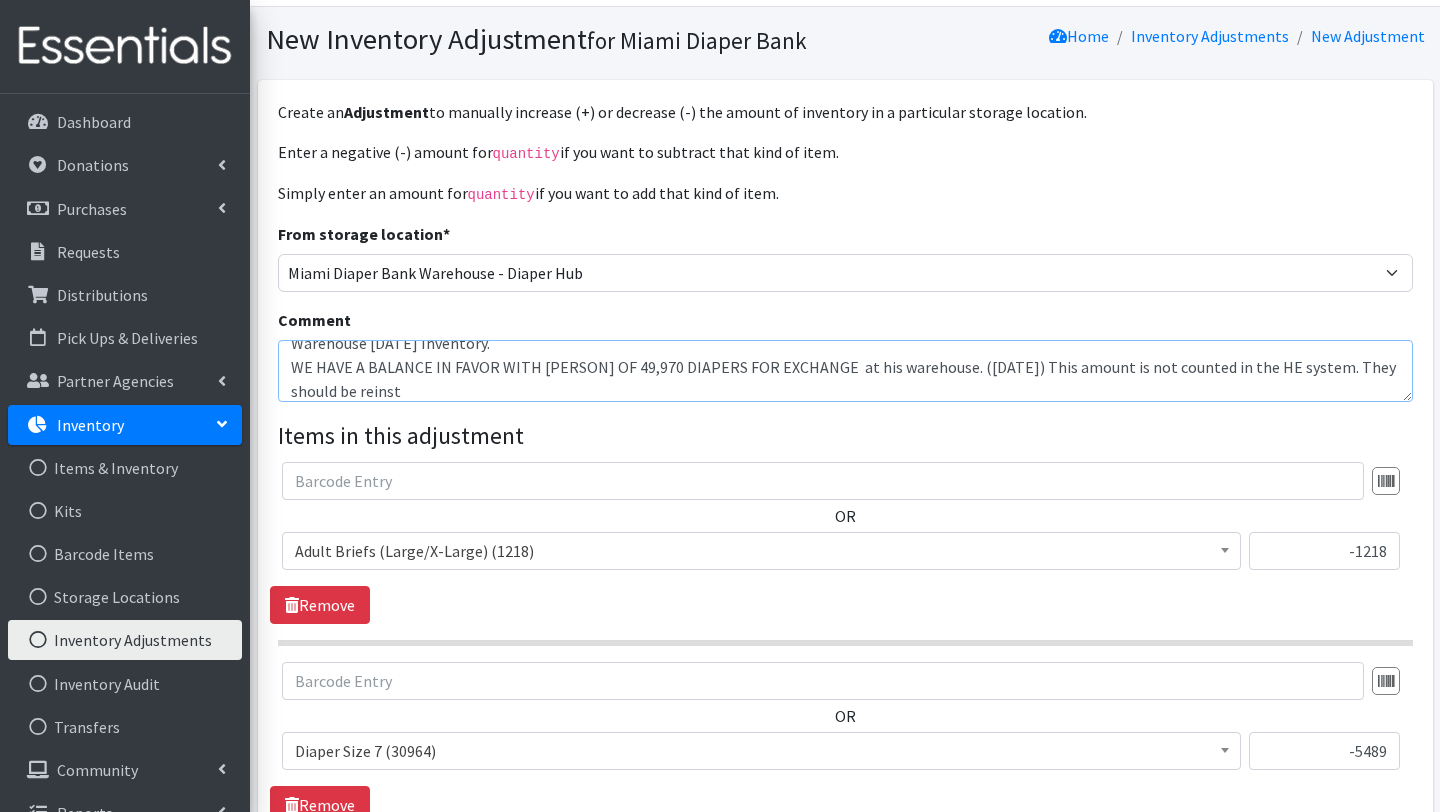 click on "Warehouse [DATE] Inventory.
WE HAVE A BALANCE IN FAVOR WITH [PERSON] OF 49,970 DIAPERS FOR EXCHANGE  at his warehouse. ([DATE]) This amount is not counted in the HE system. They should be reinst" at bounding box center [845, 371] 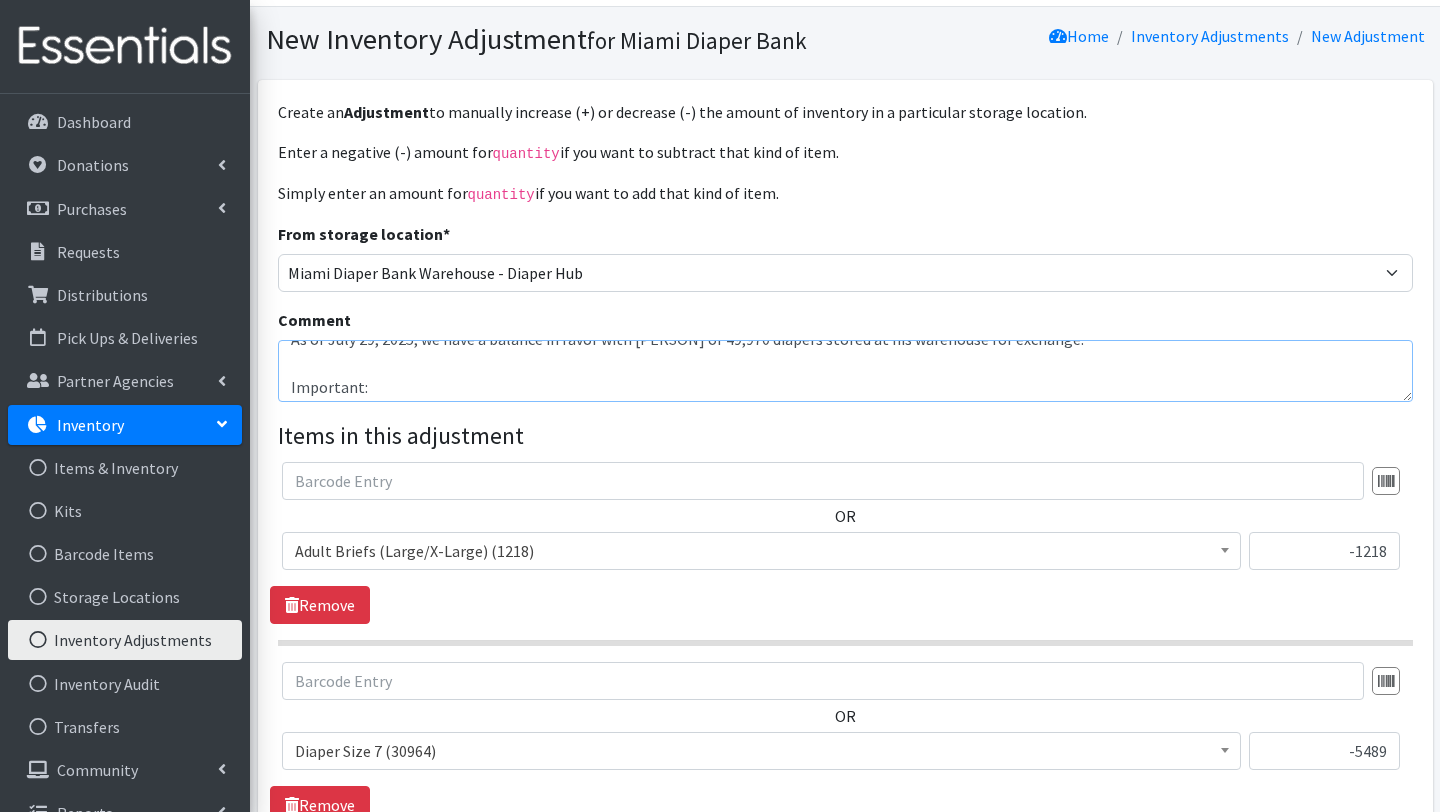scroll, scrollTop: 43, scrollLeft: 0, axis: vertical 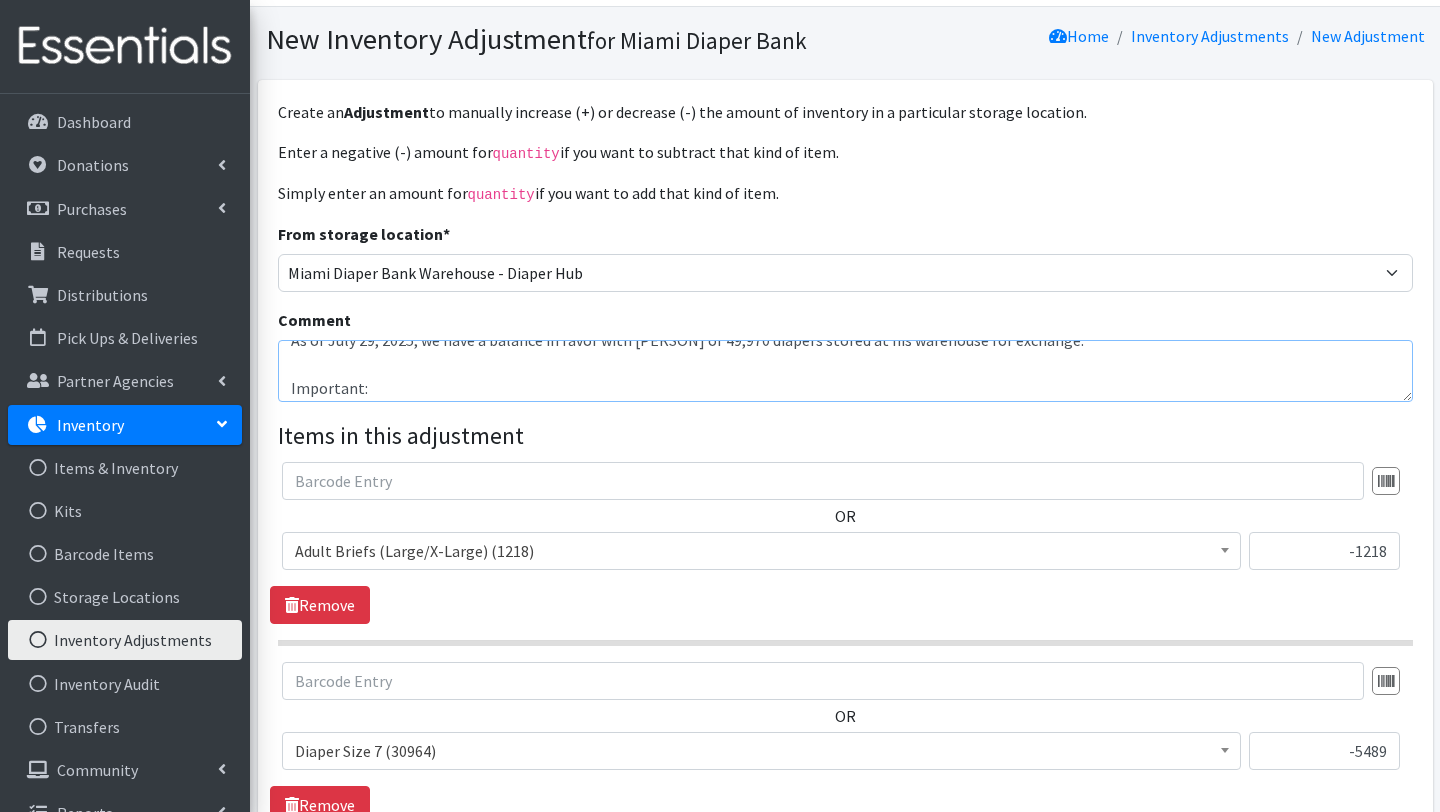 click on "Warehouse August 2025 Inventory.
As of July 29, 2025, we have a balance in favor with [PERSON] of 49,970 diapers stored at his warehouse for exchange.
Important:
This quantity is not recorded in the HE system.
The balance should be reinstated each time [PERSON] sends exchange products." at bounding box center [845, 371] 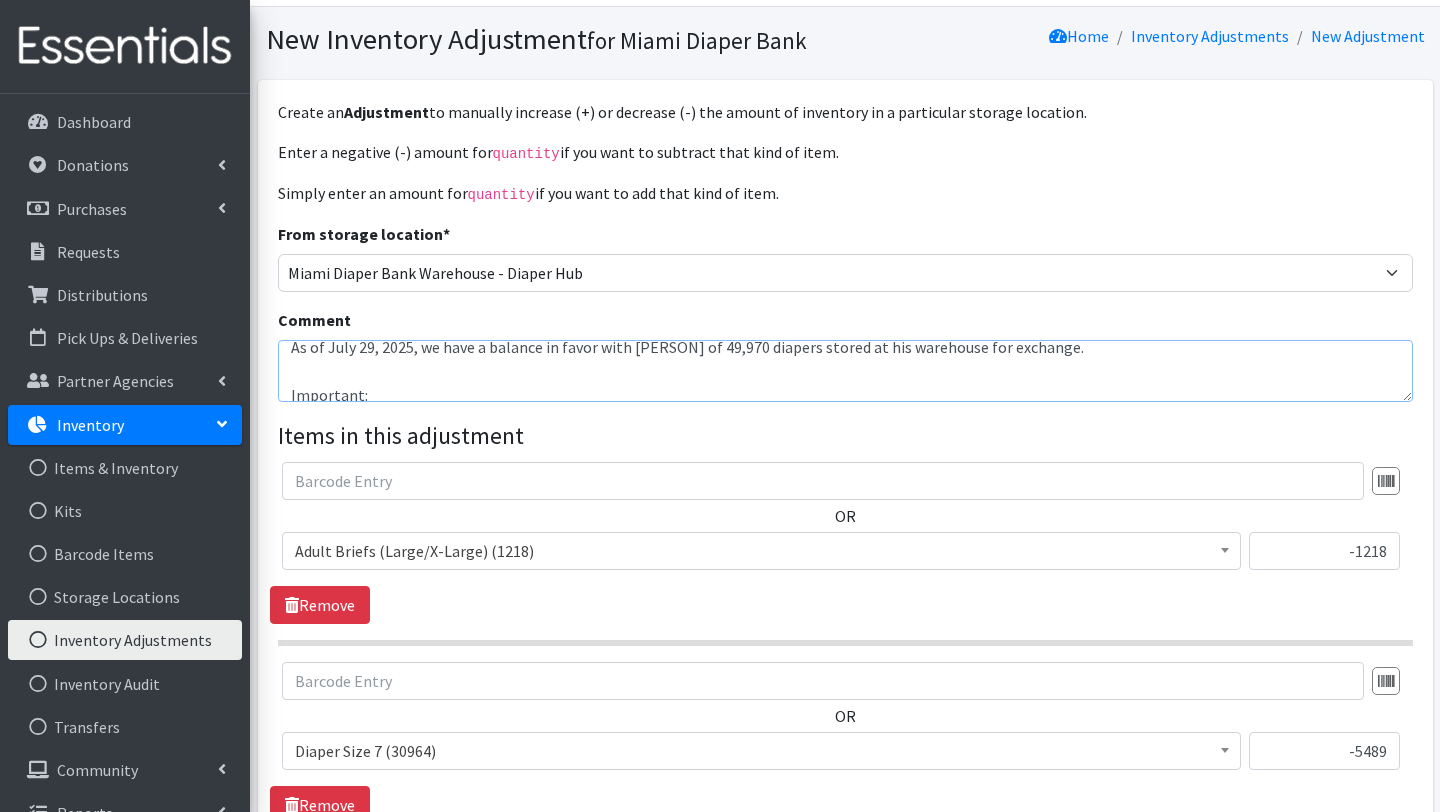 scroll, scrollTop: 72, scrollLeft: 0, axis: vertical 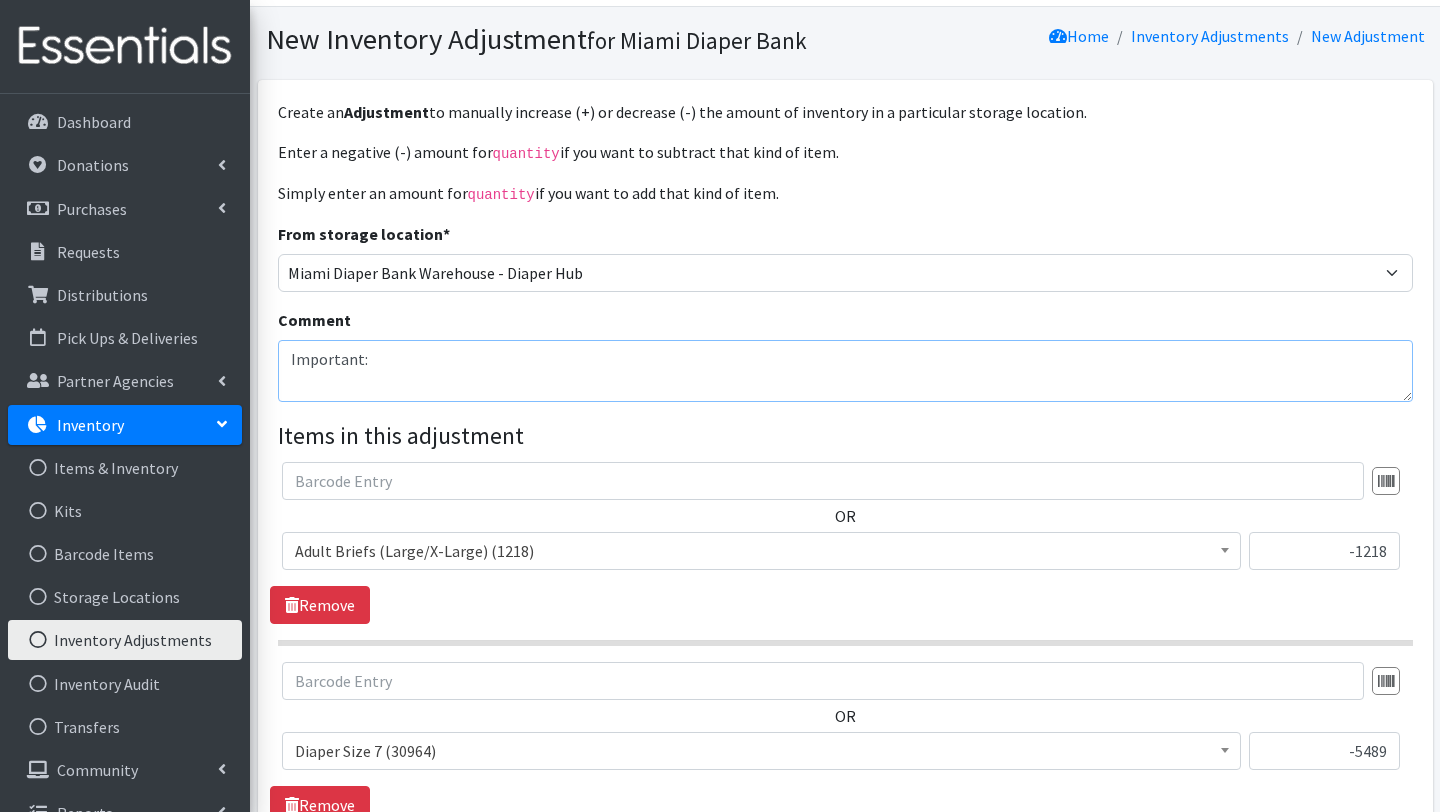 click on "Warehouse August 2025 Inventory.
As of July 29, 2025, we have a balance in favor with [PERSON] of 49,970 diapers stored at his warehouse for exchange.
Important:
This quantity is not recorded in the HE system.
The balance should be reinstated each time [PERSON] sends exchange products." at bounding box center [845, 371] 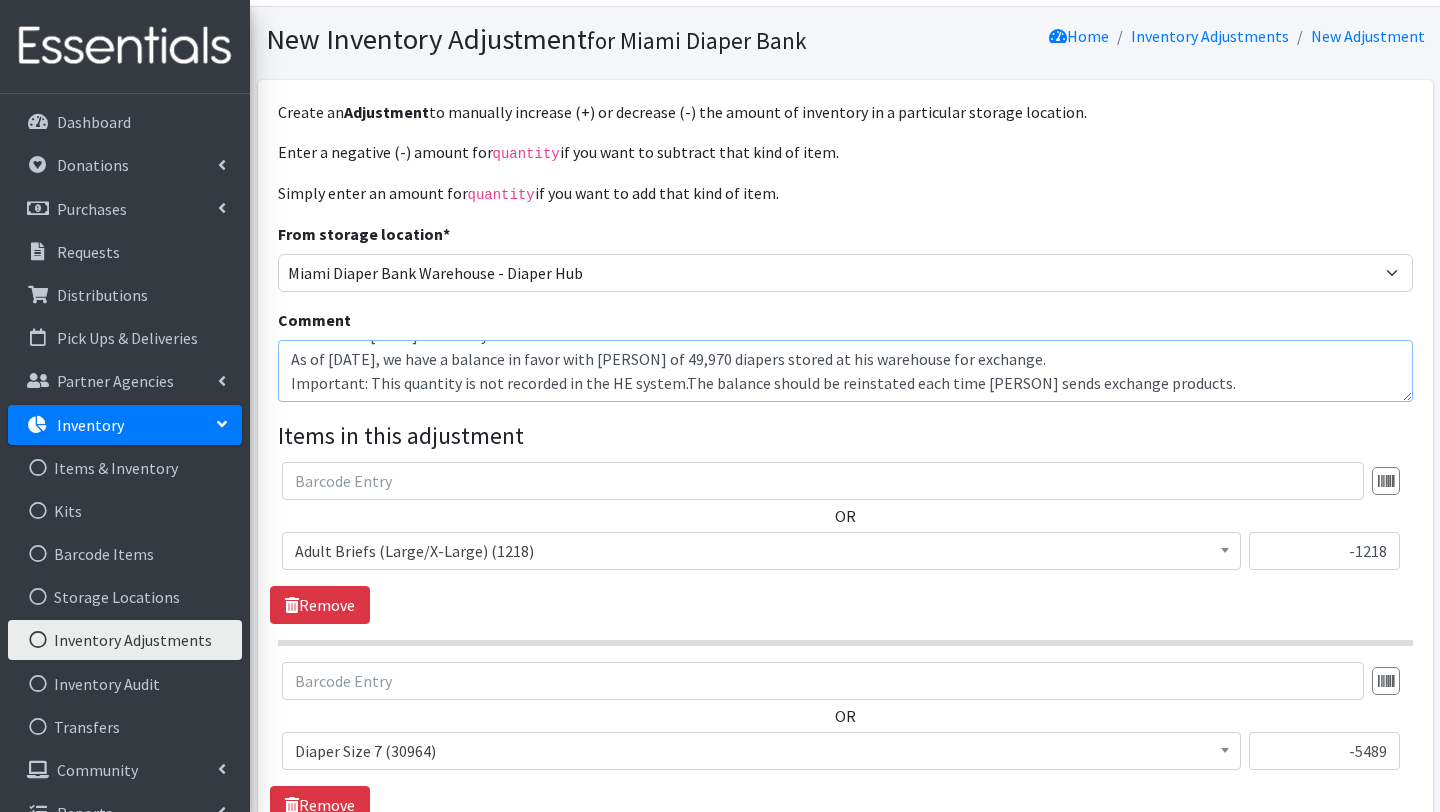 scroll, scrollTop: 24, scrollLeft: 0, axis: vertical 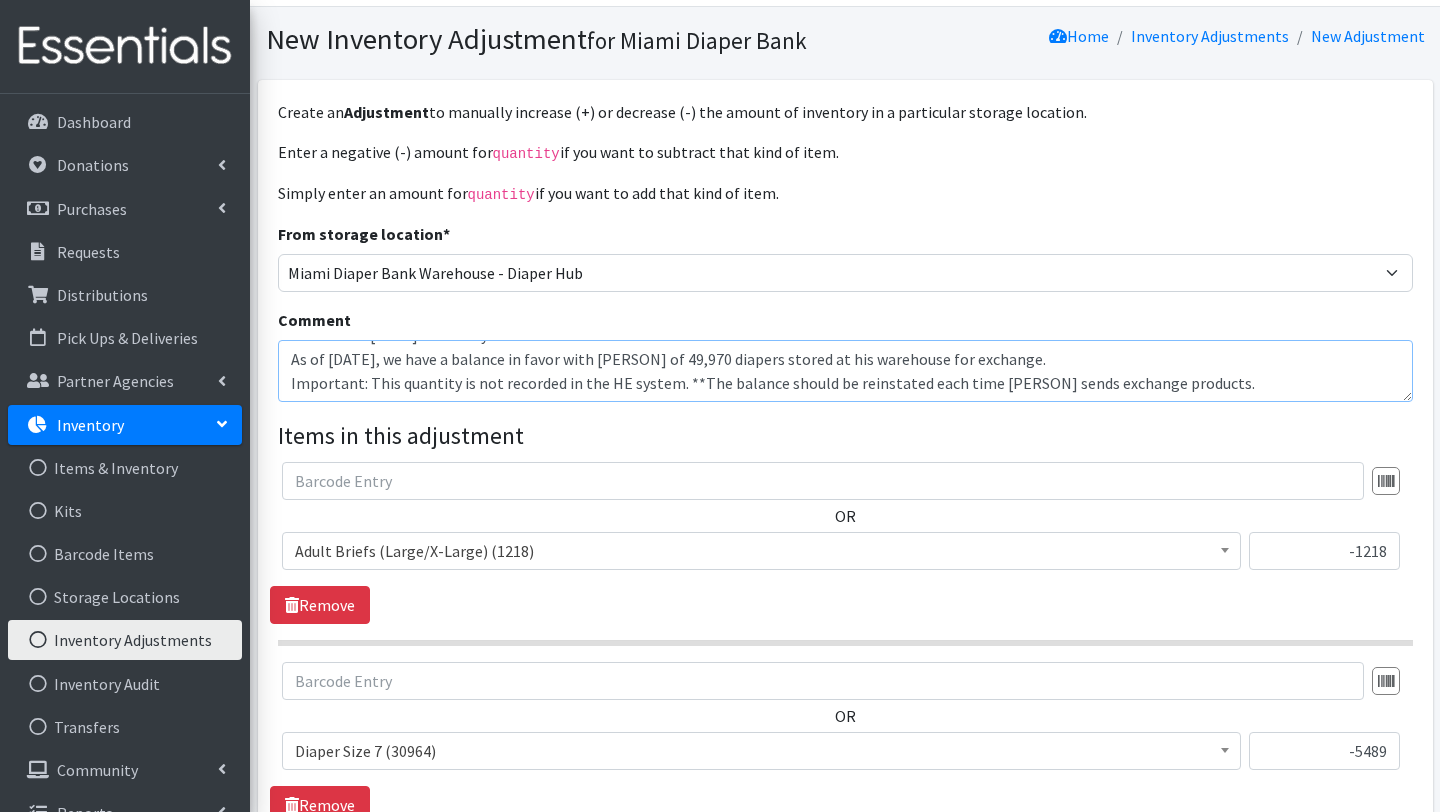 click on "Warehouse [DATE] Inventory.
As of [DATE], we have a balance in favor with [PERSON] of 49,970 diapers stored at his warehouse for exchange.
Important: This quantity is not recorded in the HE system. **The balance should be reinstated each time [PERSON] sends exchange products." at bounding box center [845, 371] 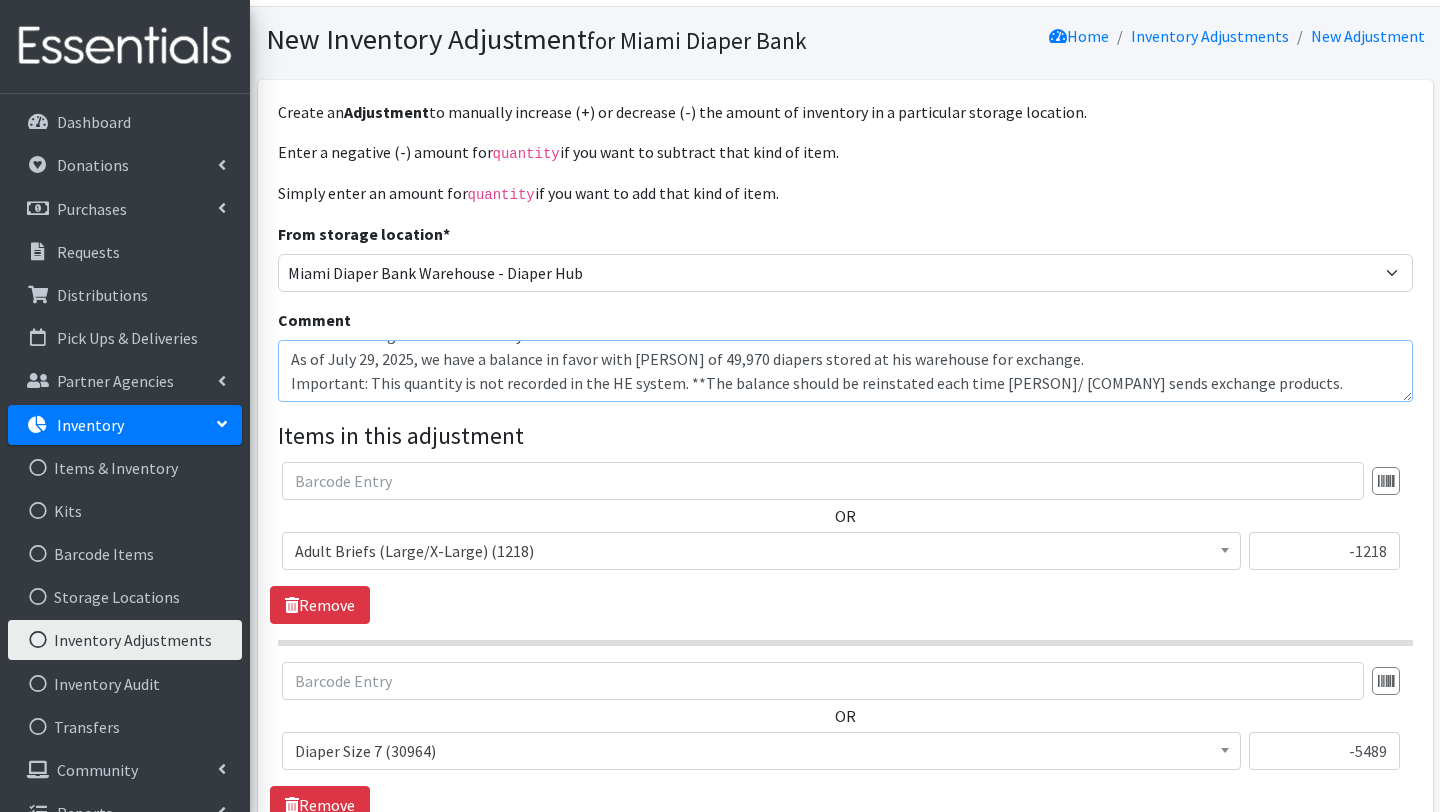 click on "Warehouse August 2025 Inventory.
As of July 29, 2025, we have a balance in favor with [PERSON] of 49,970 diapers stored at his warehouse for exchange.
Important: This quantity is not recorded in the HE system. **The balance should be reinstated each time [PERSON]/ [COMPANY] sends exchange products." at bounding box center (845, 371) 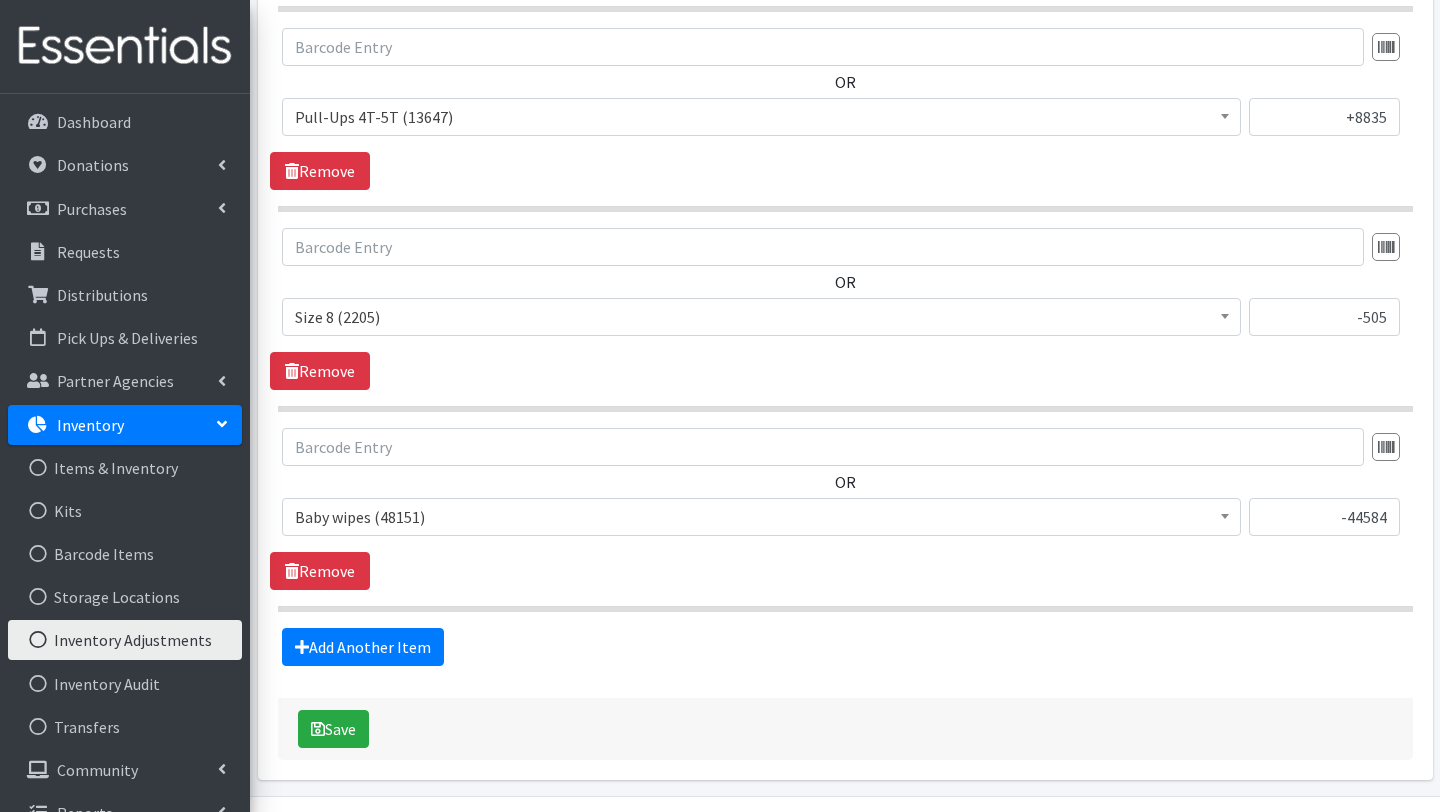 scroll, scrollTop: 2740, scrollLeft: 0, axis: vertical 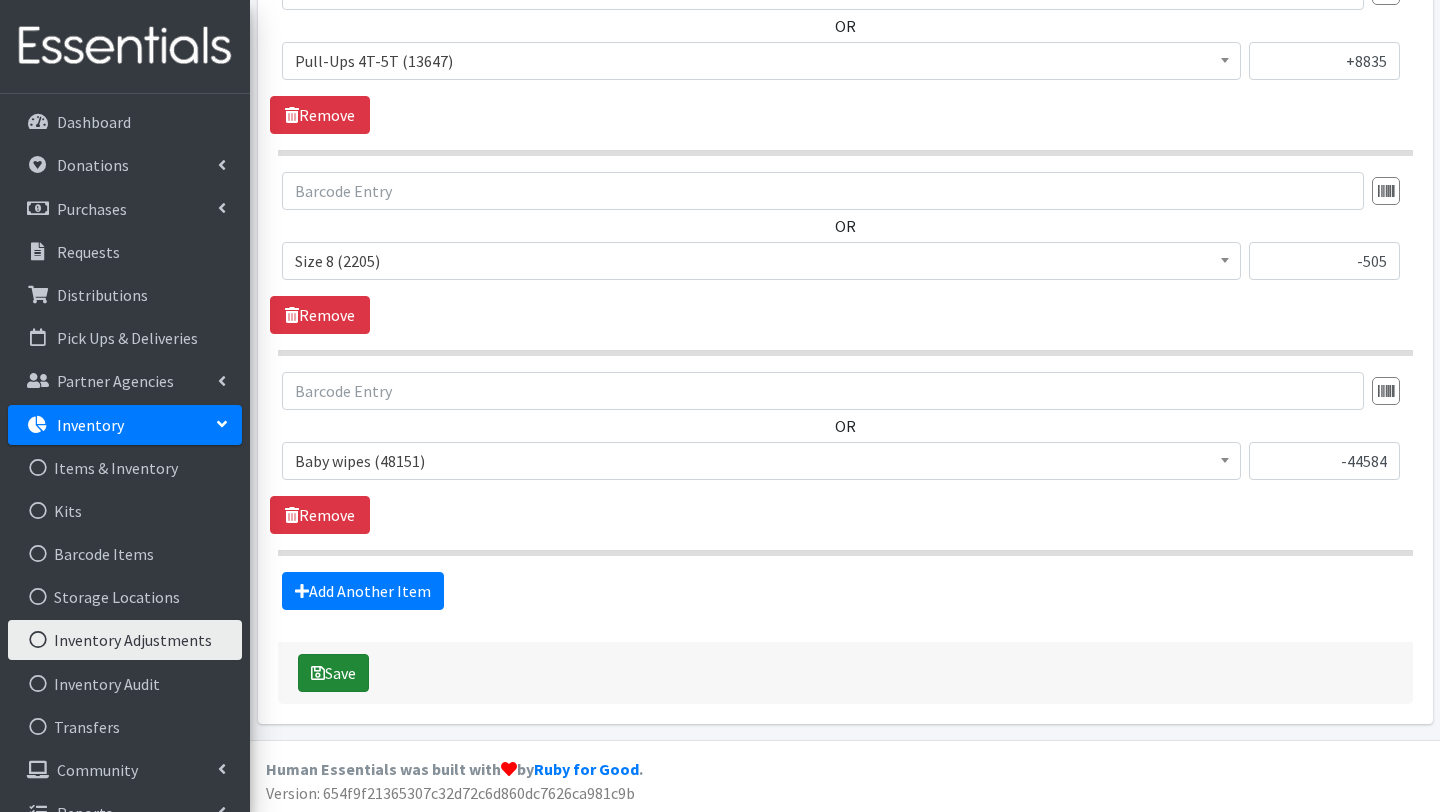type on "Warehouse August 2025 Inventory.
As of July 29, 2025, we have a balance in favor with [PERSON]/ [COMPANY] of 49,970 diapers stored at his warehouse for exchange.
Important: This quantity is not recorded in the HE system. **The balance should be reinstated each time [PERSON]/ [COMPANY] sends exchange products." 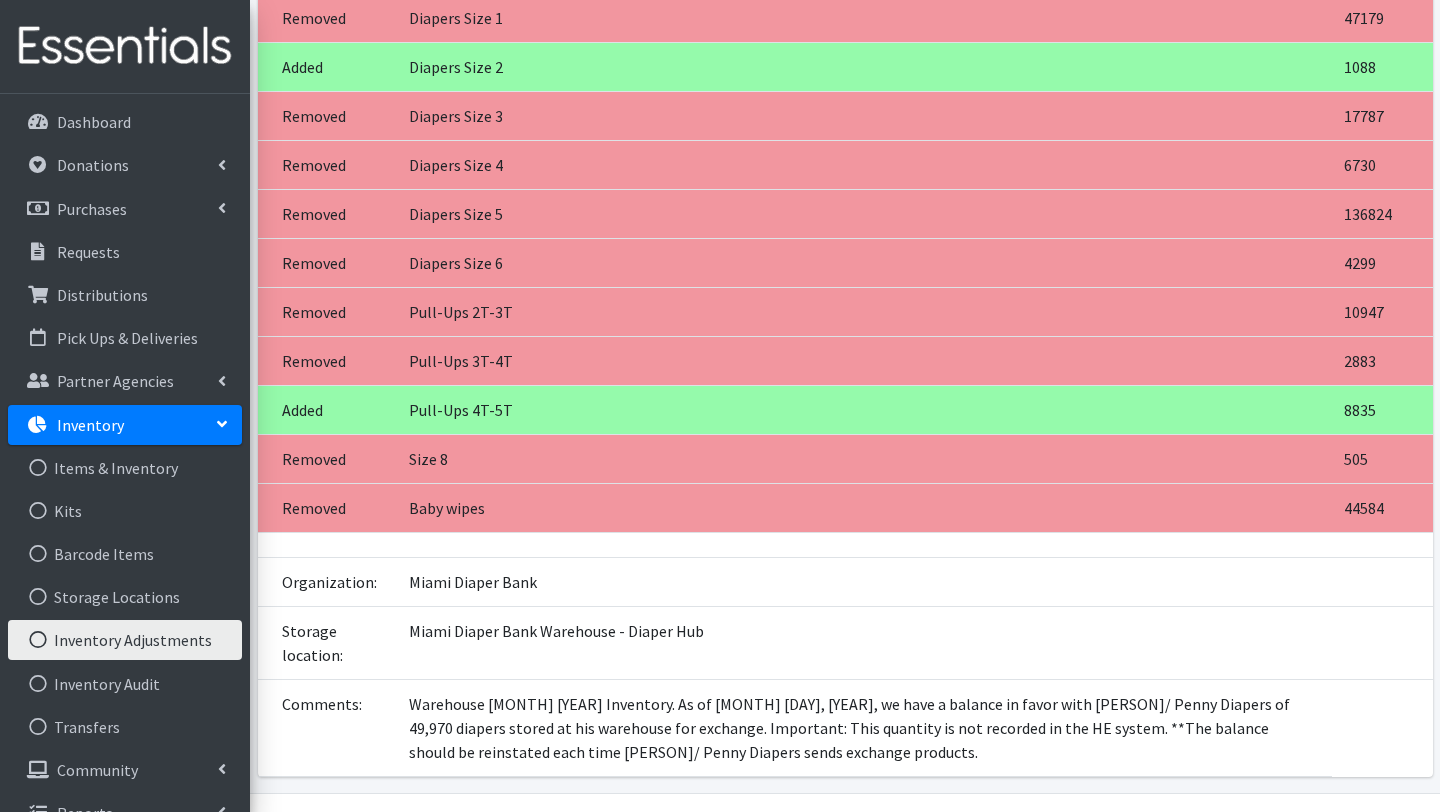 scroll, scrollTop: 0, scrollLeft: 0, axis: both 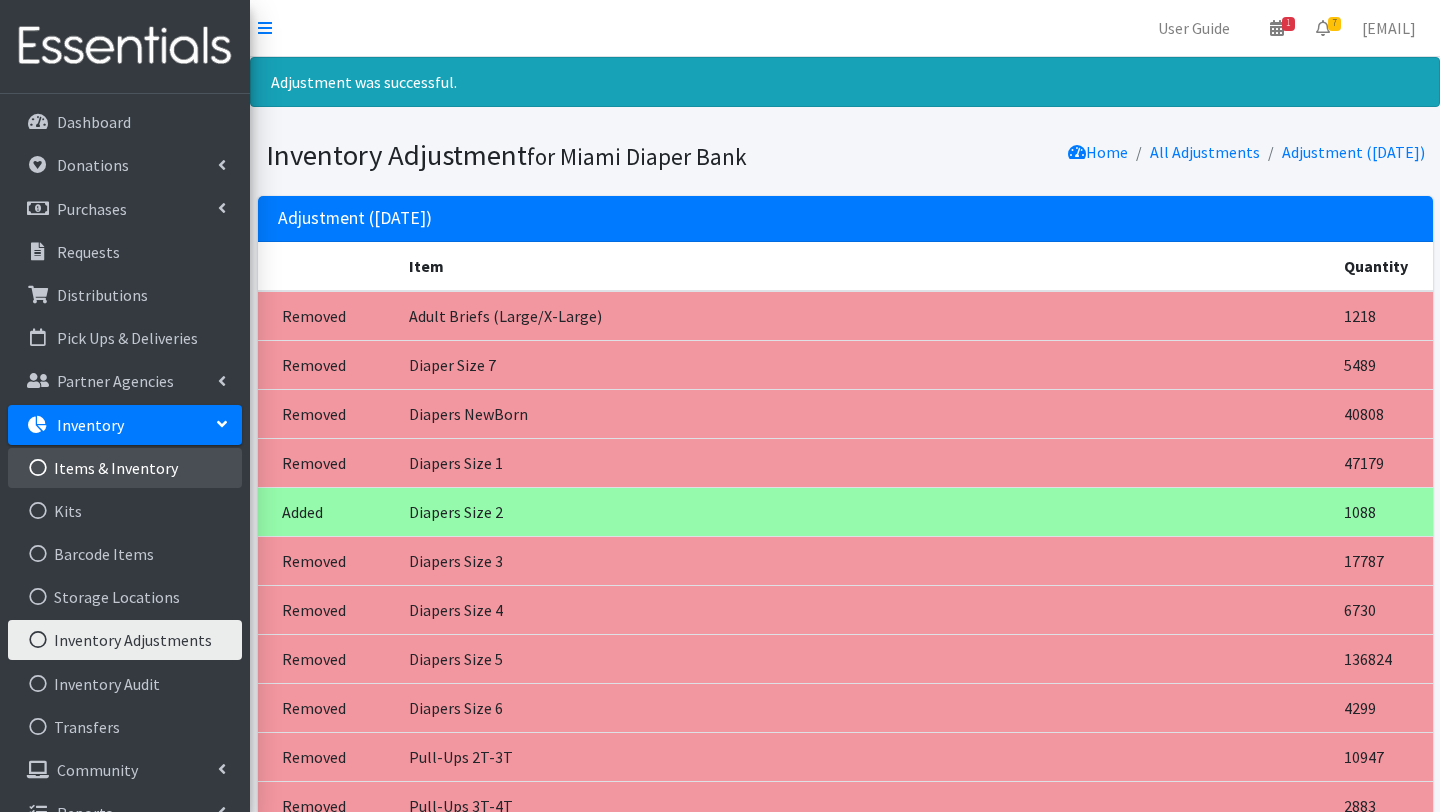 click on "Items & Inventory" at bounding box center (125, 468) 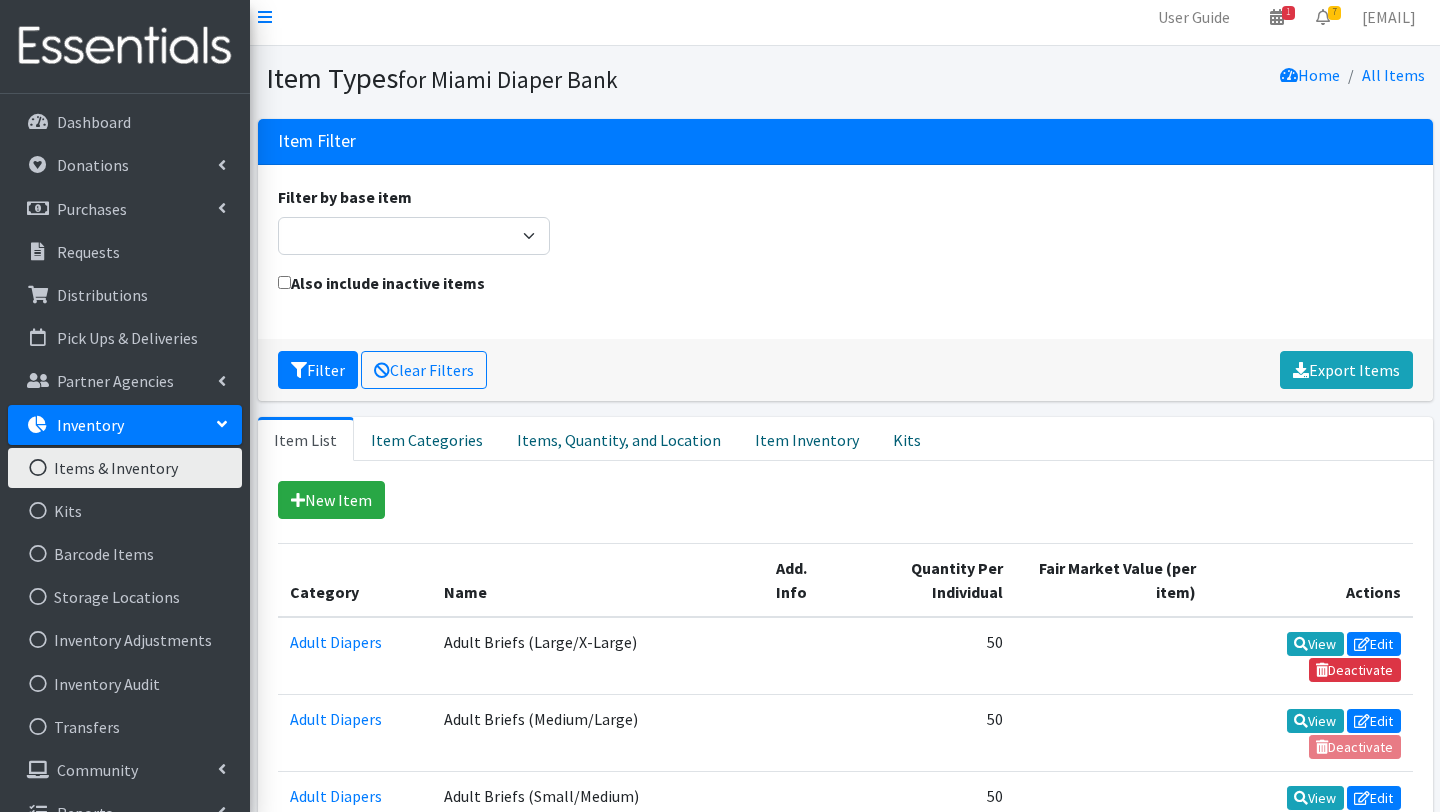 scroll, scrollTop: 15, scrollLeft: 0, axis: vertical 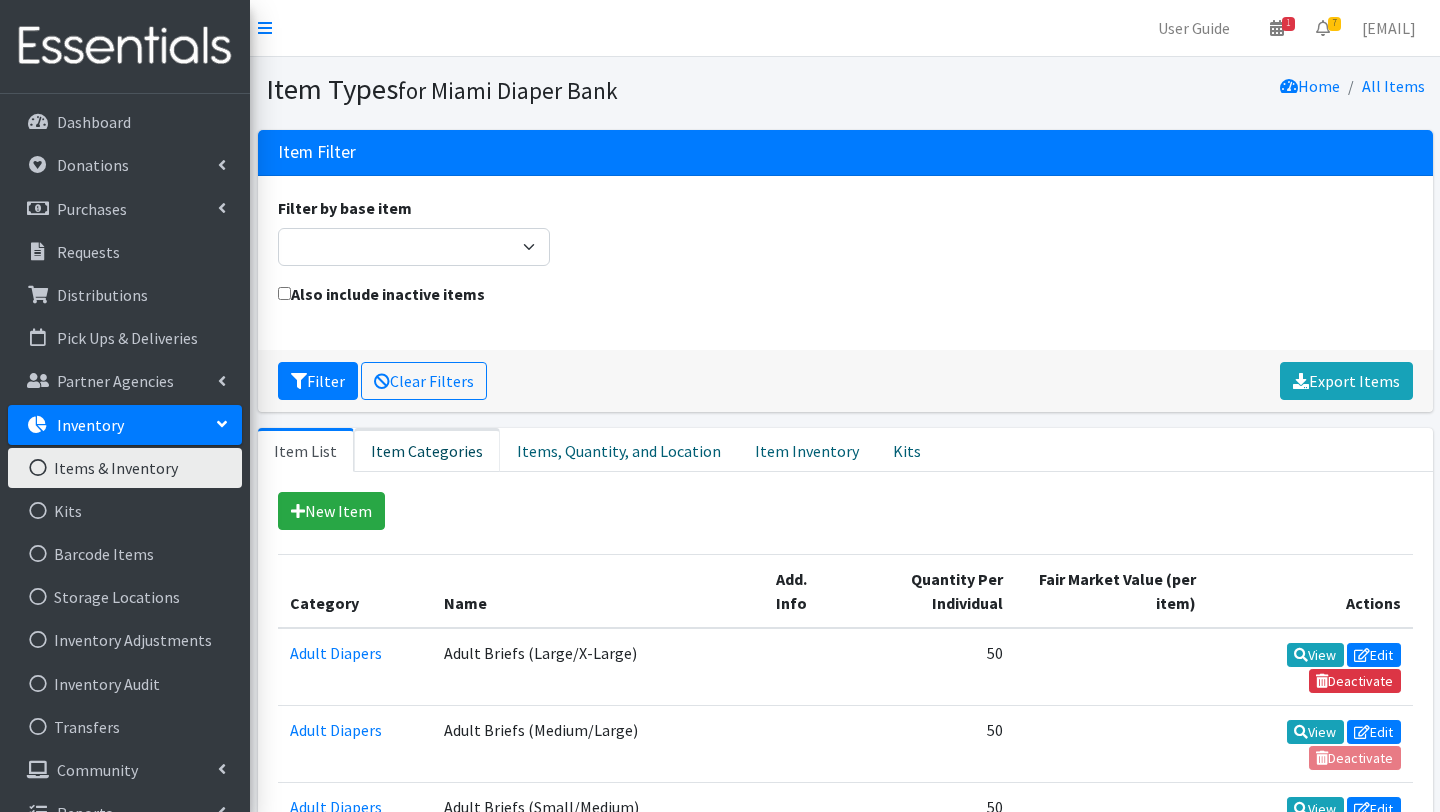 click on "Item Categories" at bounding box center (427, 450) 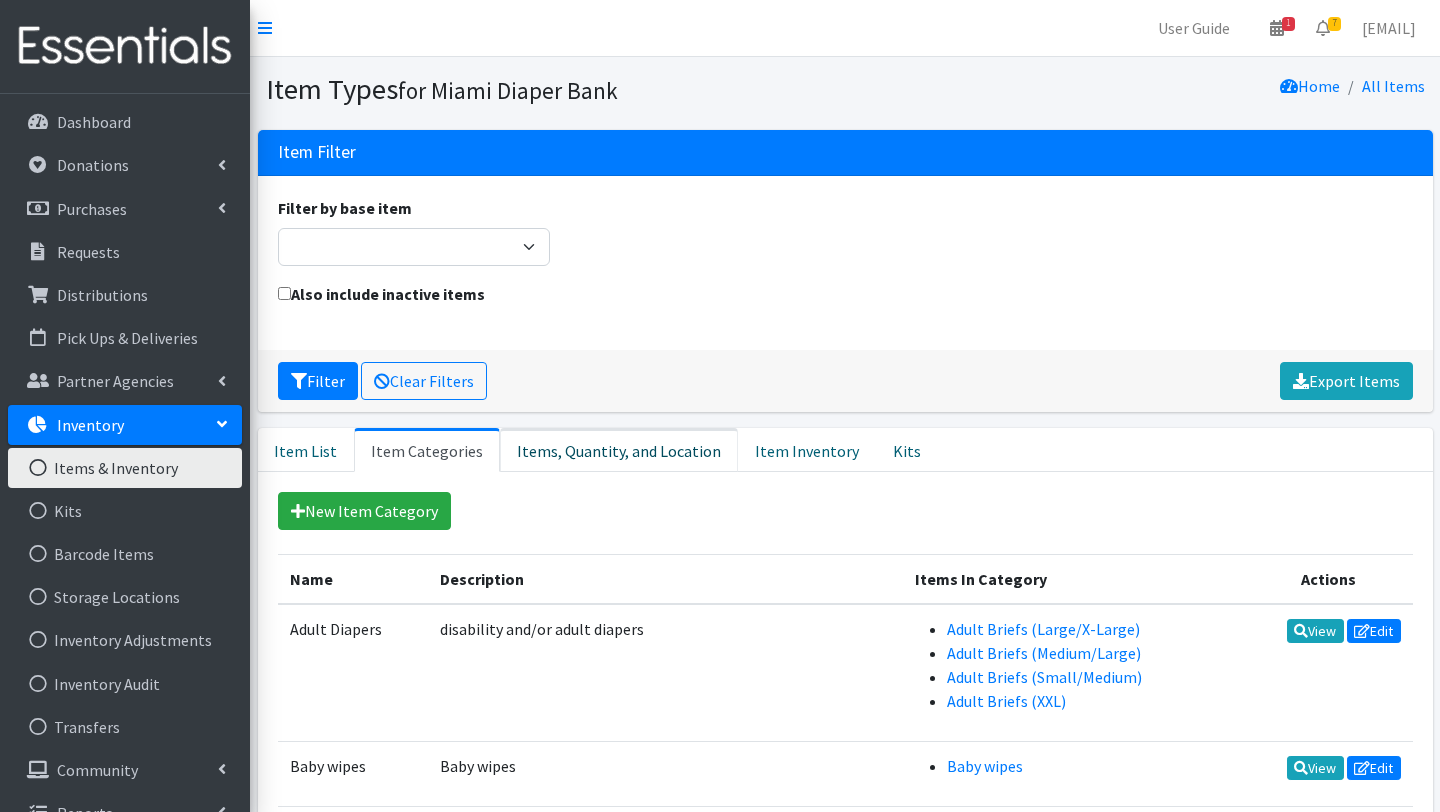 click on "Items,
Quantity, and Location" at bounding box center (619, 450) 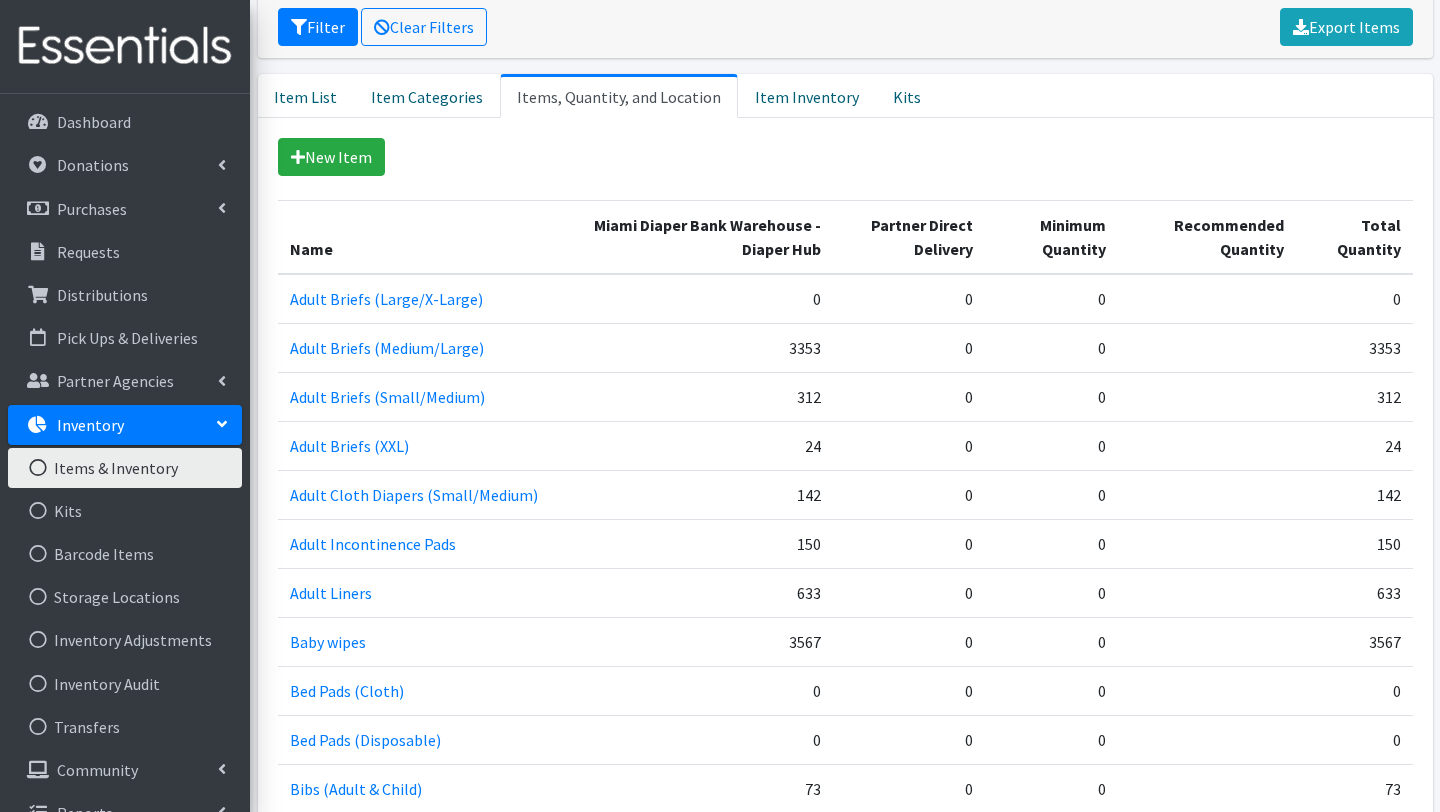 scroll, scrollTop: 401, scrollLeft: 0, axis: vertical 